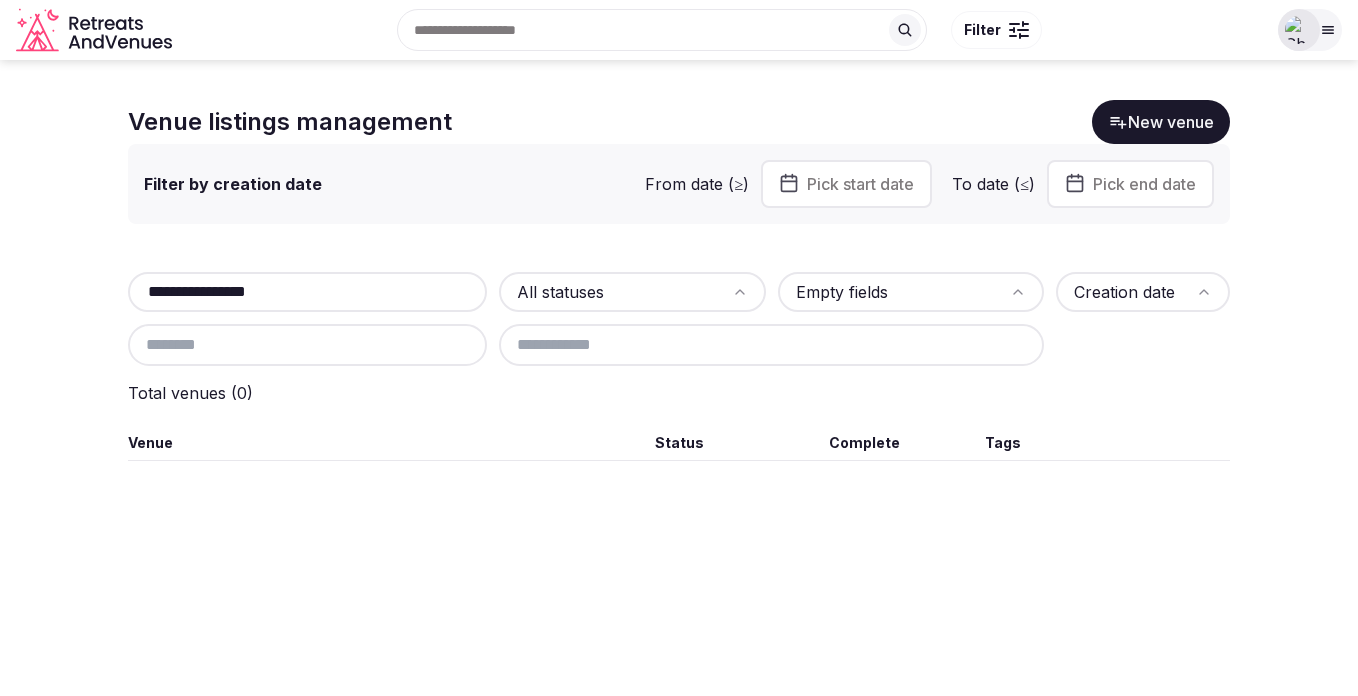 scroll, scrollTop: 0, scrollLeft: 0, axis: both 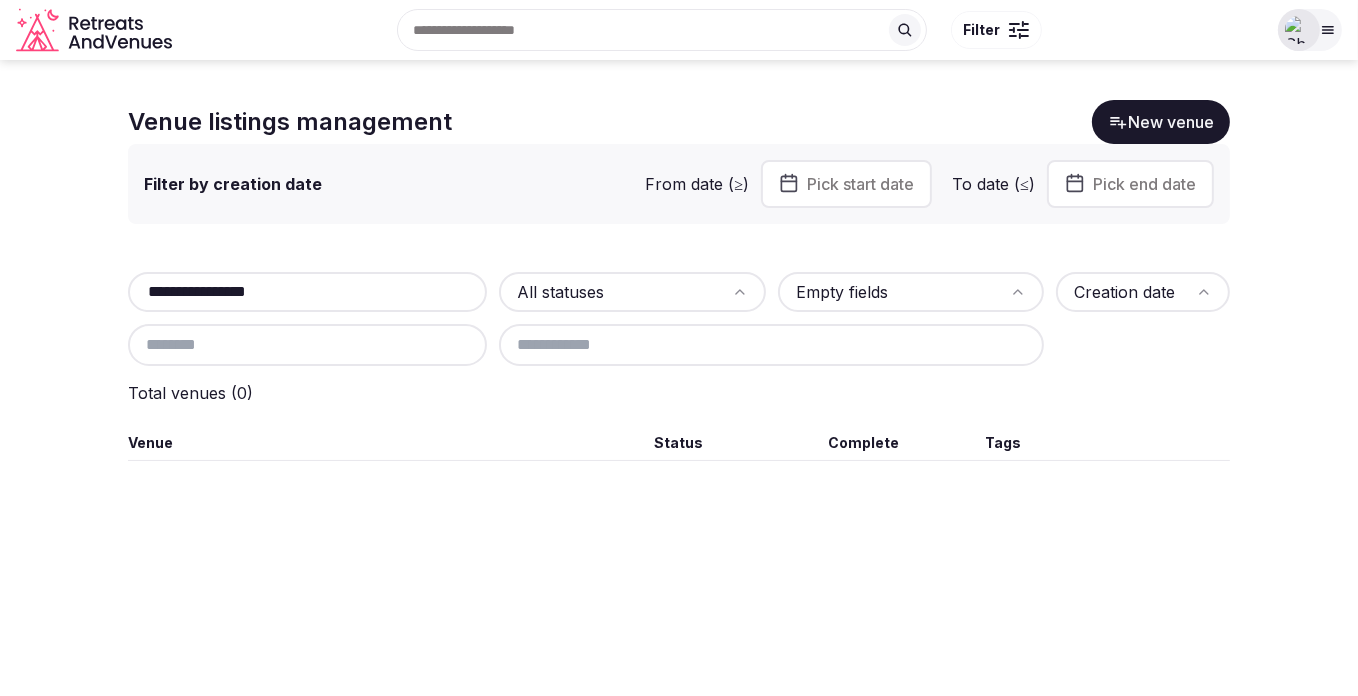 click on "**********" at bounding box center [679, 280] 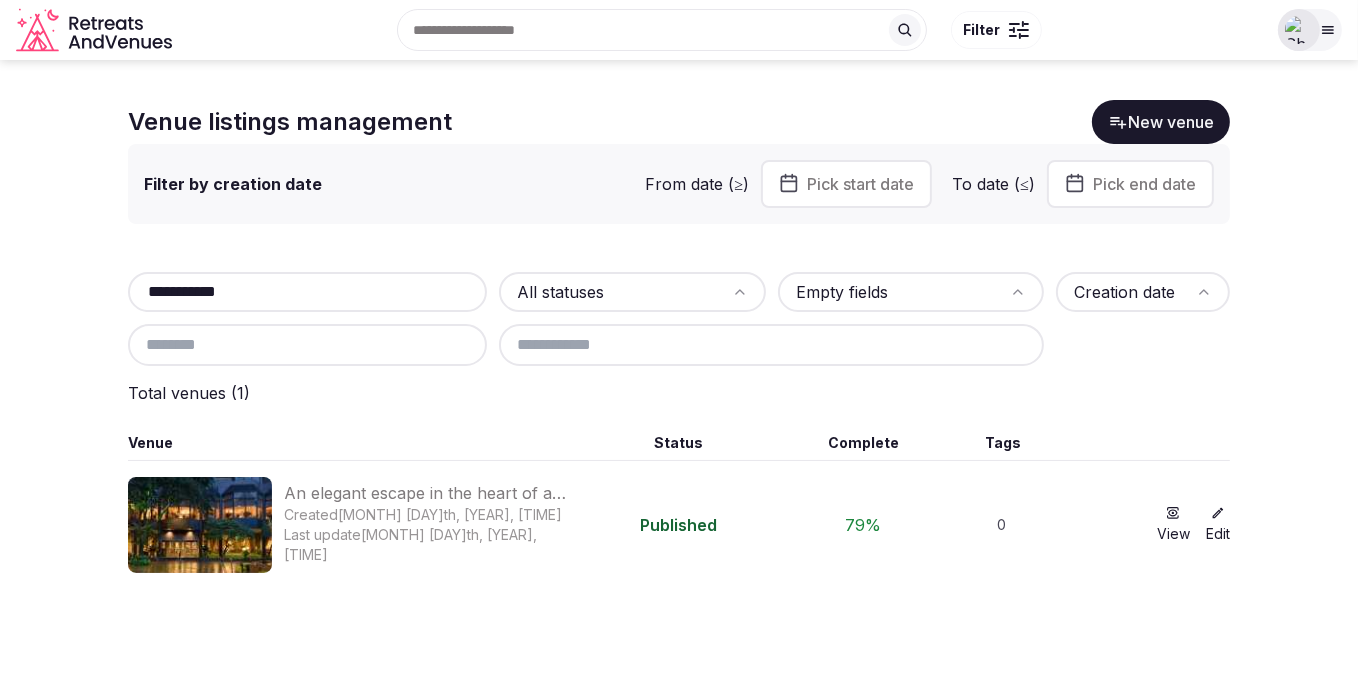 type on "**********" 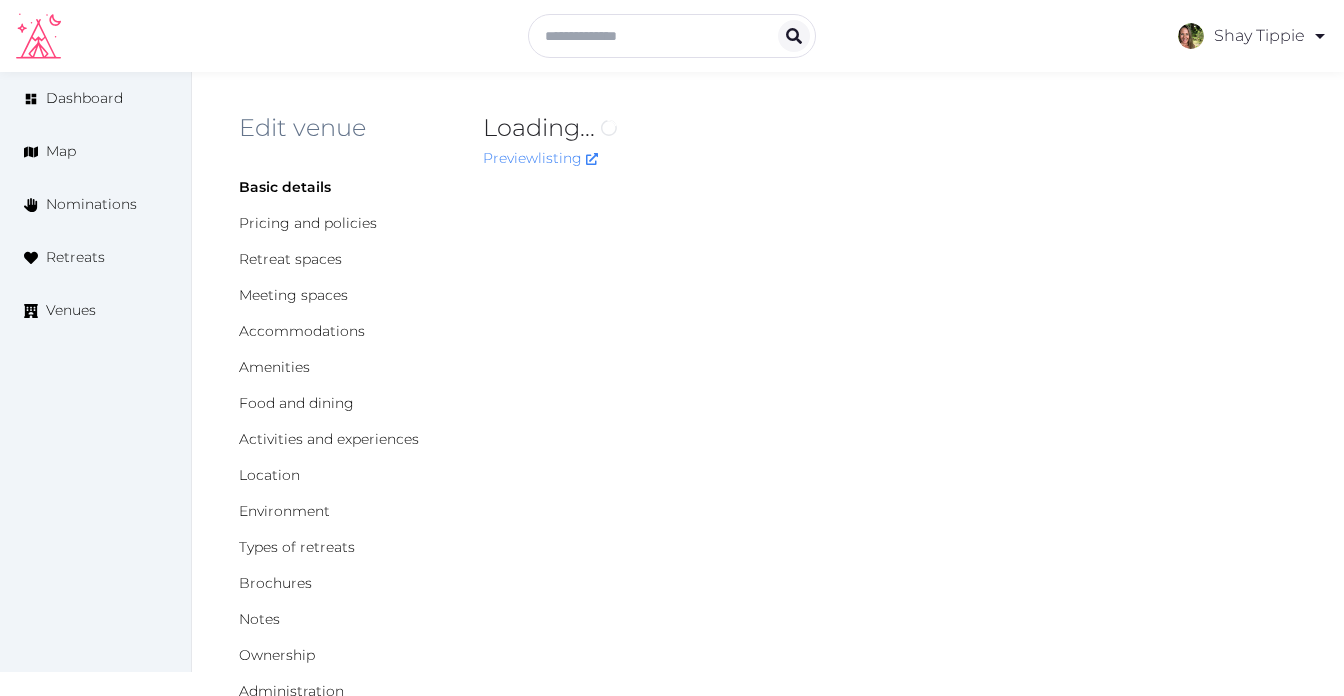 scroll, scrollTop: 0, scrollLeft: 0, axis: both 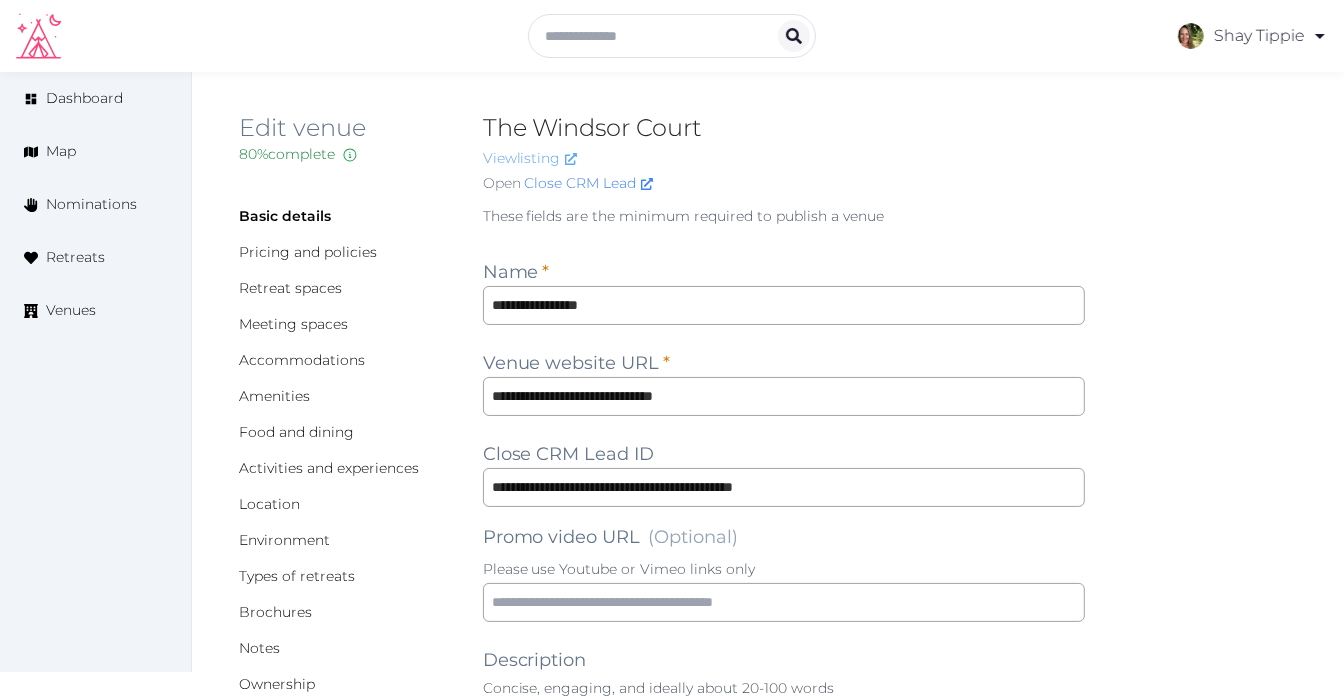 click on "View  listing" at bounding box center (530, 158) 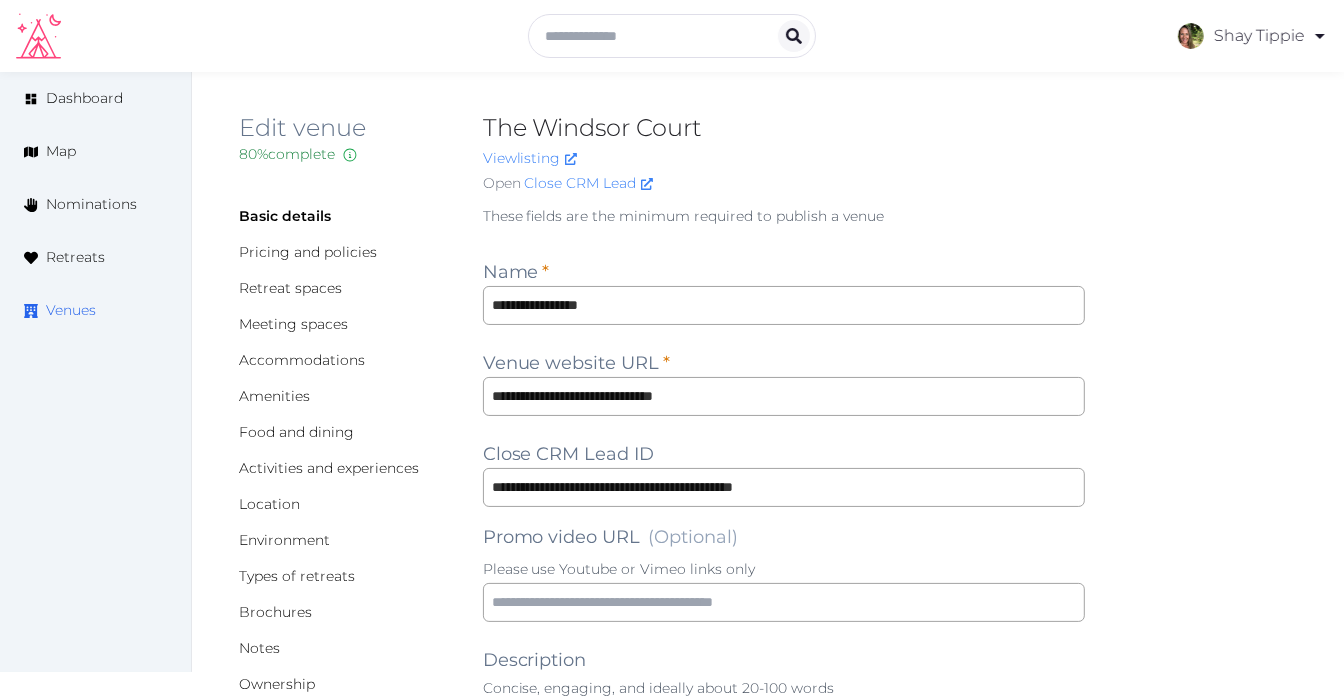 click on "Venues" at bounding box center [71, 310] 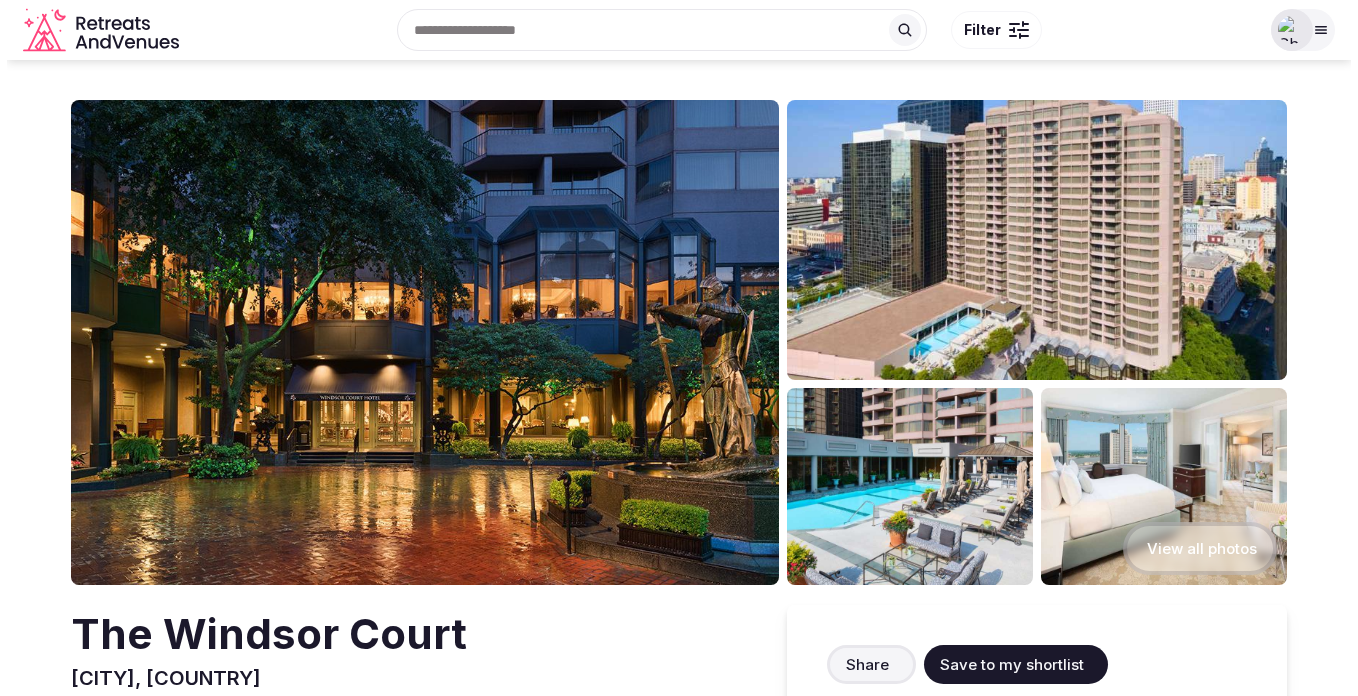 scroll, scrollTop: 0, scrollLeft: 0, axis: both 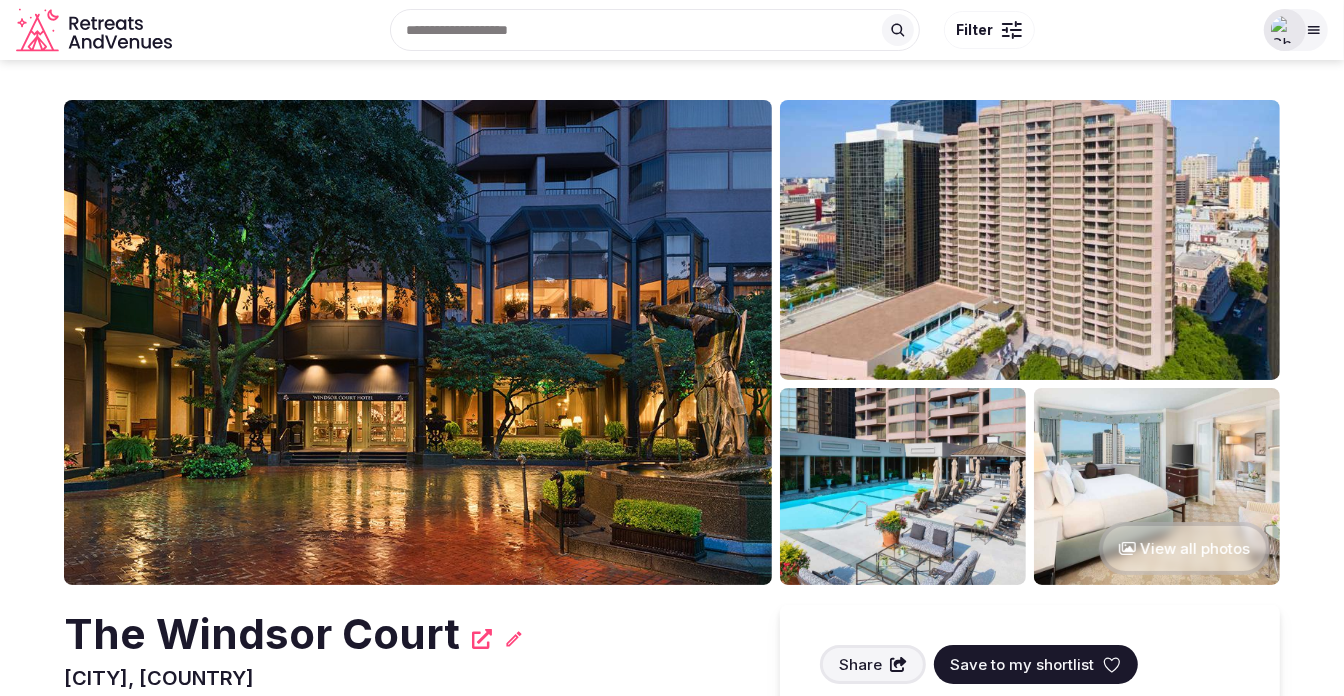 click 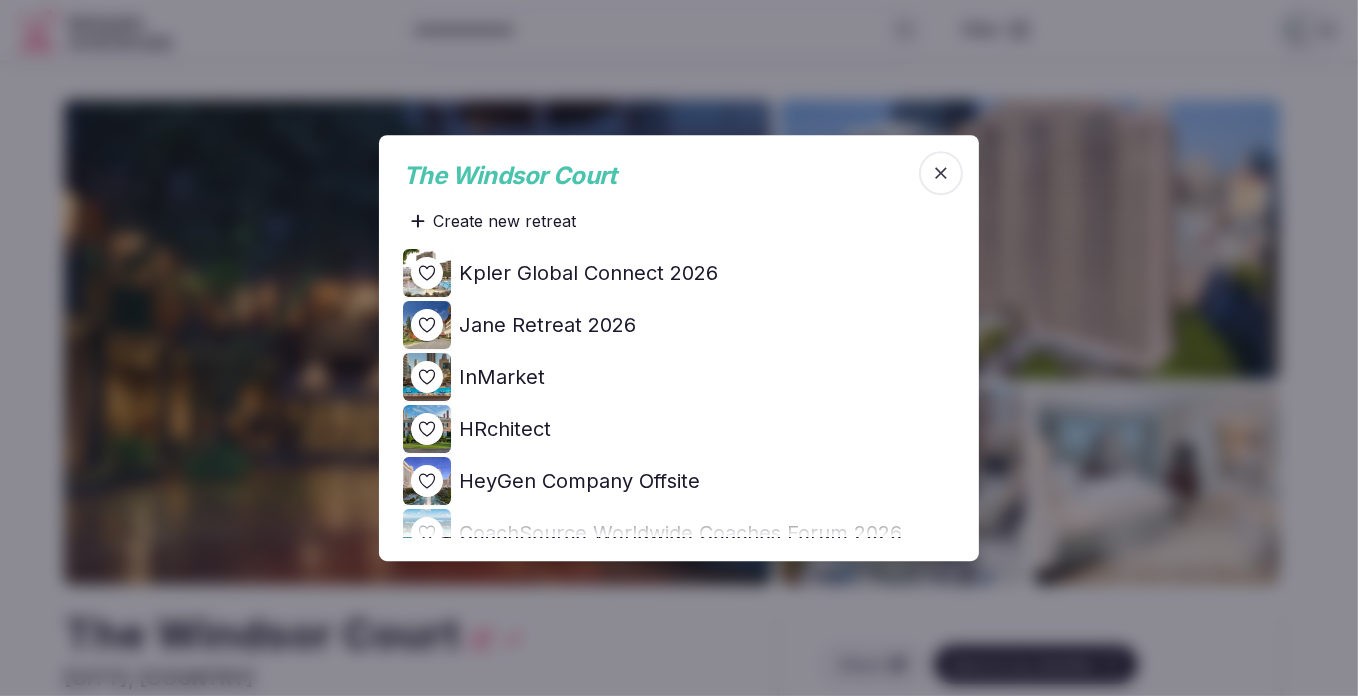 scroll, scrollTop: 90, scrollLeft: 0, axis: vertical 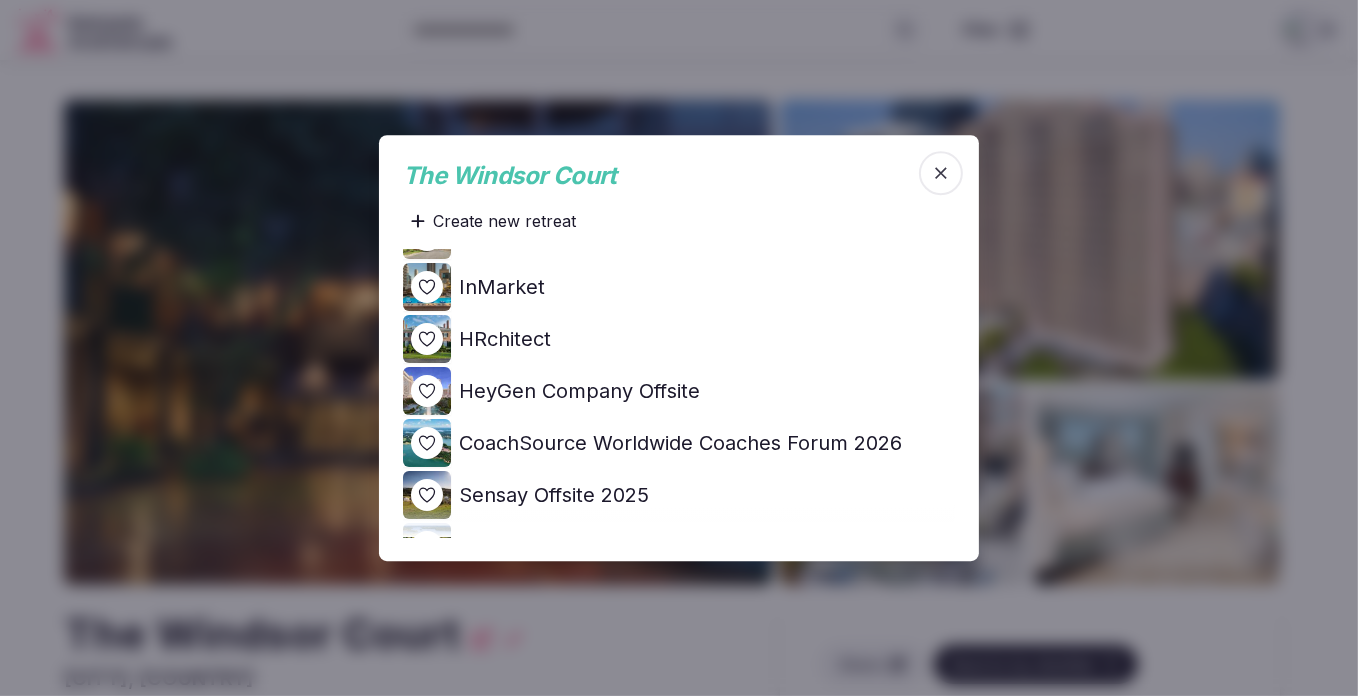 click 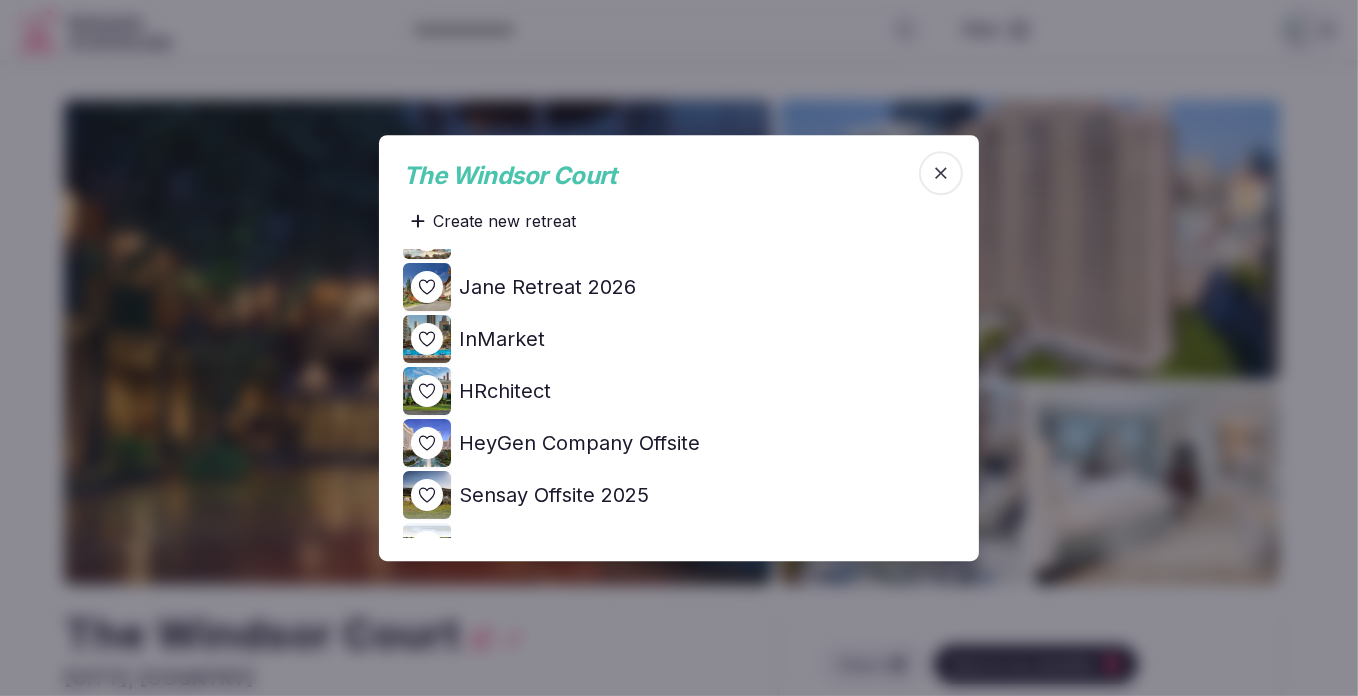 scroll, scrollTop: 0, scrollLeft: 0, axis: both 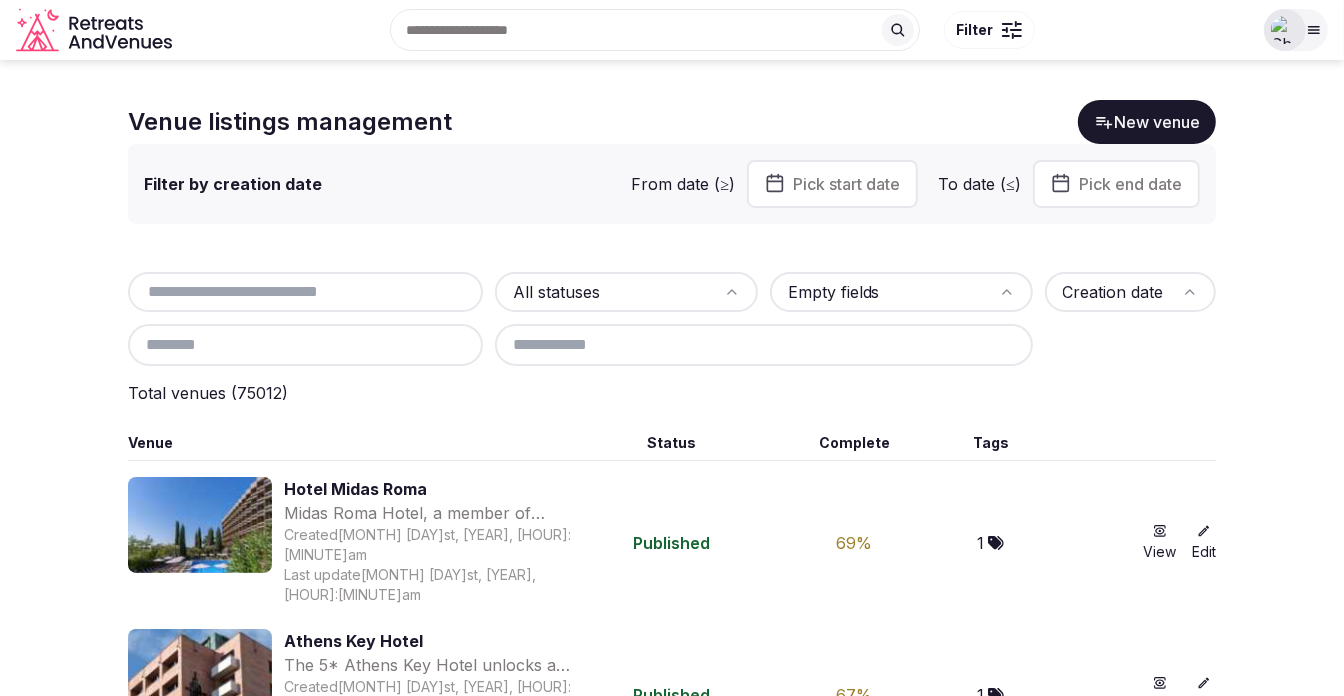 click at bounding box center (305, 292) 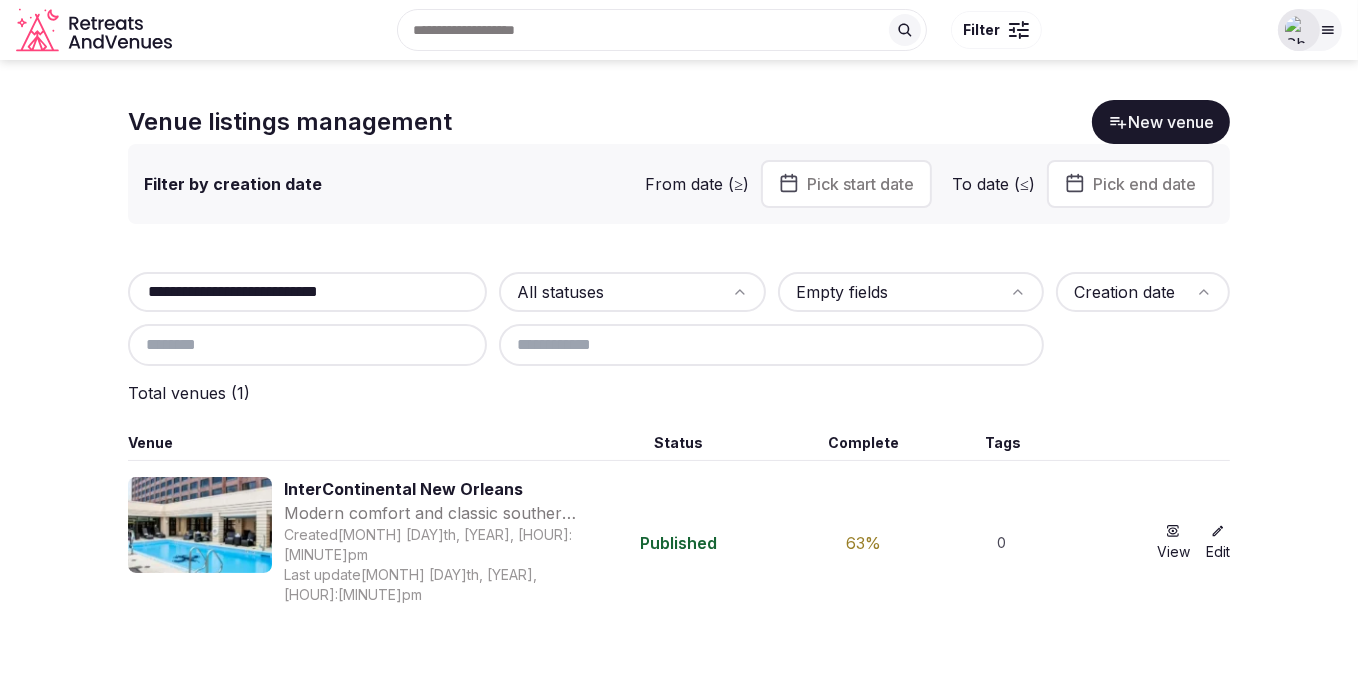 type on "**********" 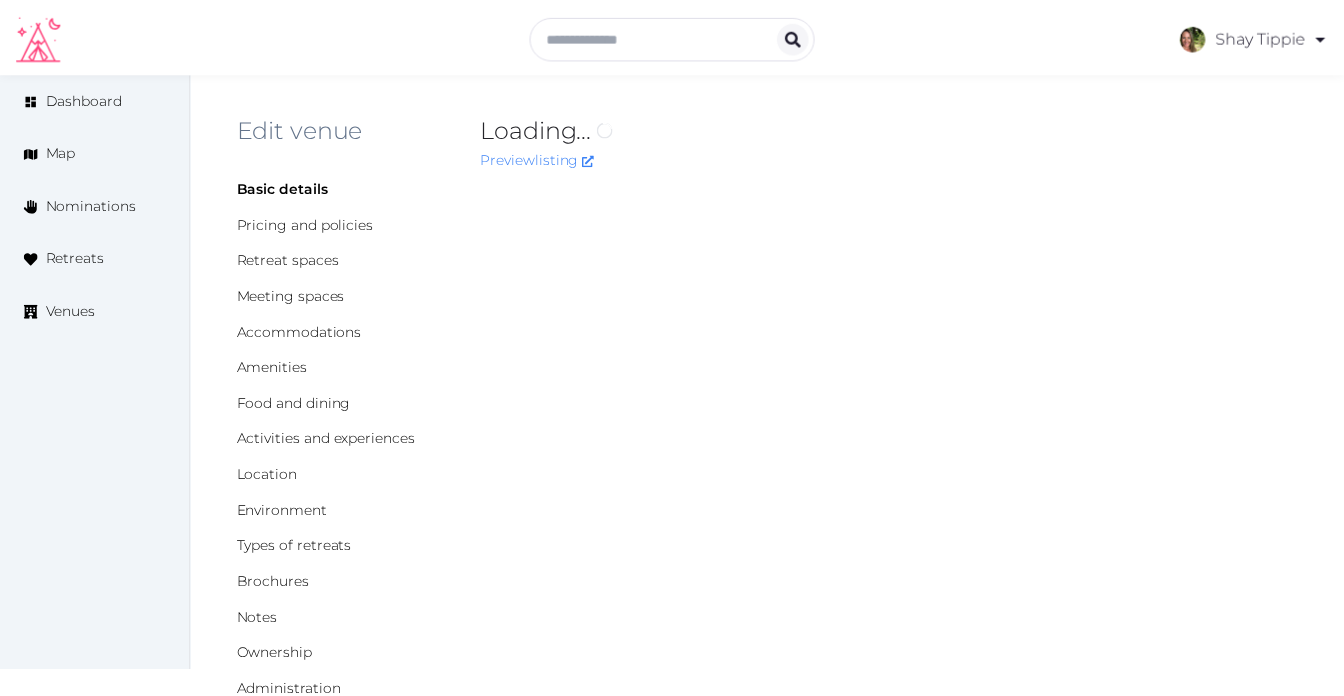 scroll, scrollTop: 0, scrollLeft: 0, axis: both 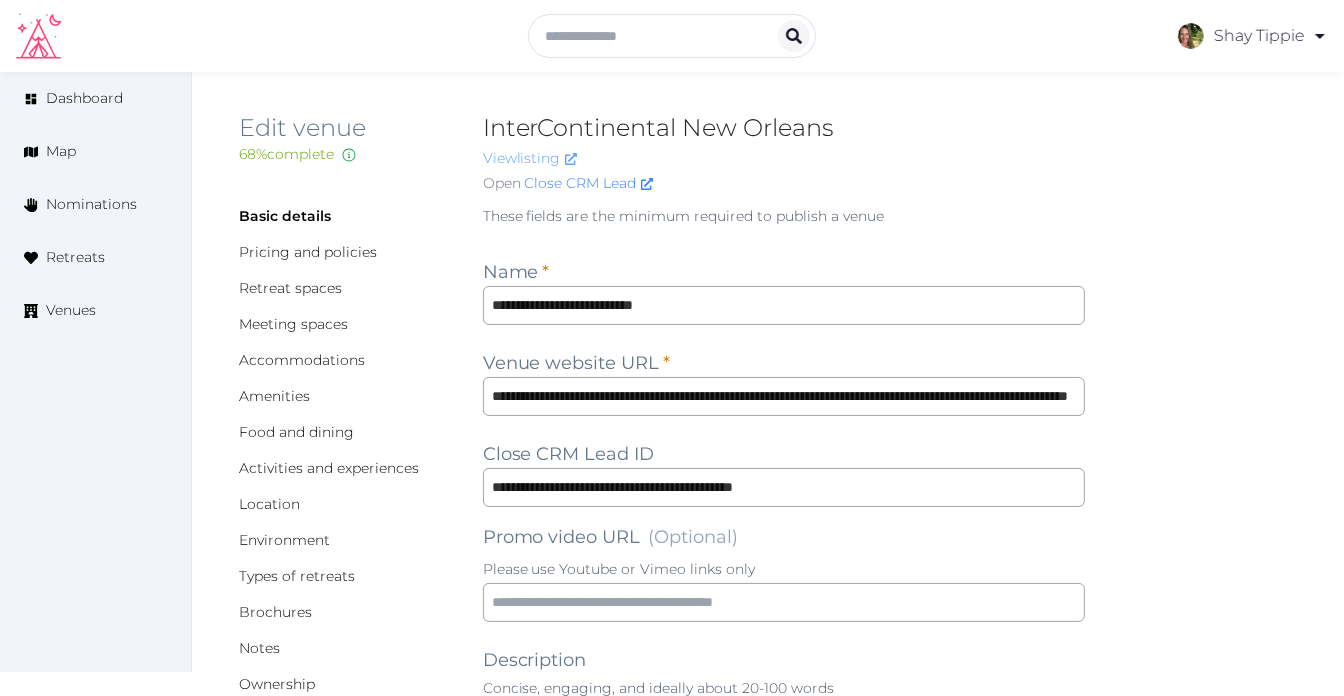 click on "View  listing" at bounding box center [530, 158] 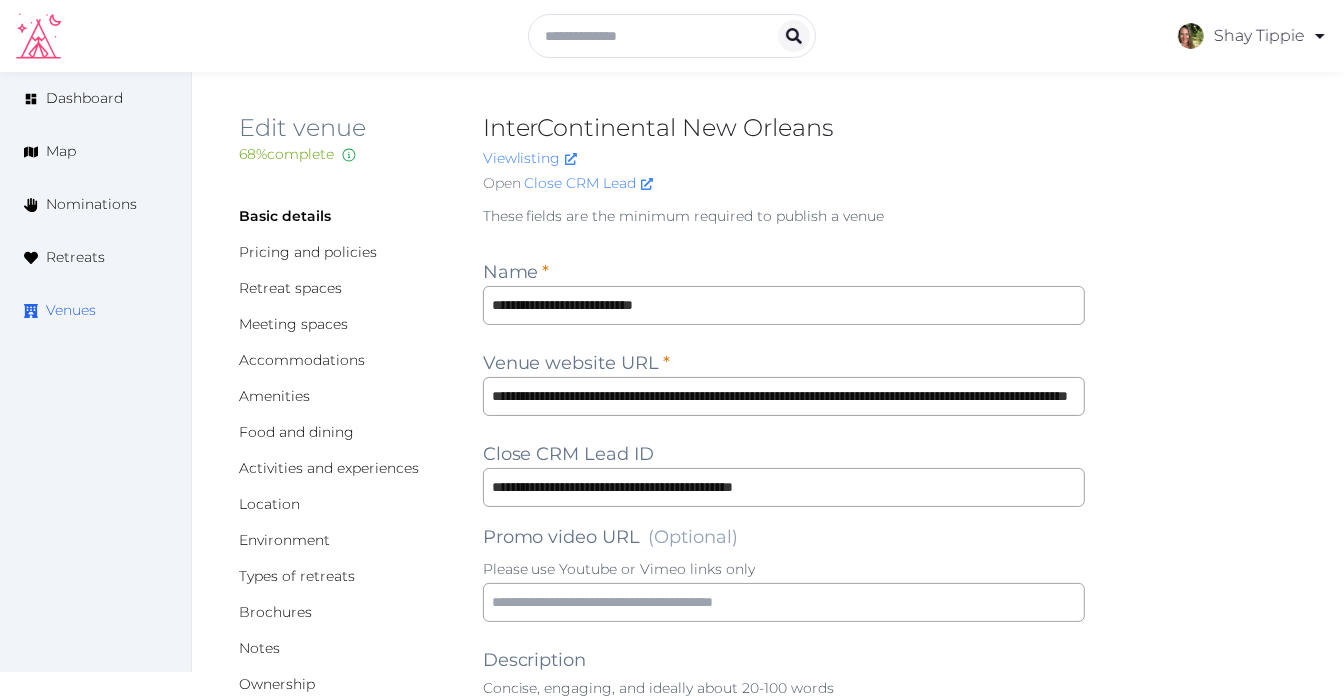 click on "Venues" at bounding box center [71, 310] 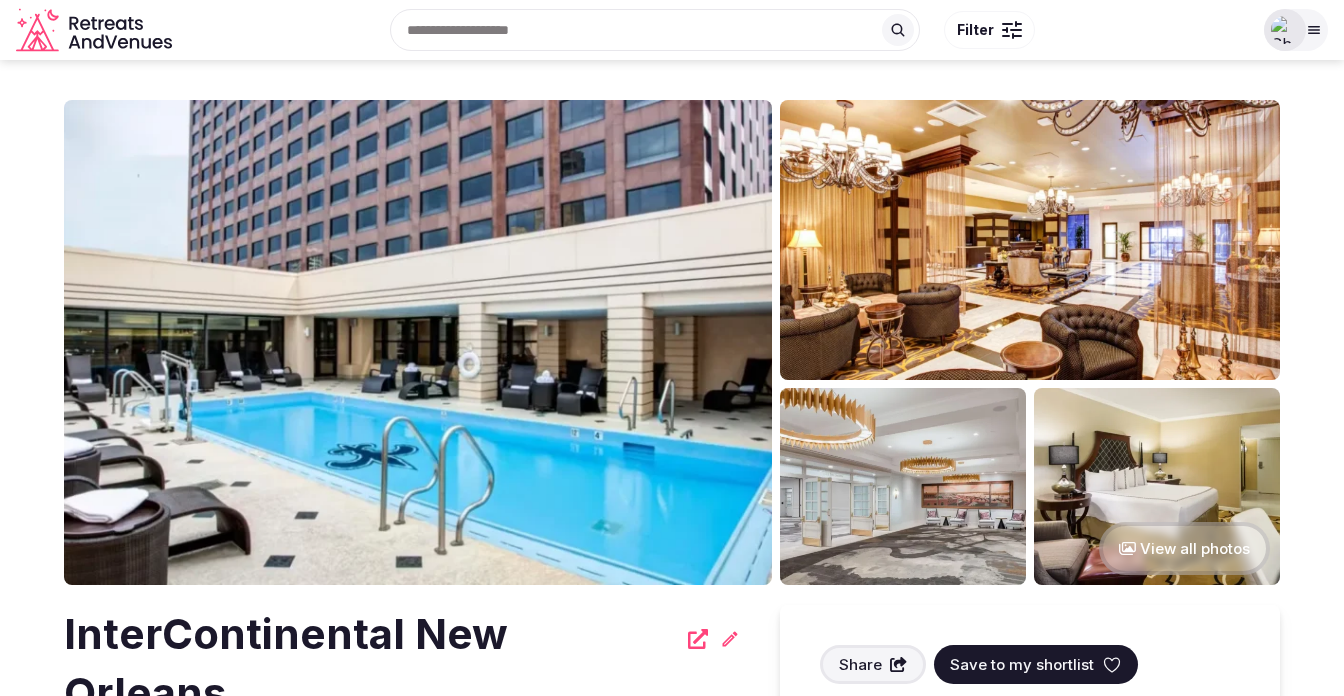 scroll, scrollTop: 0, scrollLeft: 0, axis: both 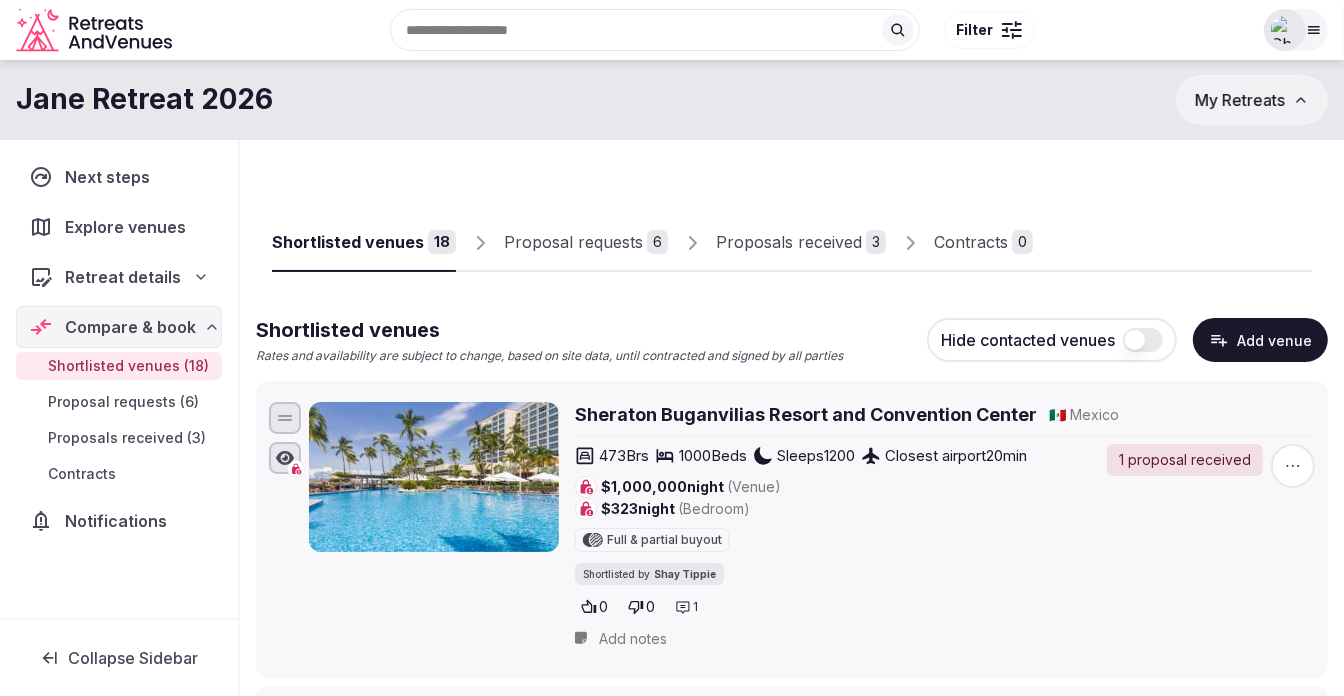 click at bounding box center (1285, 30) 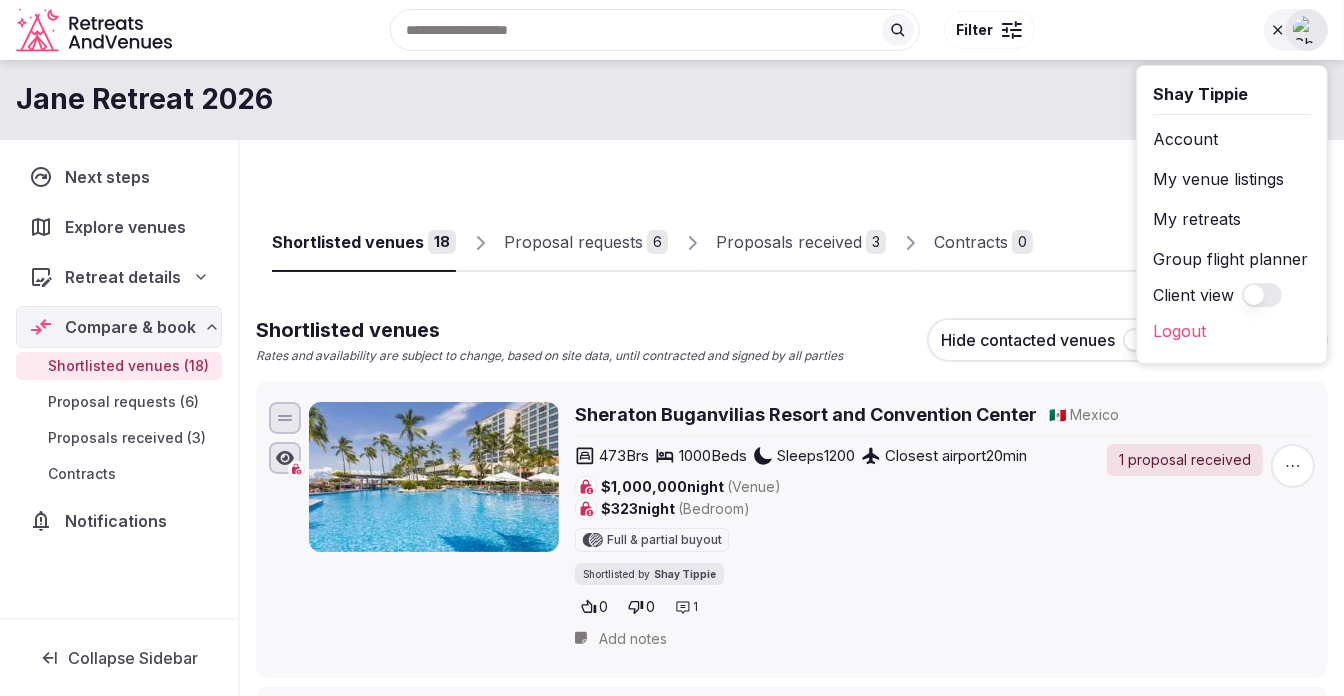 click on "My retreats" at bounding box center (1232, 219) 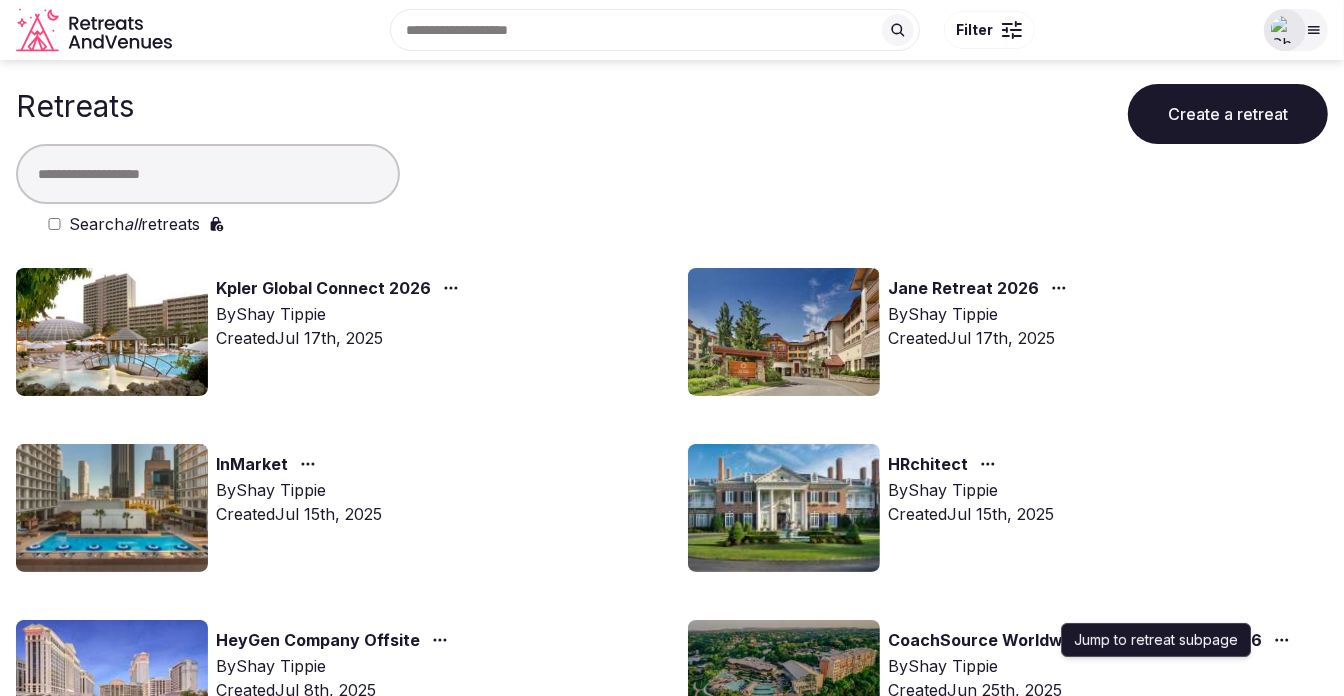 click 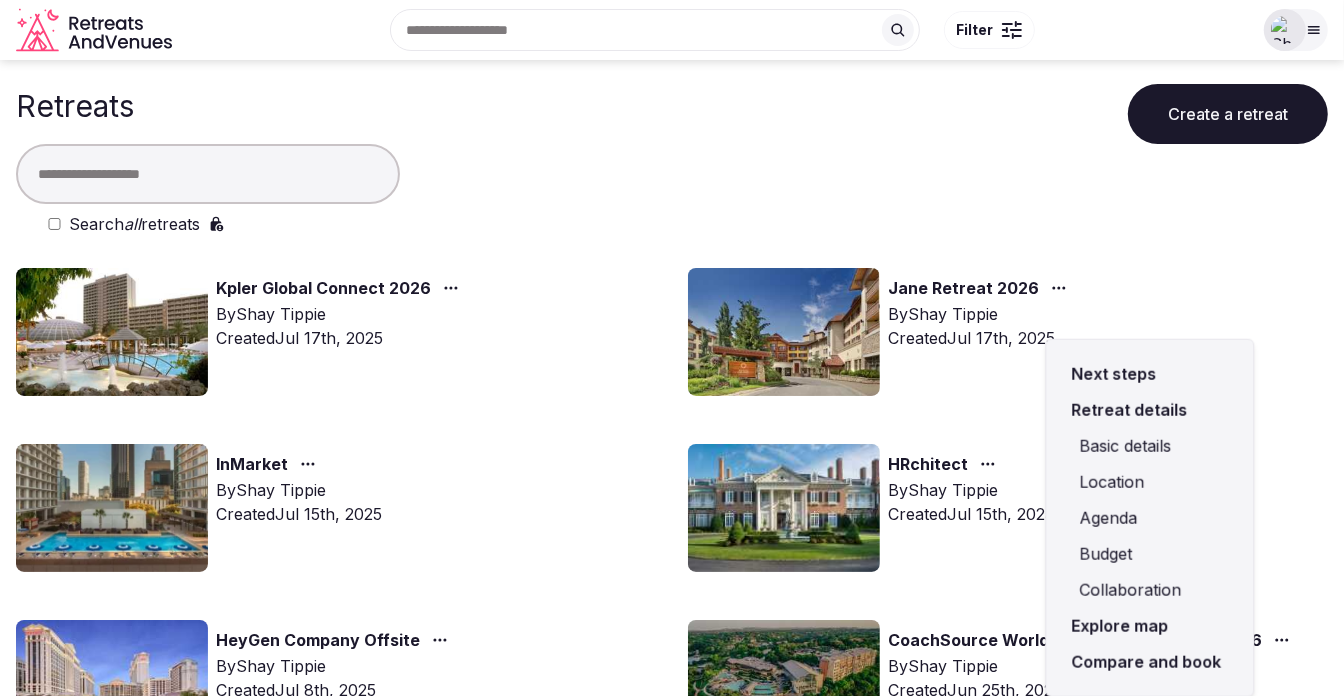 click on "Compare and book" at bounding box center [1149, 662] 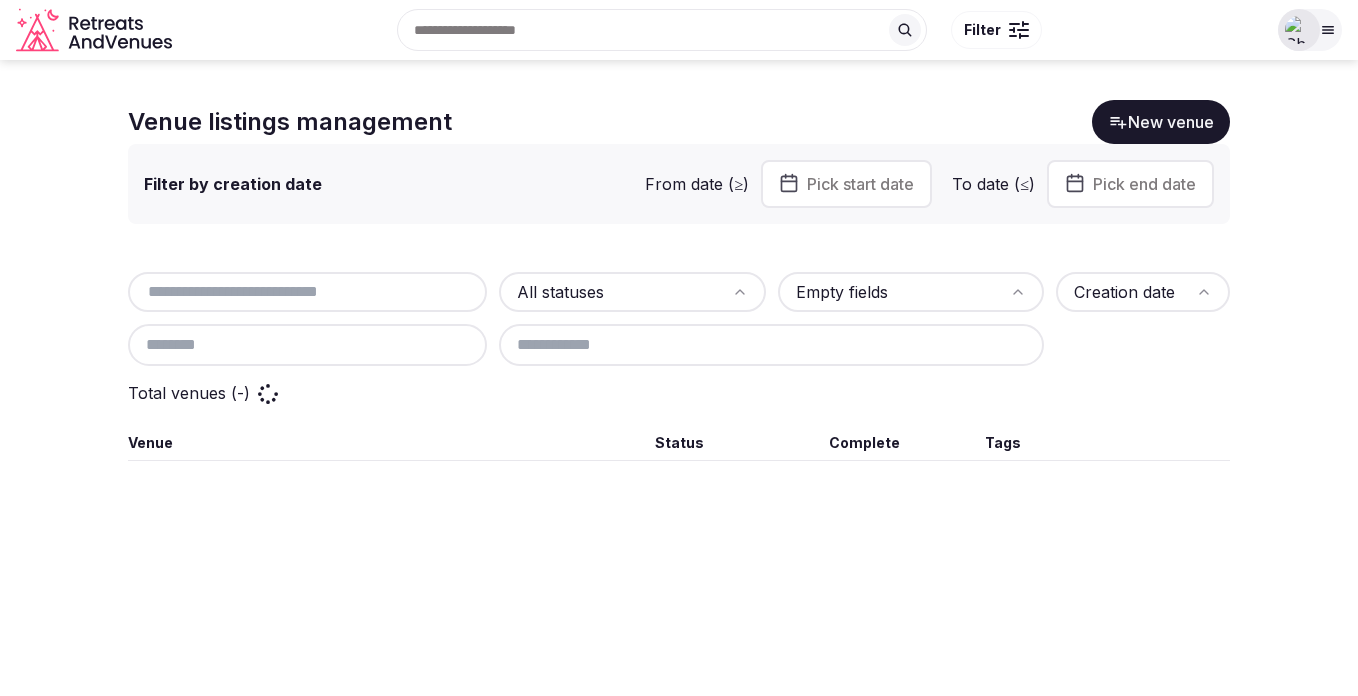 scroll, scrollTop: 0, scrollLeft: 0, axis: both 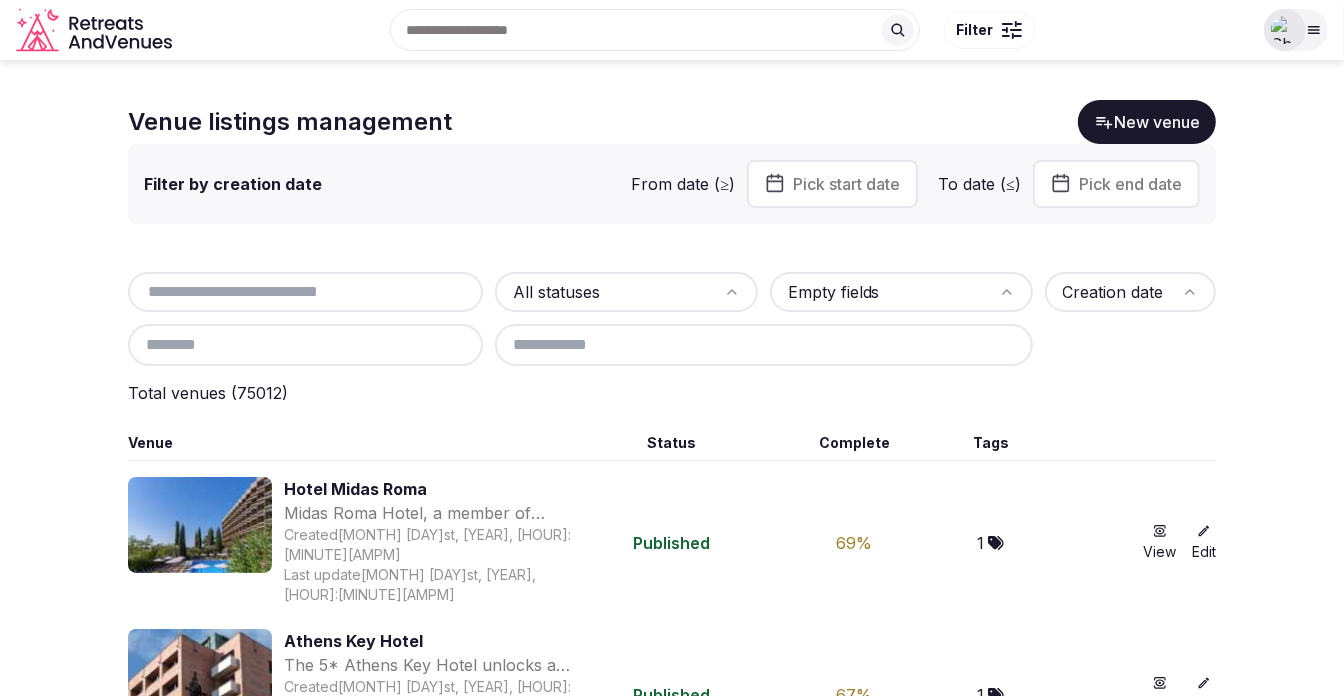 click at bounding box center [305, 292] 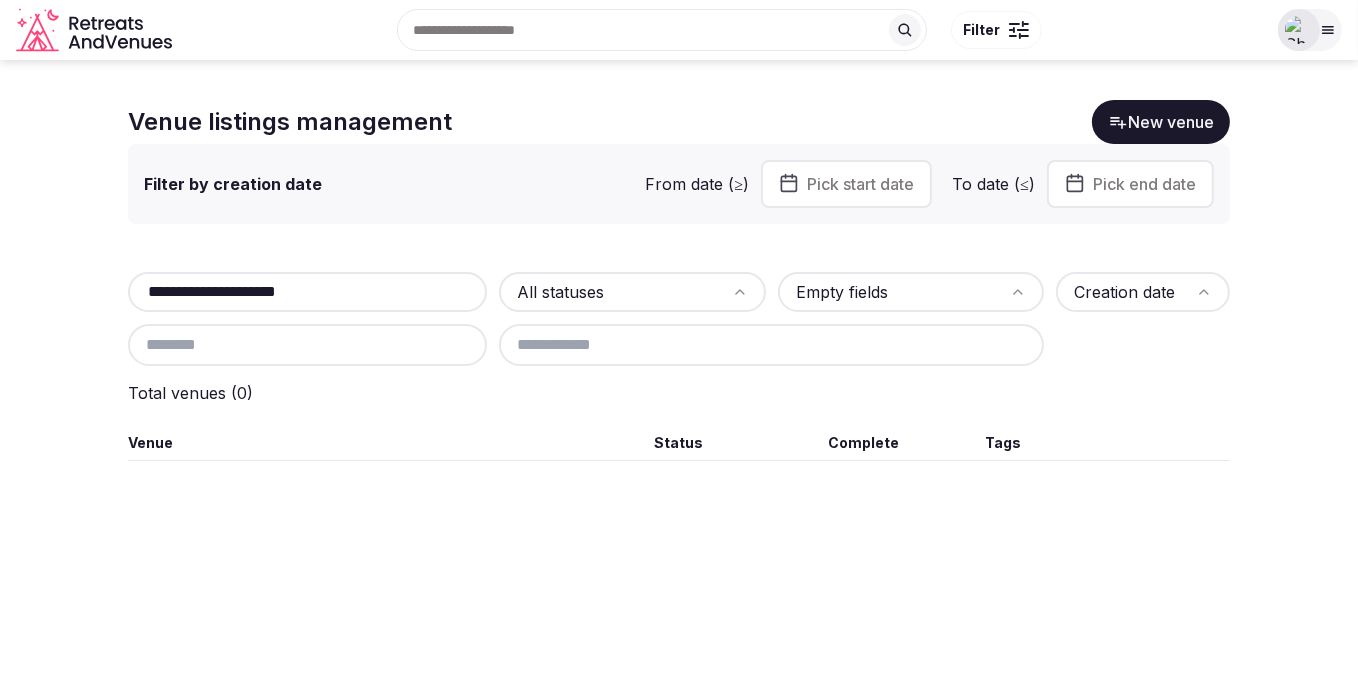 click on "**********" at bounding box center (307, 292) 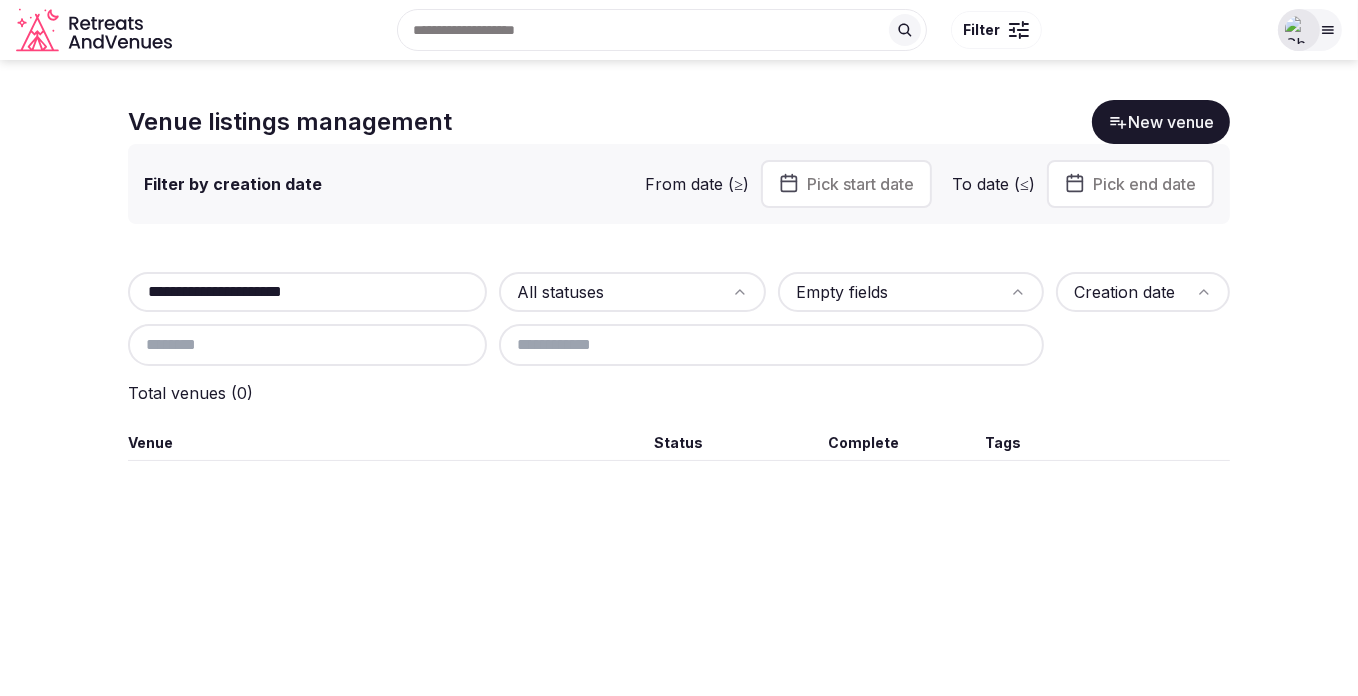 click on "**********" at bounding box center [307, 292] 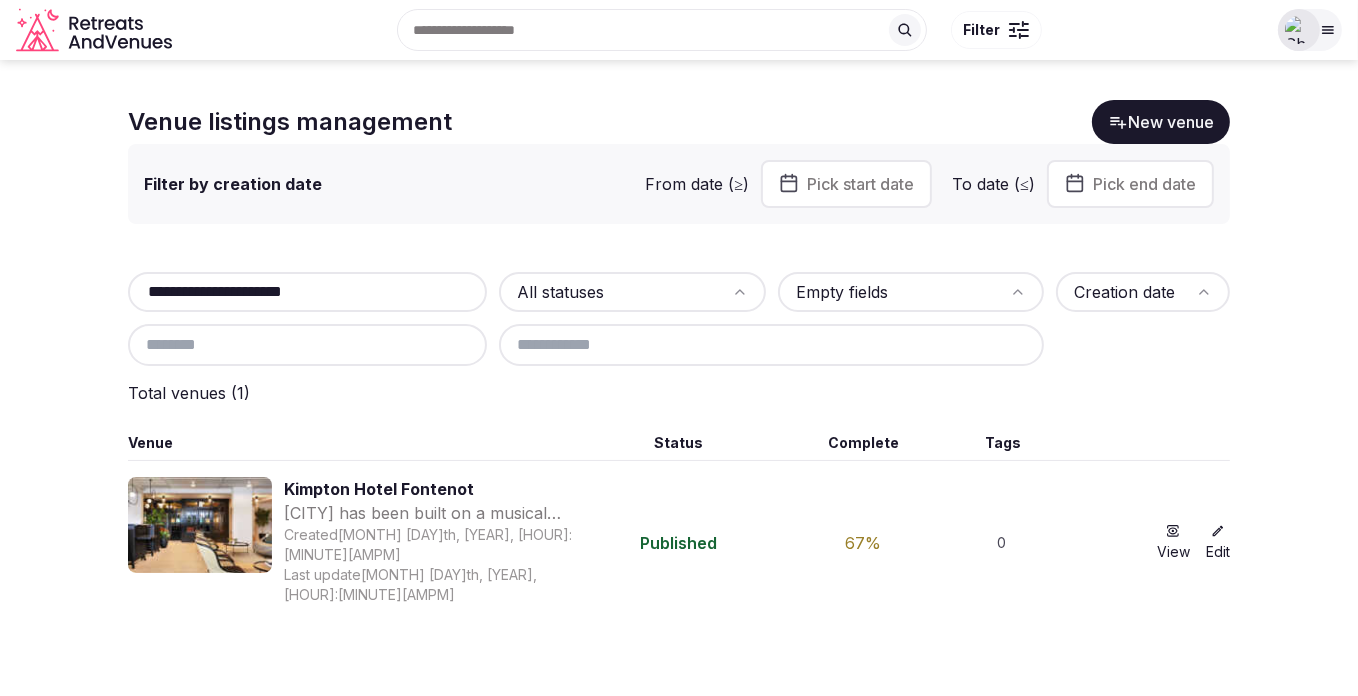 type on "**********" 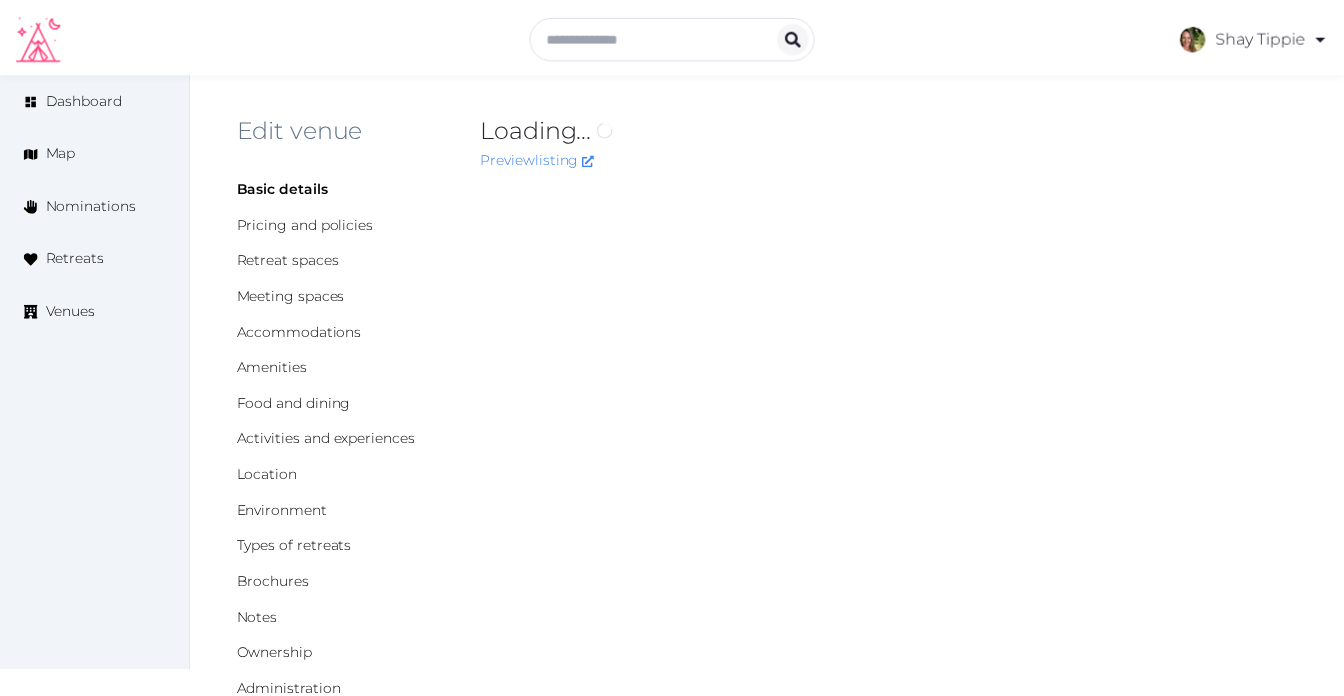 scroll, scrollTop: 0, scrollLeft: 0, axis: both 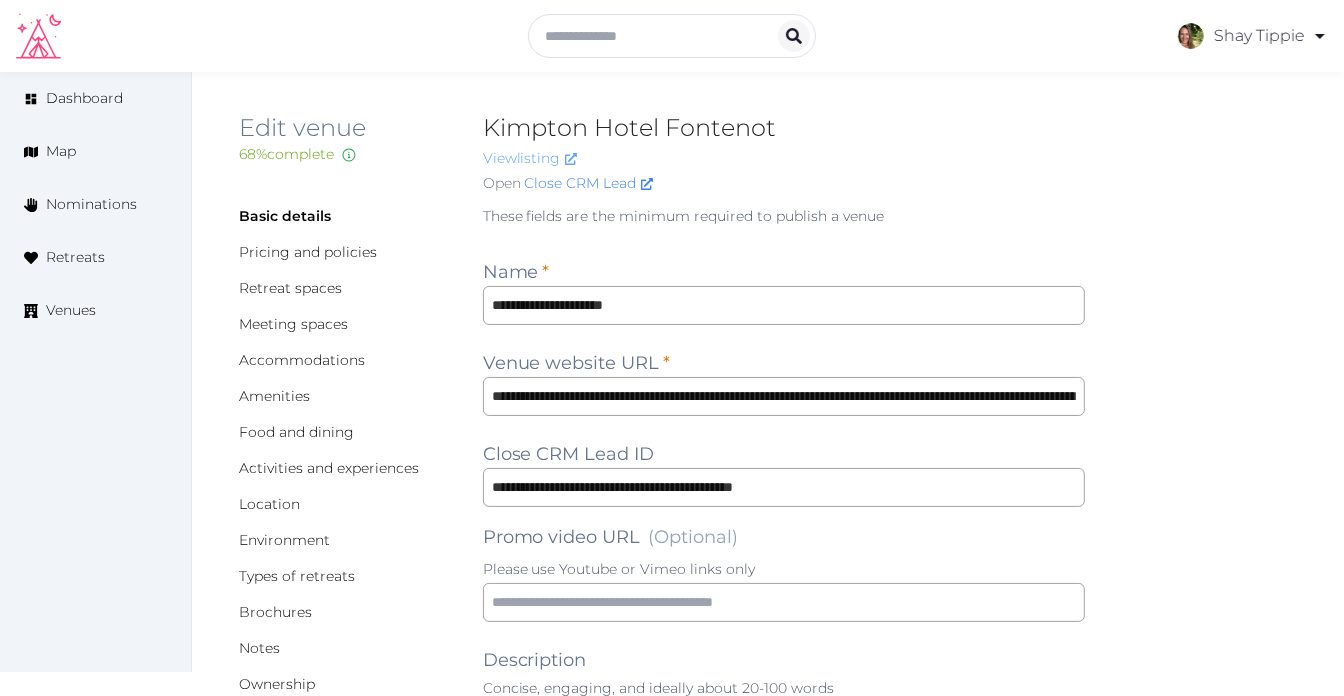 click on "View  listing" at bounding box center (530, 158) 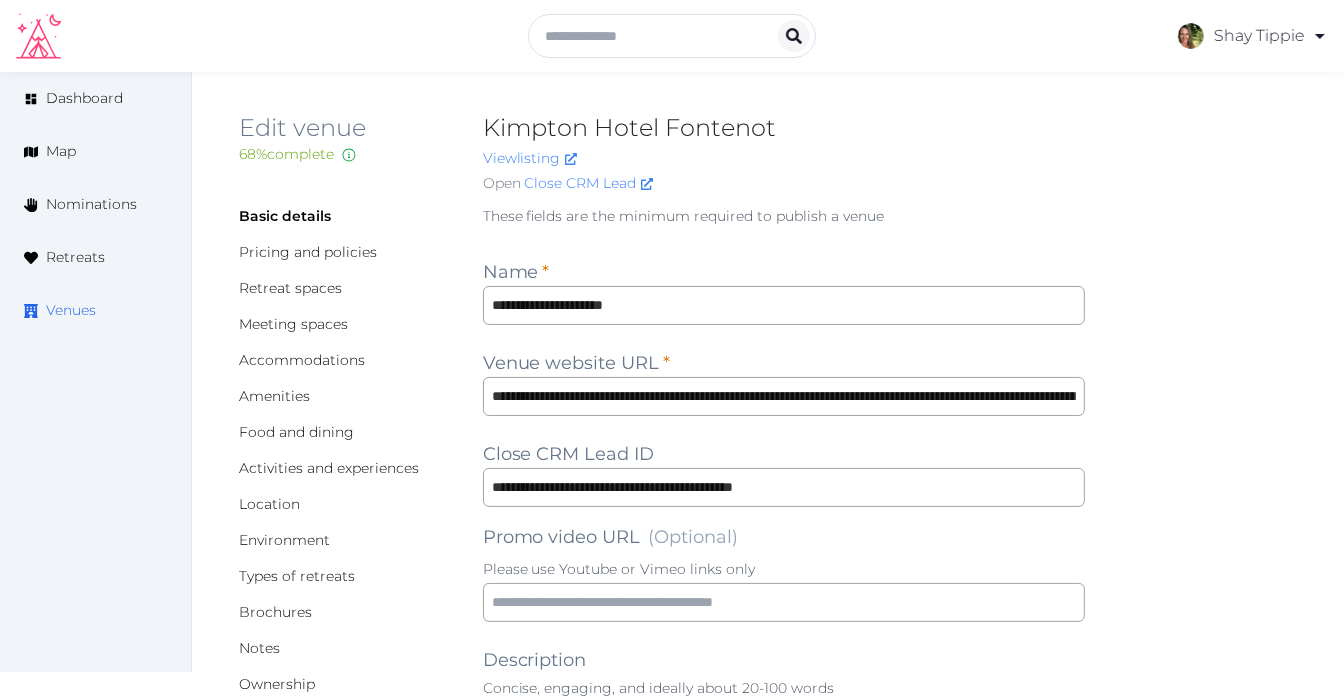 click on "Venues" at bounding box center (71, 310) 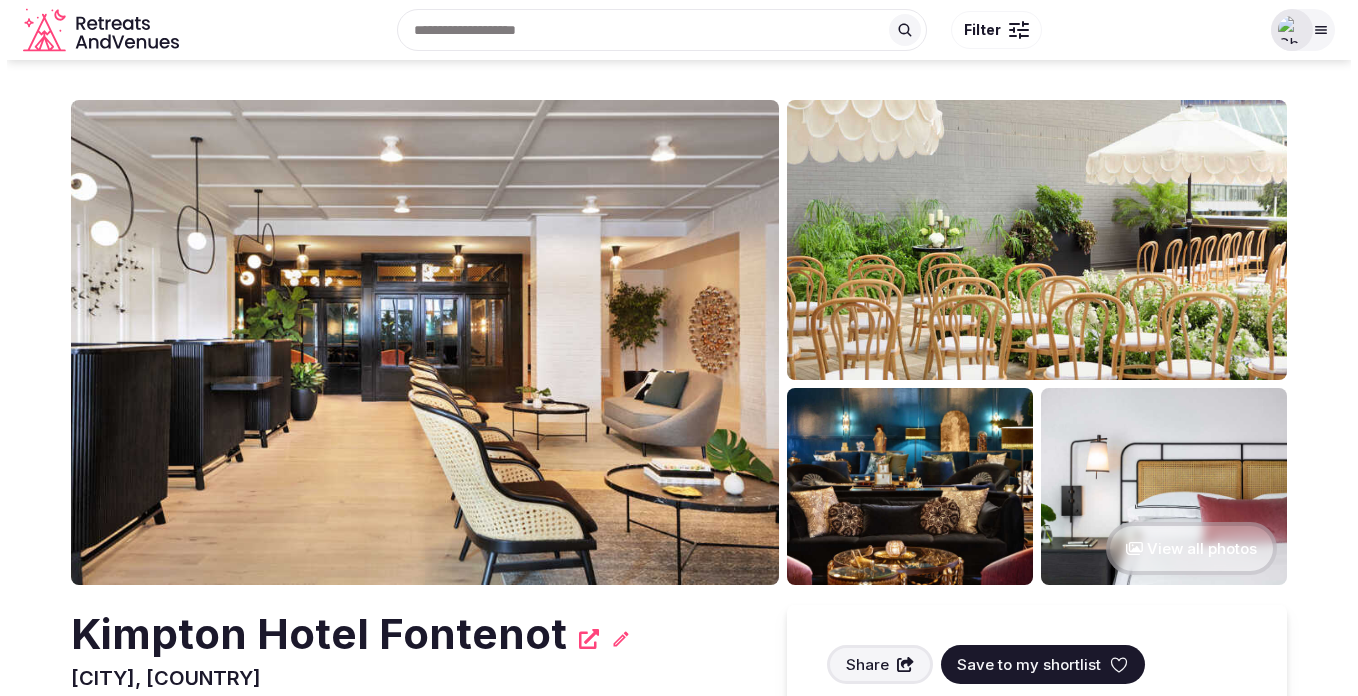 scroll, scrollTop: 0, scrollLeft: 0, axis: both 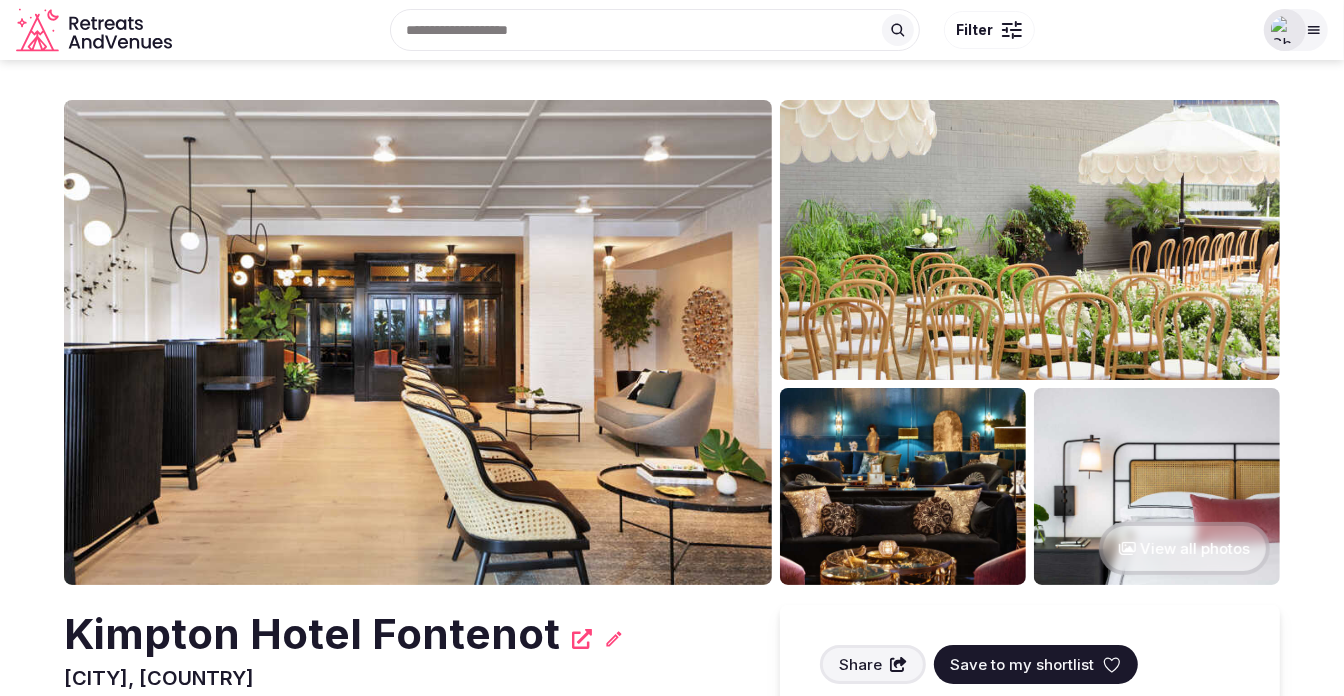 click 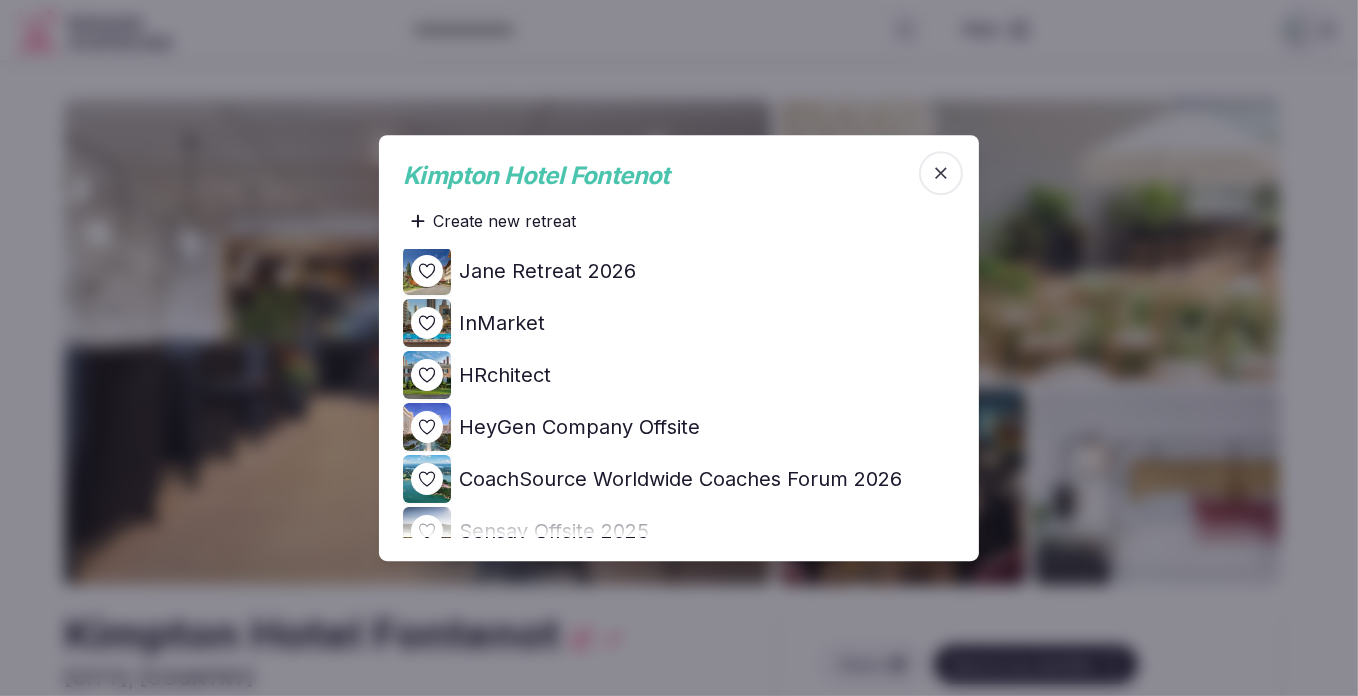 scroll, scrollTop: 90, scrollLeft: 0, axis: vertical 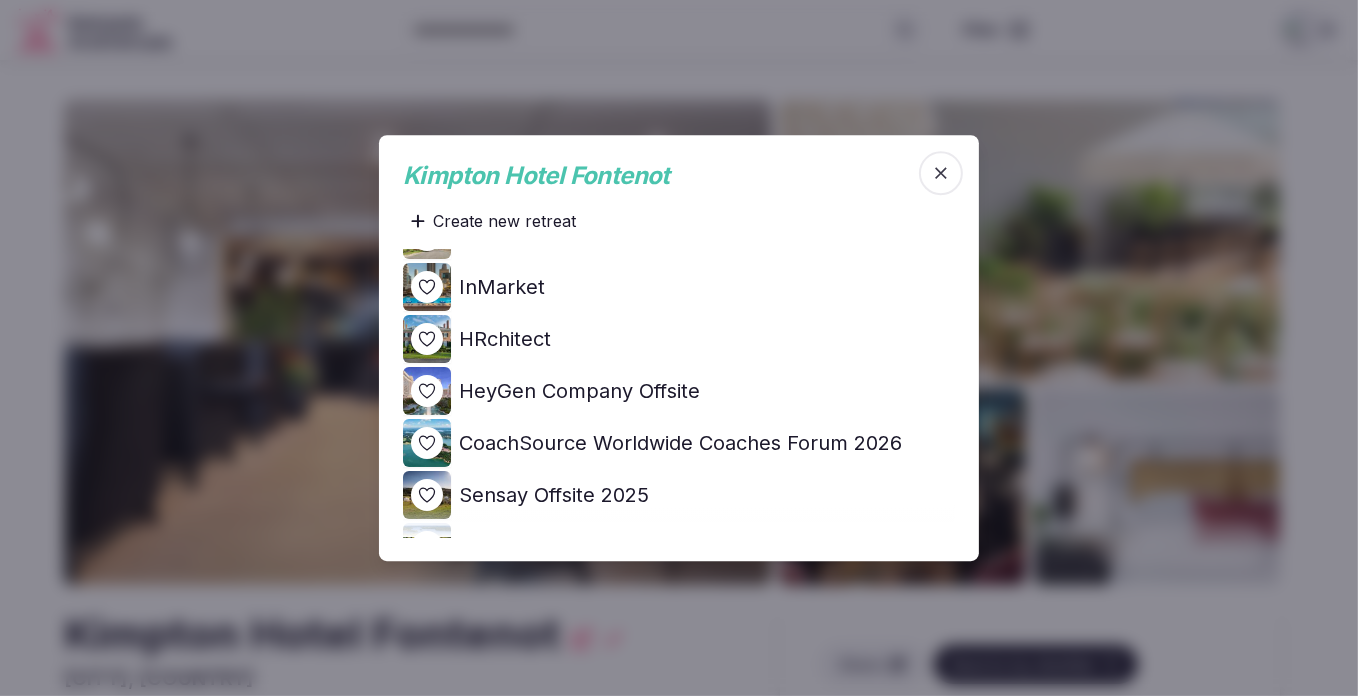 click 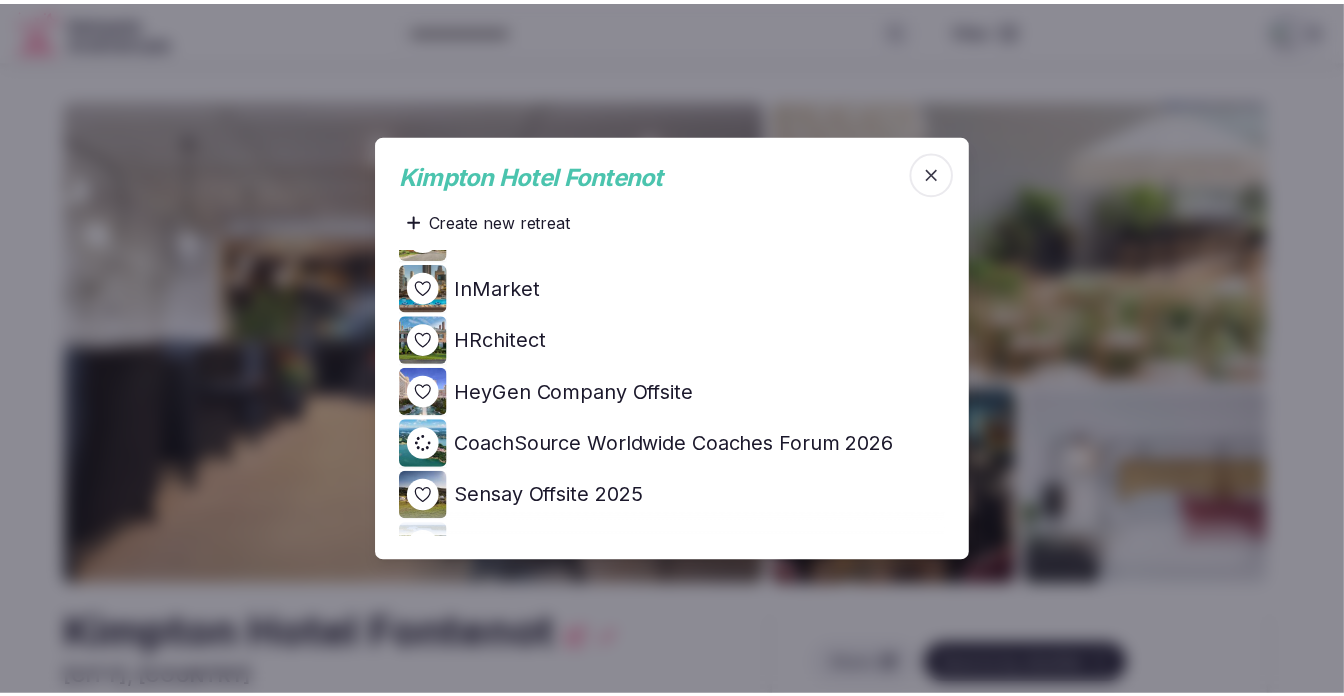 scroll, scrollTop: 0, scrollLeft: 0, axis: both 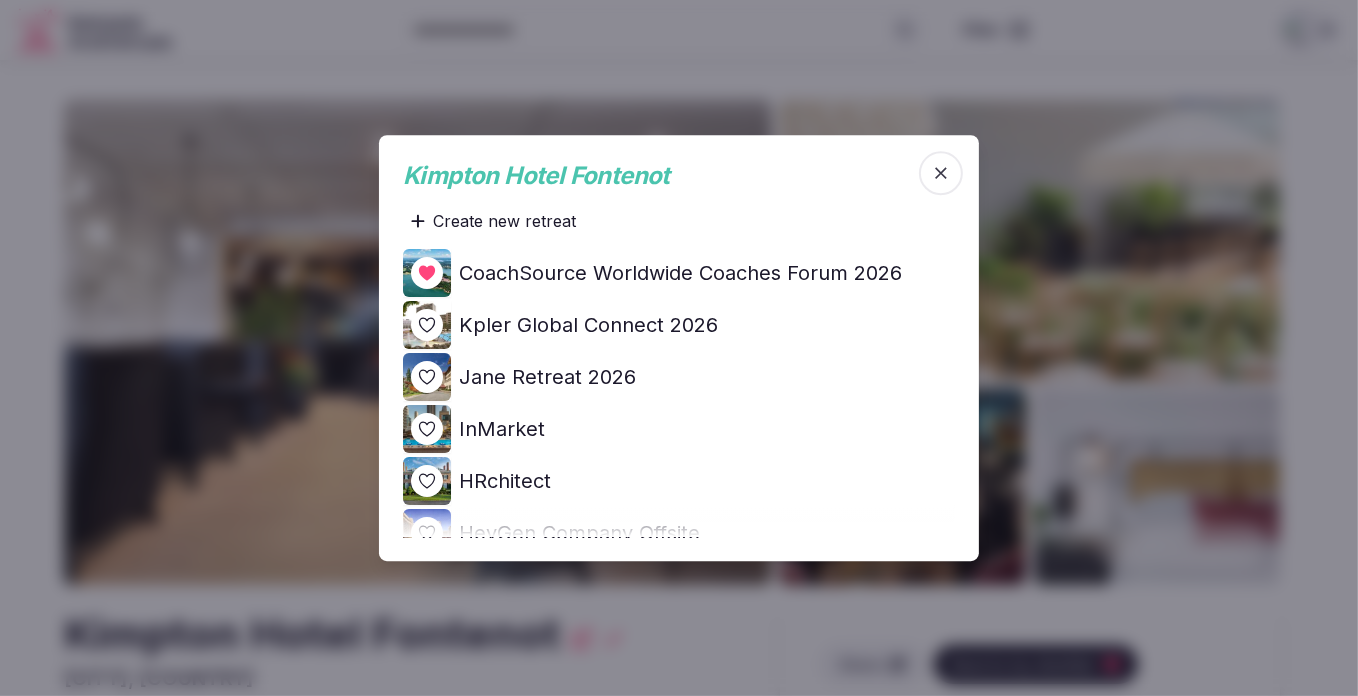 click 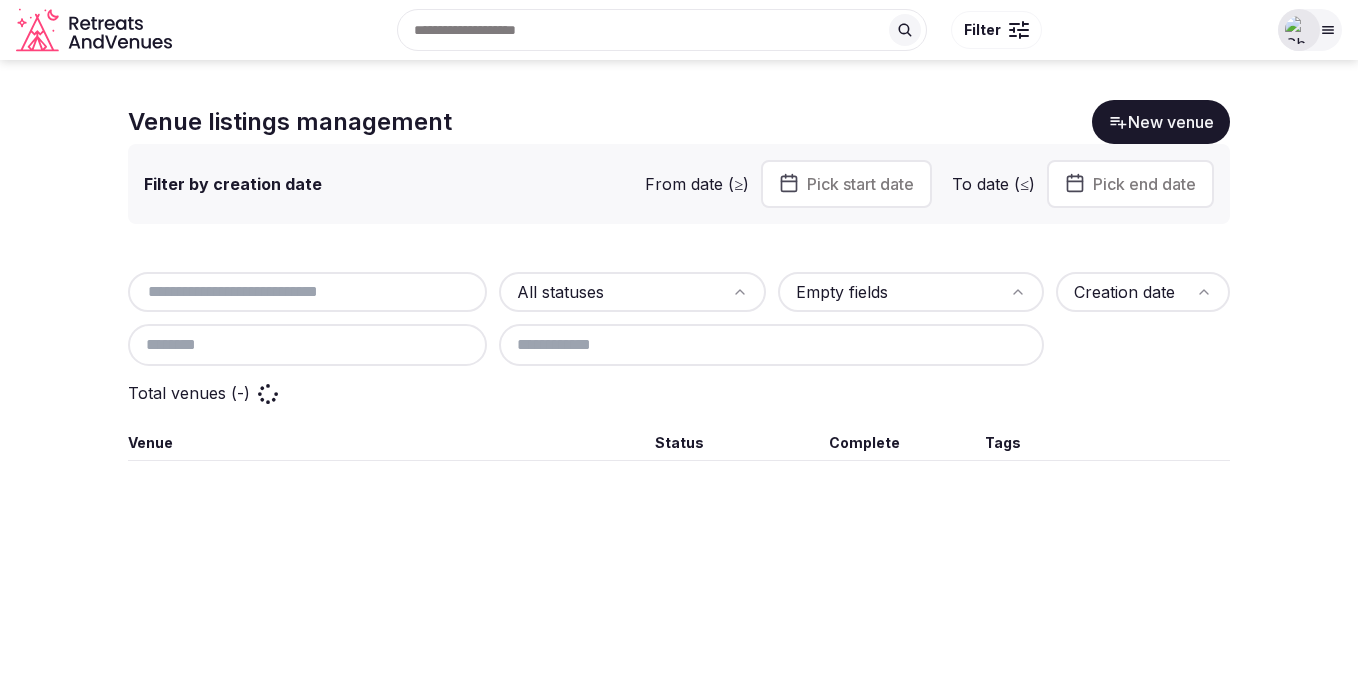 scroll, scrollTop: 0, scrollLeft: 0, axis: both 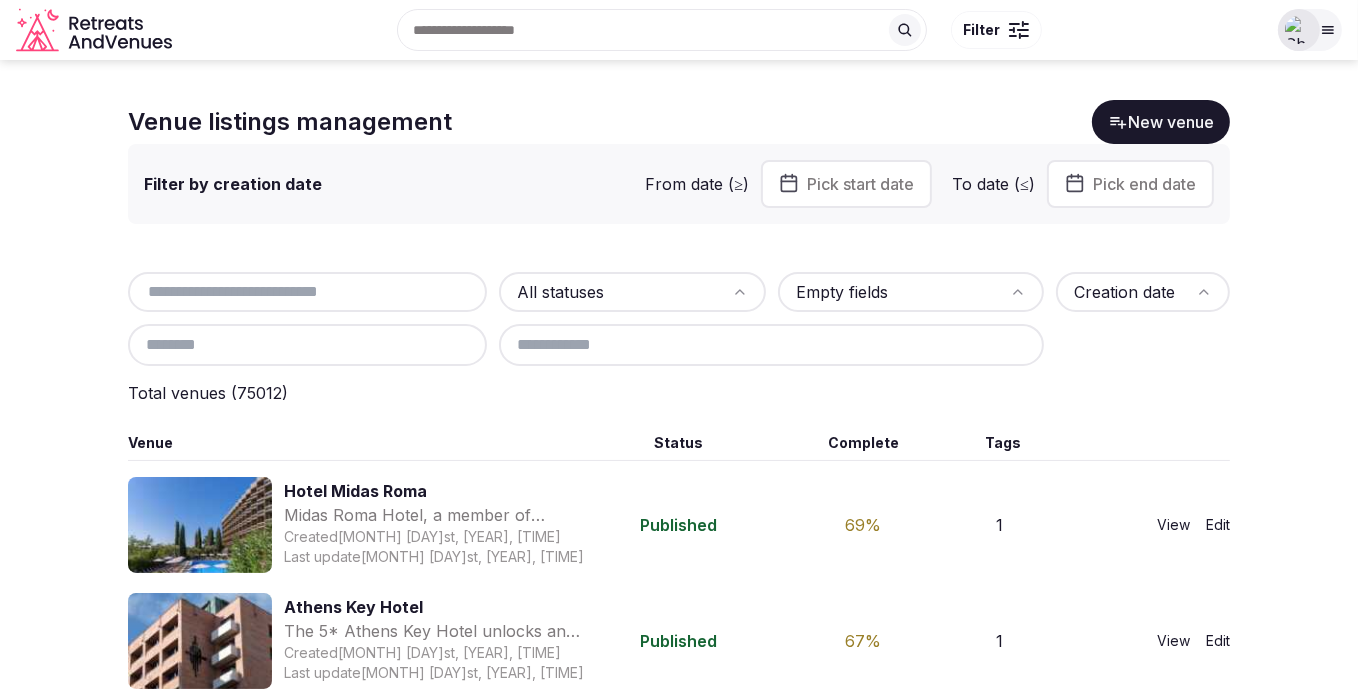 click at bounding box center [307, 292] 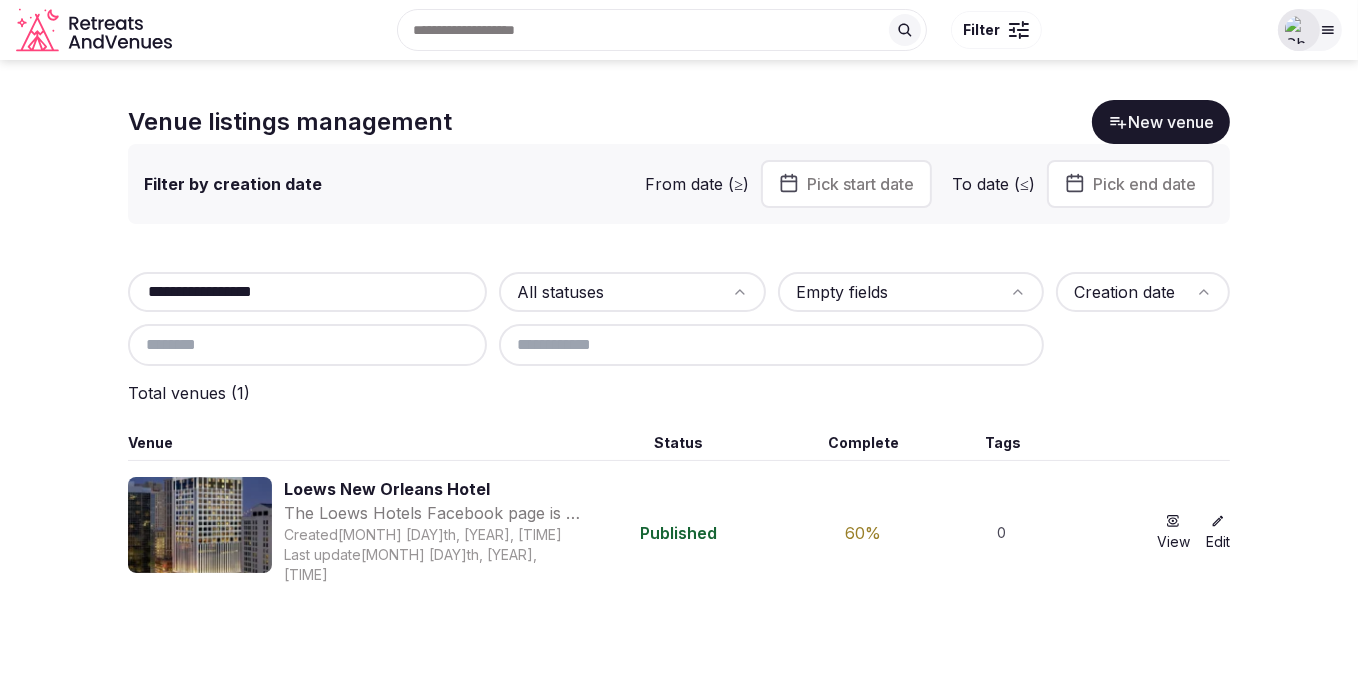 type on "**********" 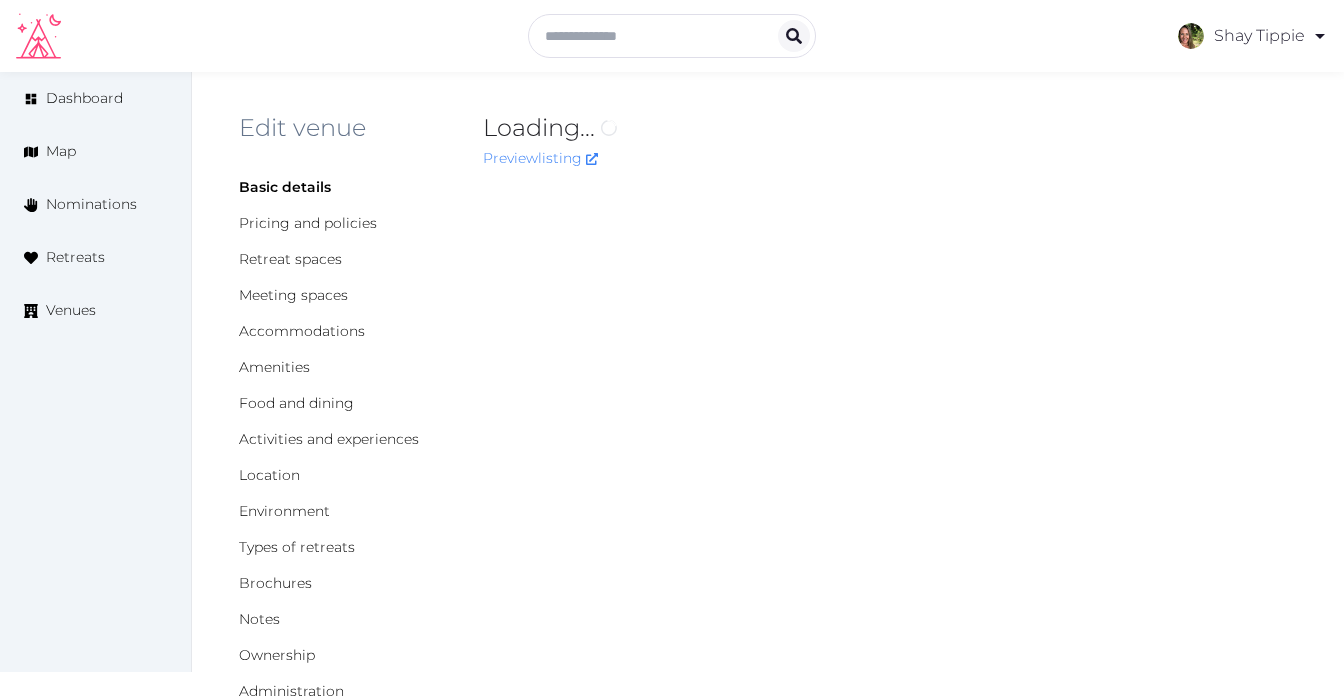scroll, scrollTop: 0, scrollLeft: 0, axis: both 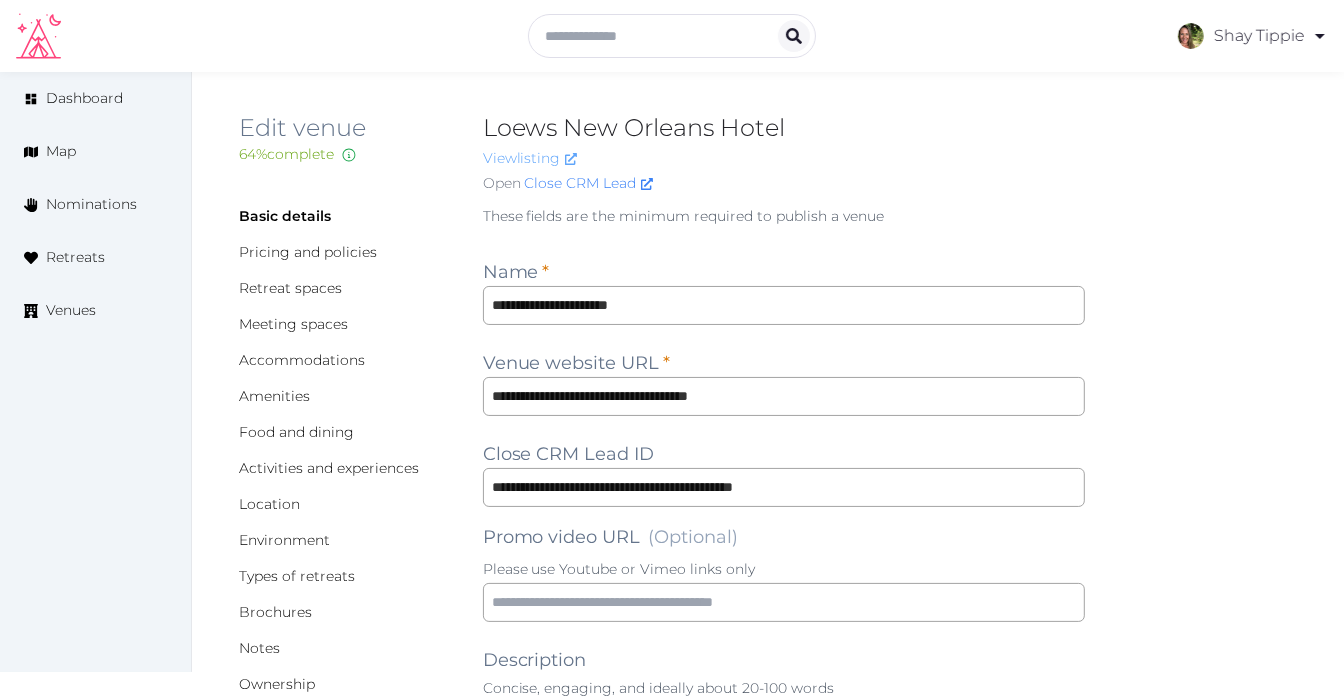 click on "View  listing" at bounding box center (530, 158) 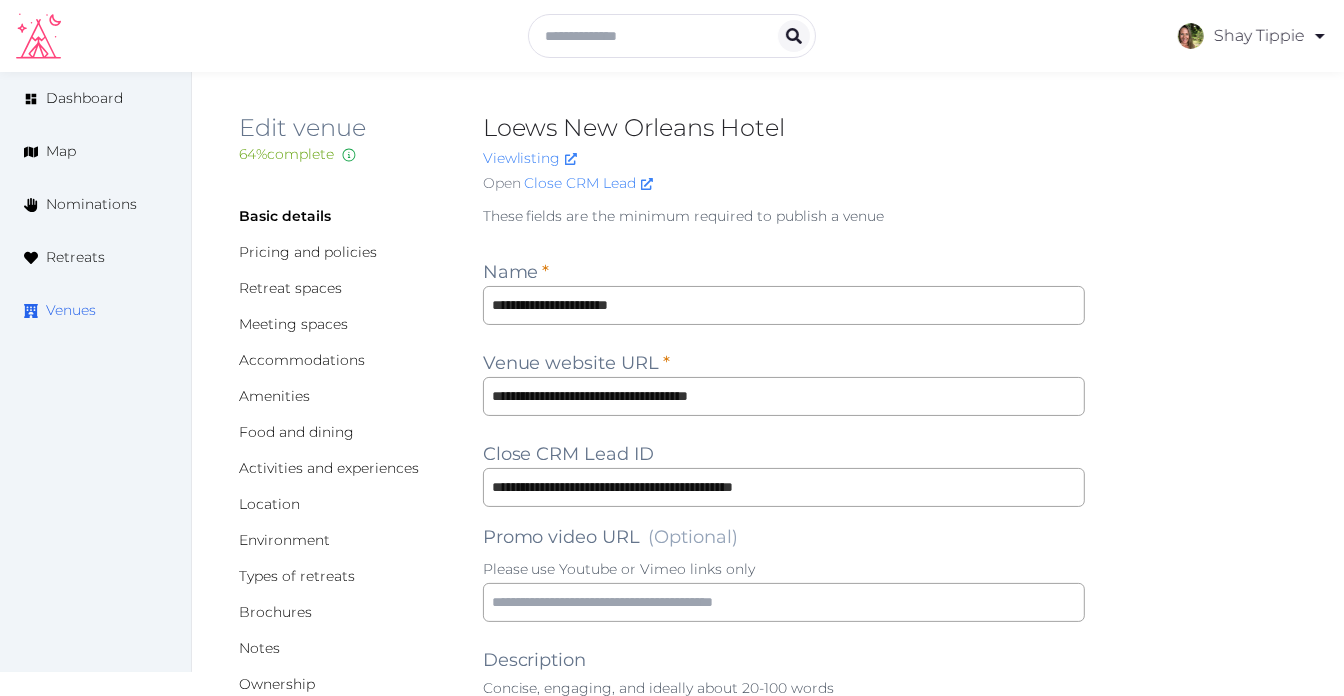 click on "Venues" at bounding box center [71, 310] 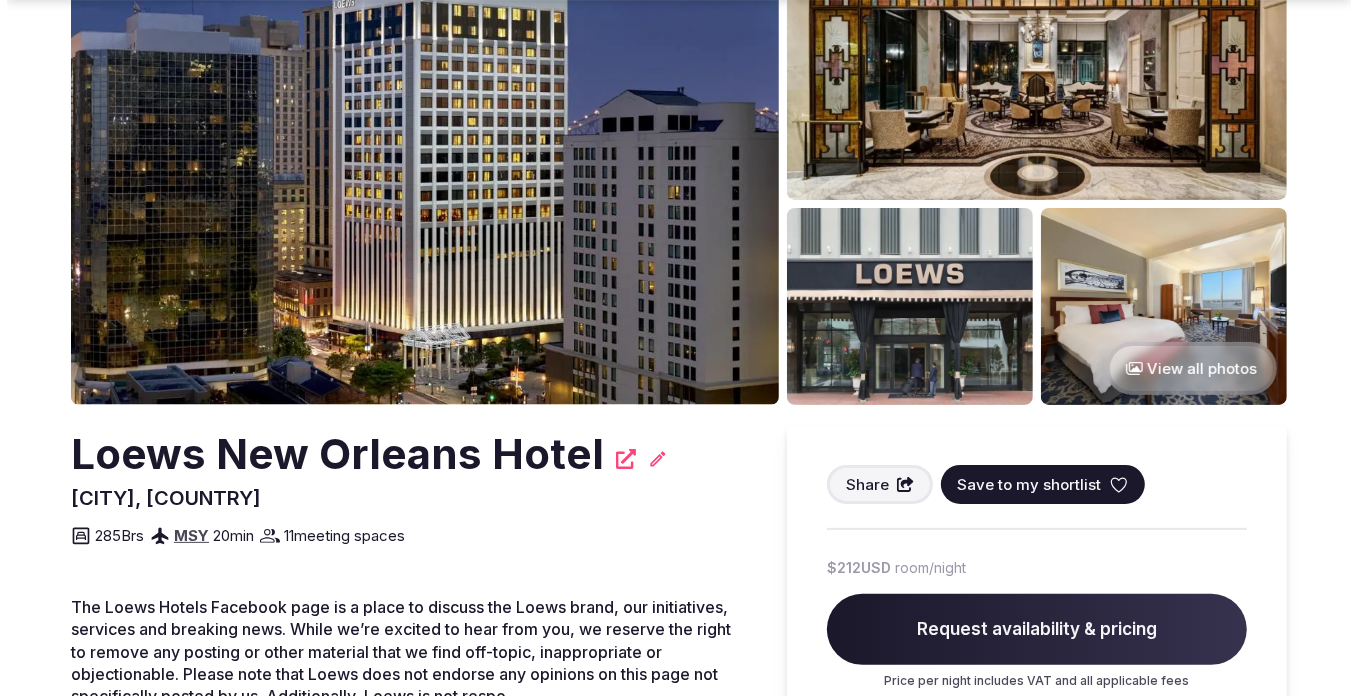 scroll, scrollTop: 181, scrollLeft: 0, axis: vertical 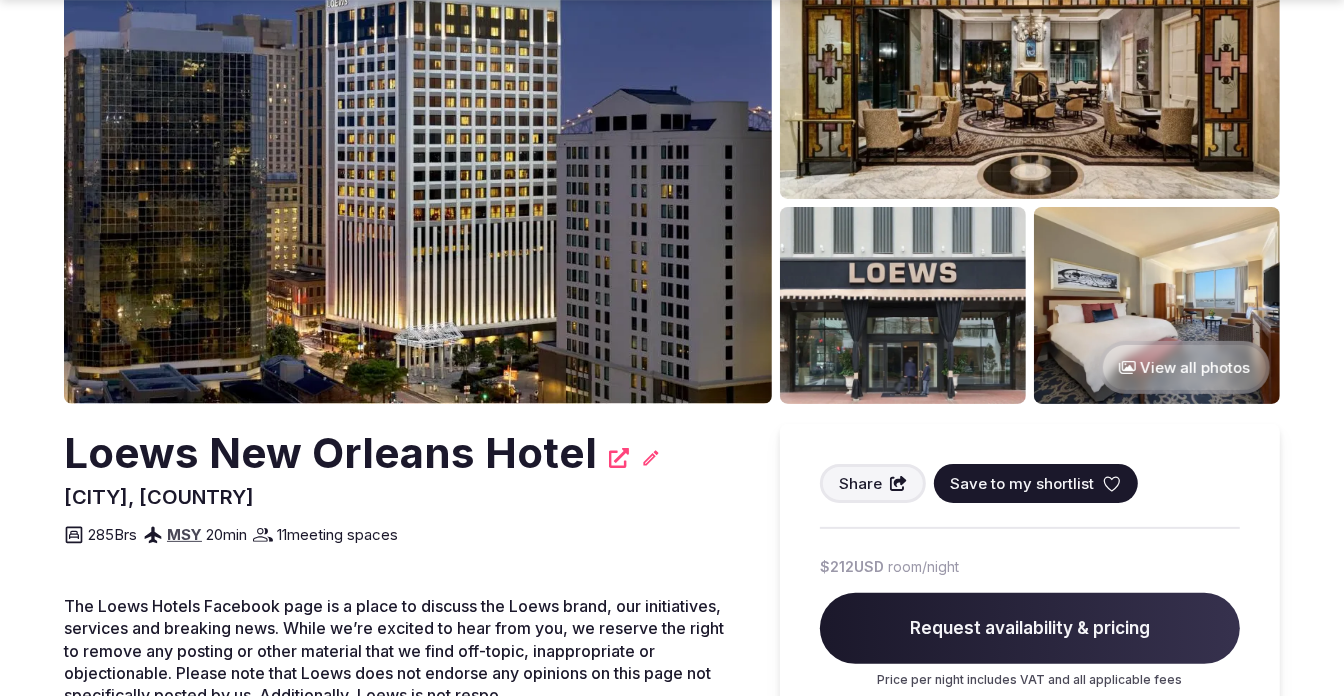 click 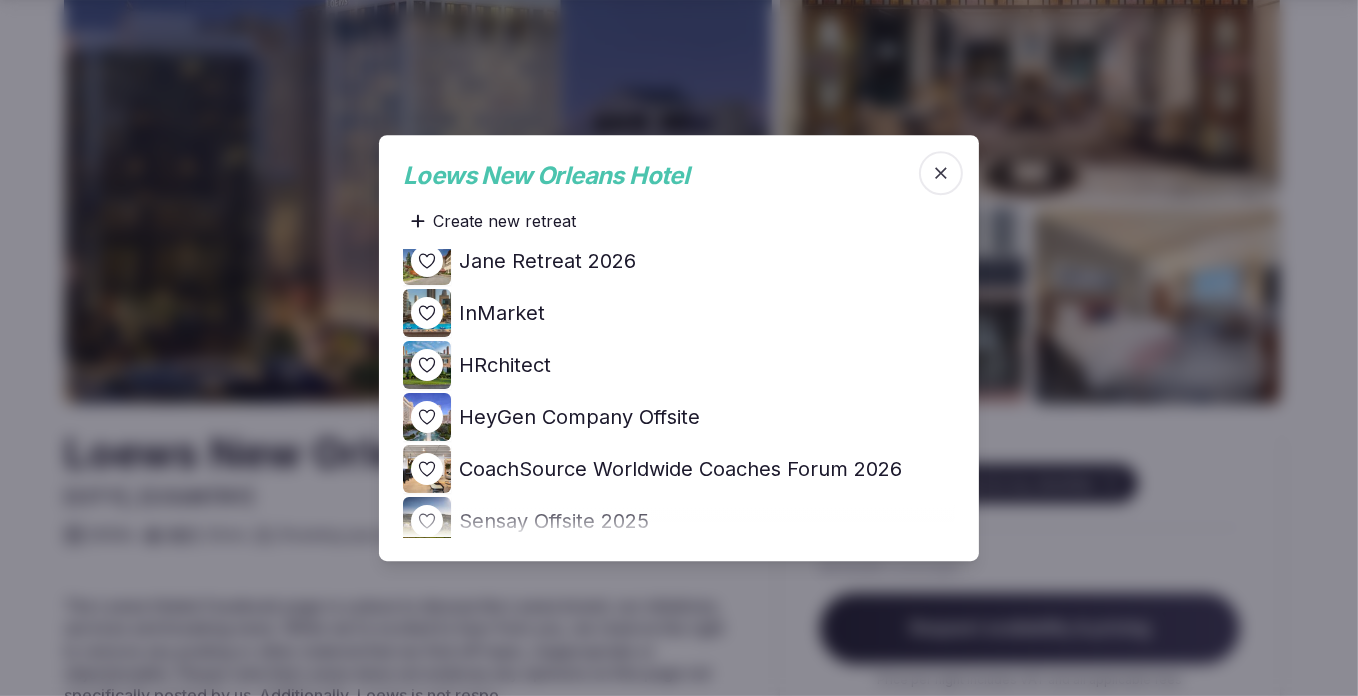 scroll, scrollTop: 90, scrollLeft: 0, axis: vertical 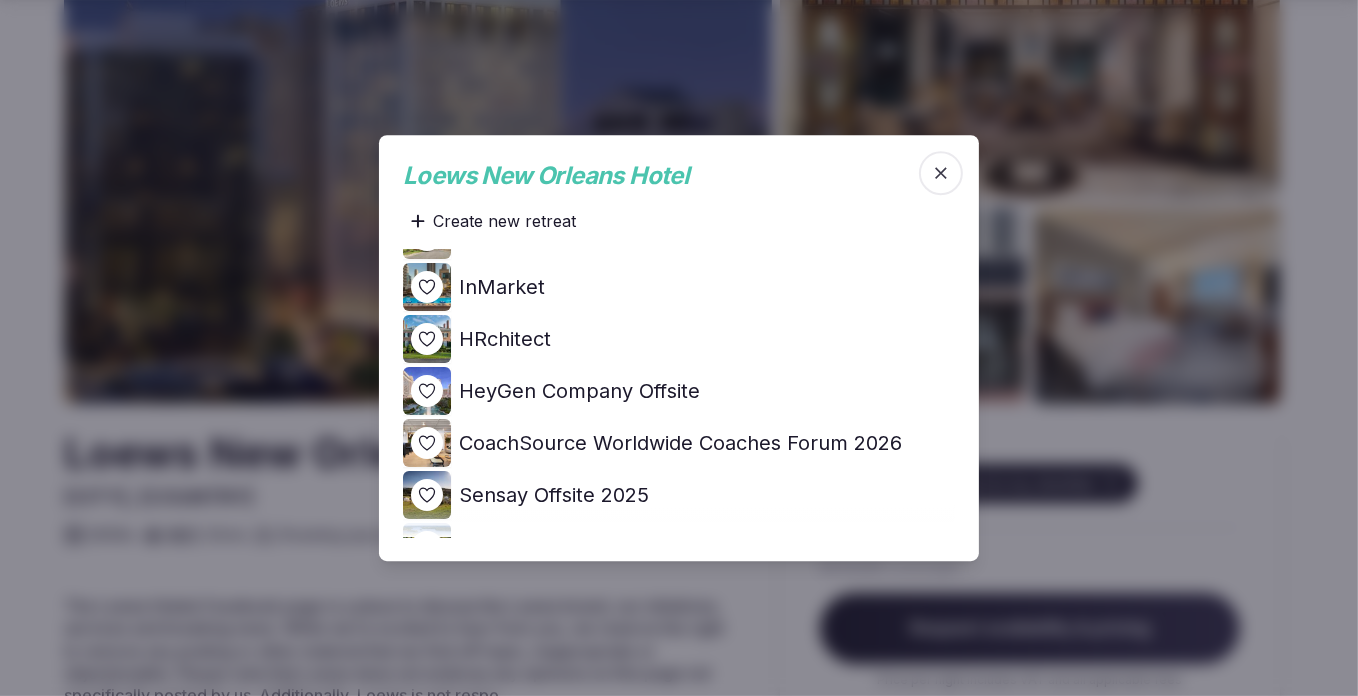 click 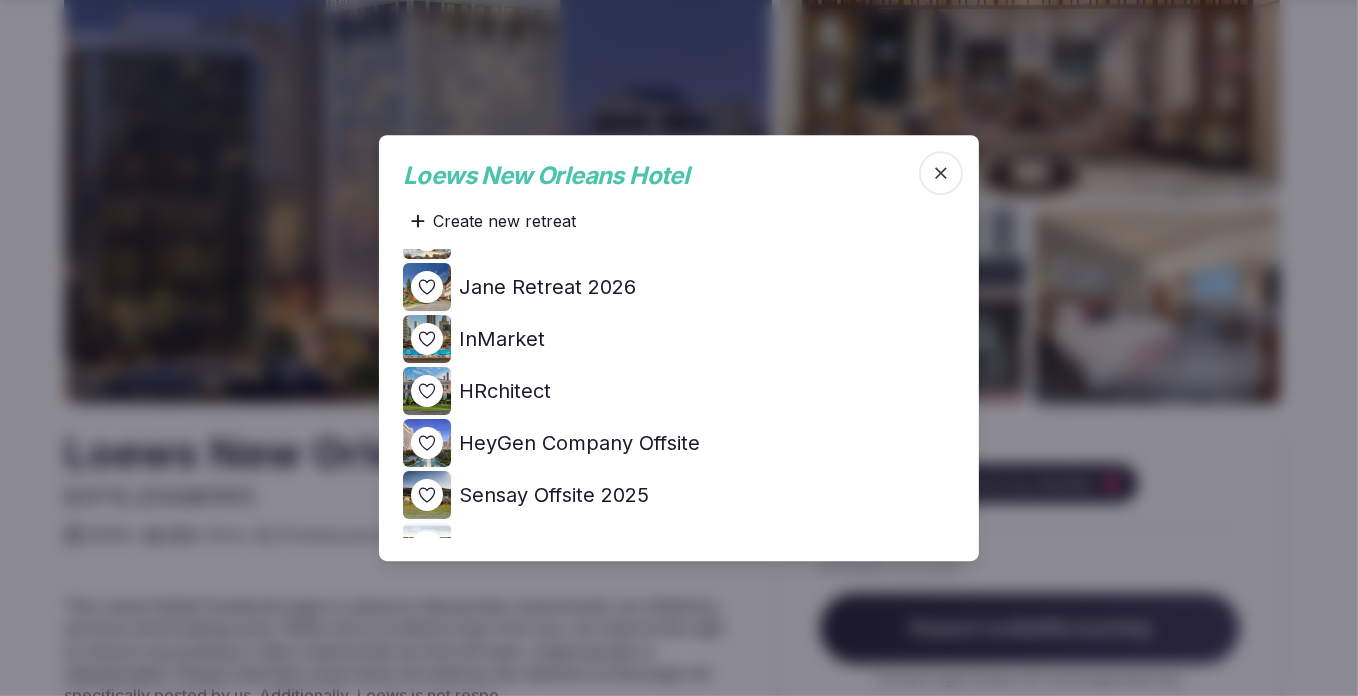 scroll, scrollTop: 0, scrollLeft: 0, axis: both 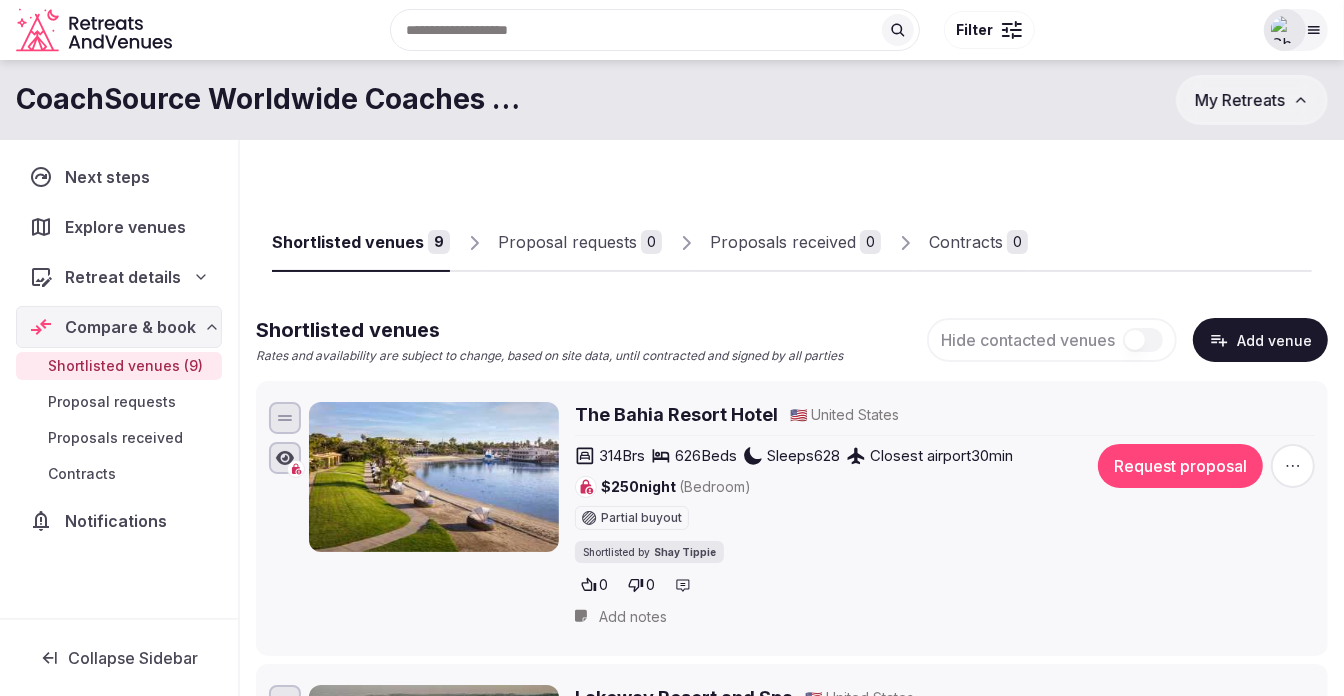 click 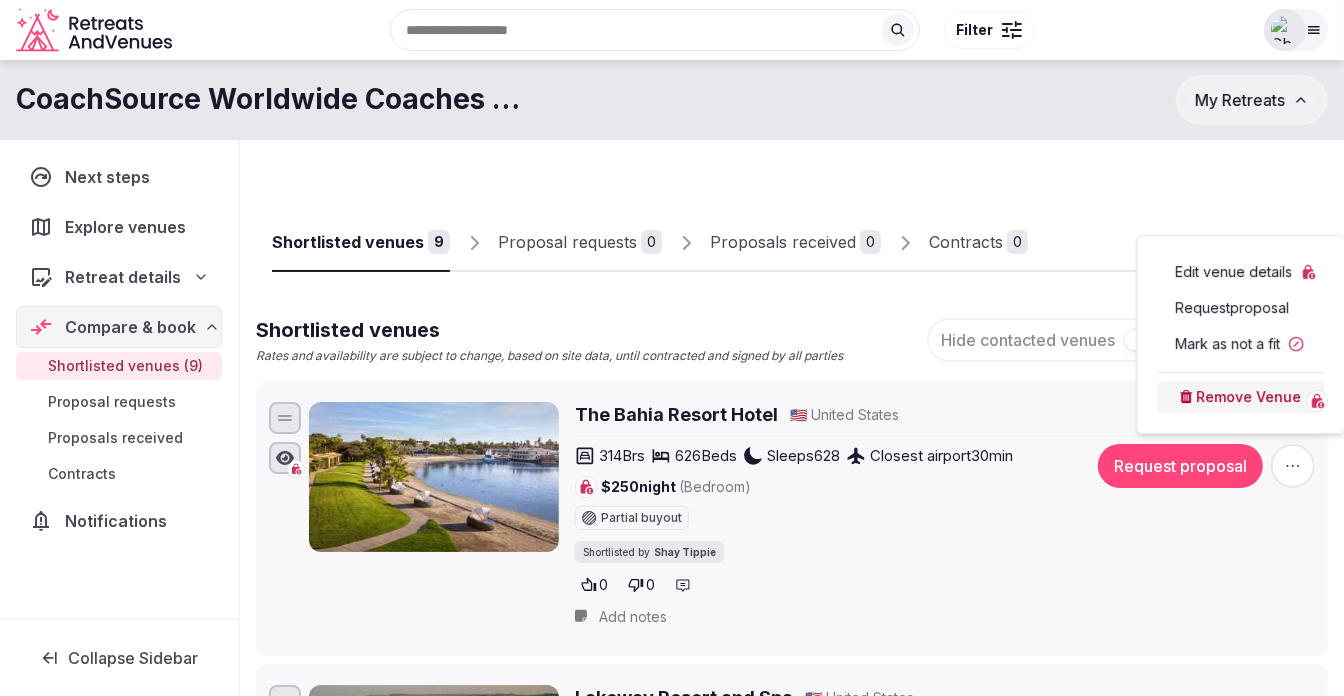 click on "Remove Venue" at bounding box center [1240, 397] 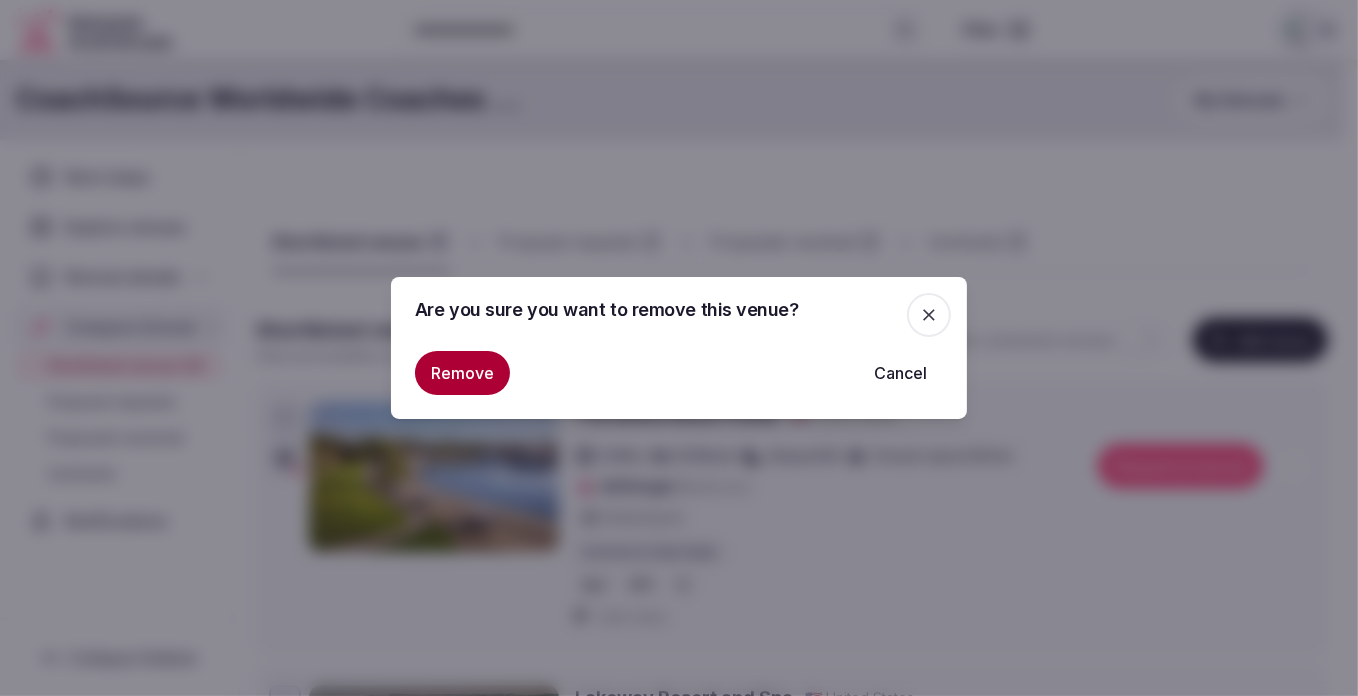 click on "Remove" at bounding box center [462, 373] 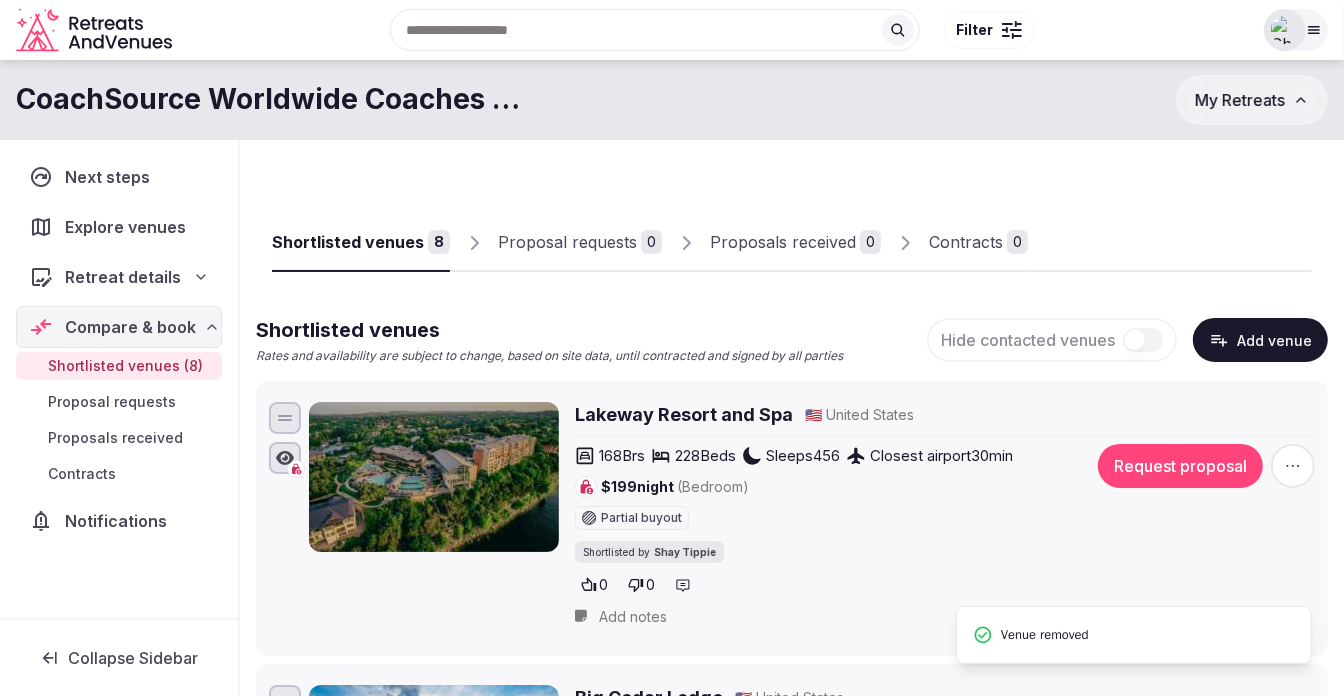 click 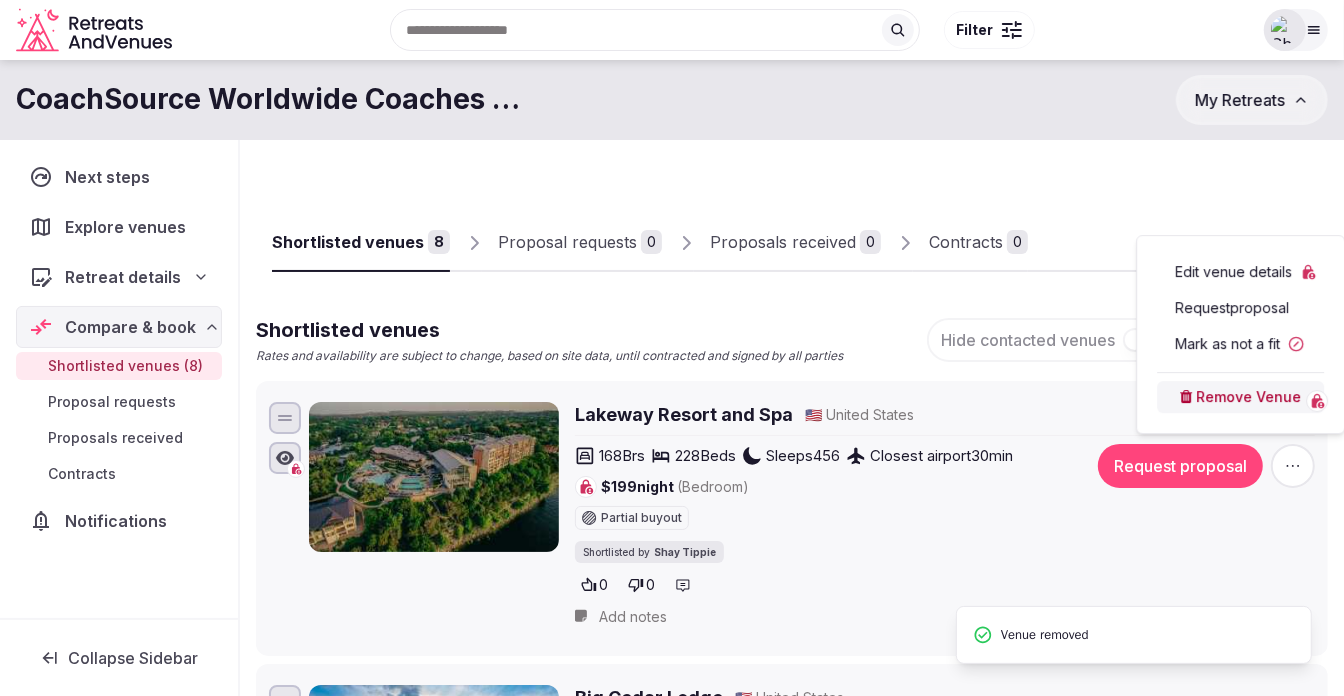 click on "Remove Venue" at bounding box center (1240, 397) 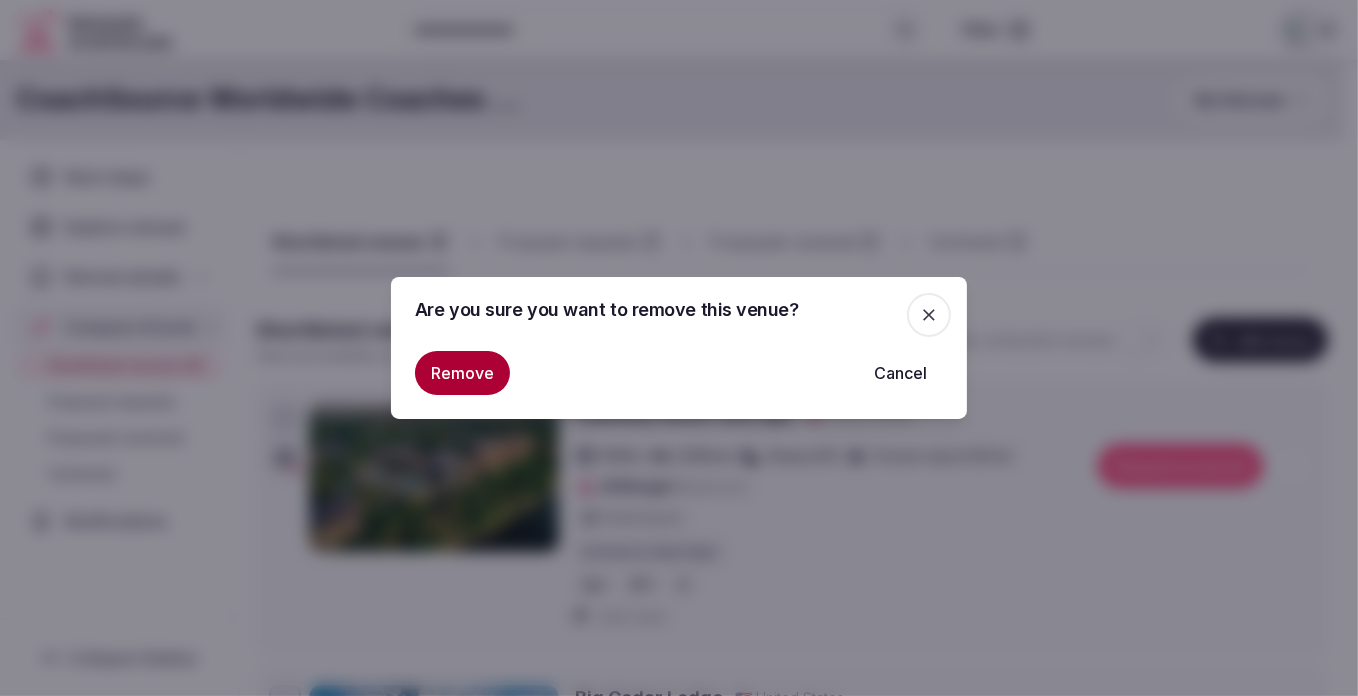 click on "Remove" at bounding box center [462, 373] 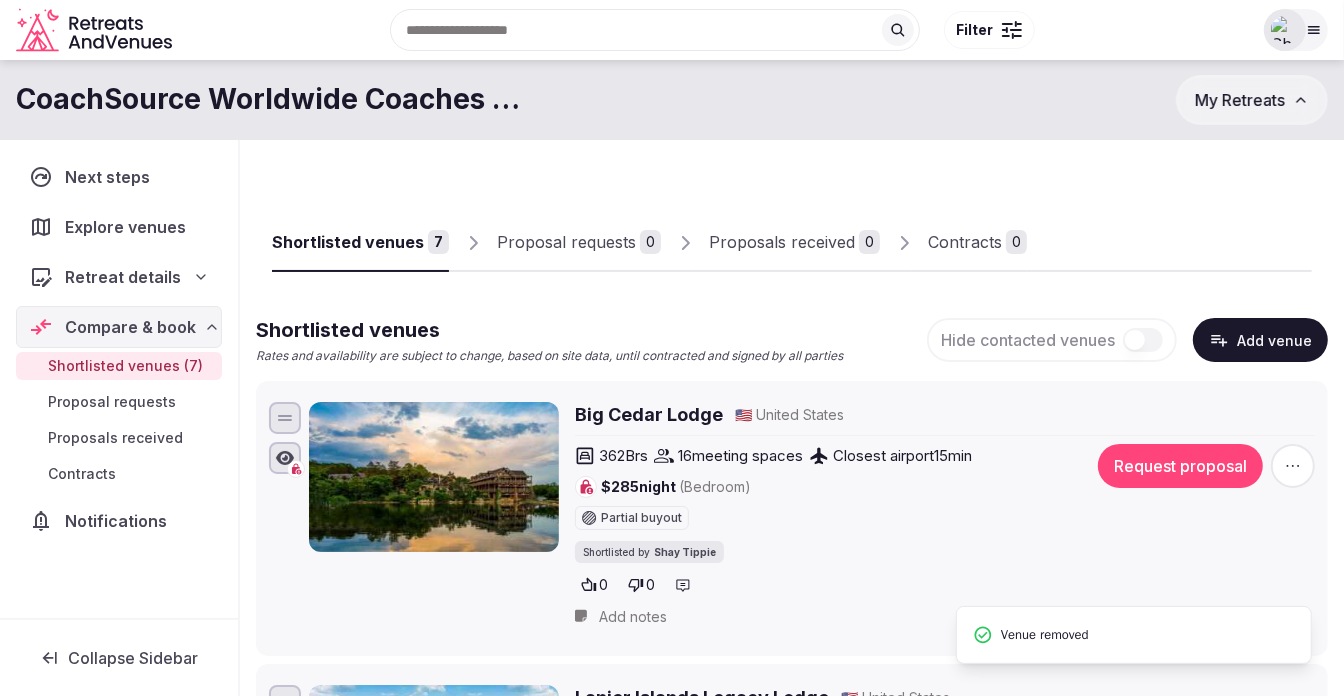 click 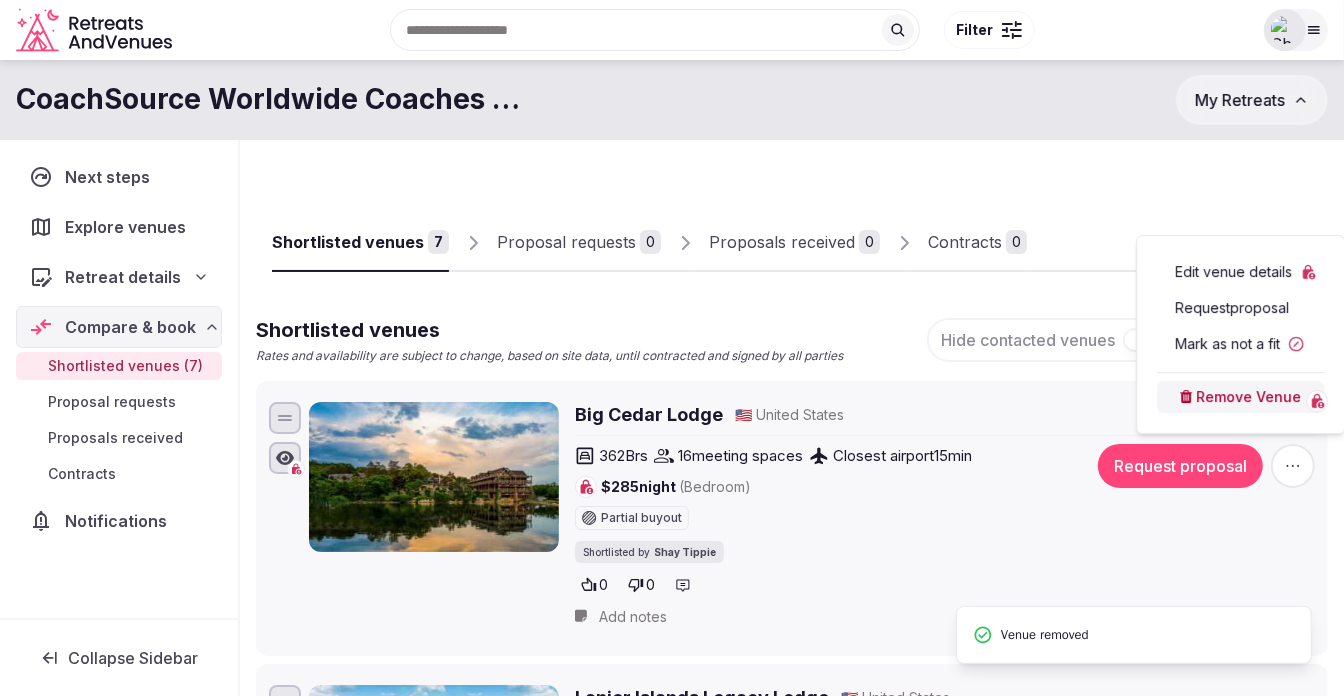 click on "Remove Venue" at bounding box center (1240, 397) 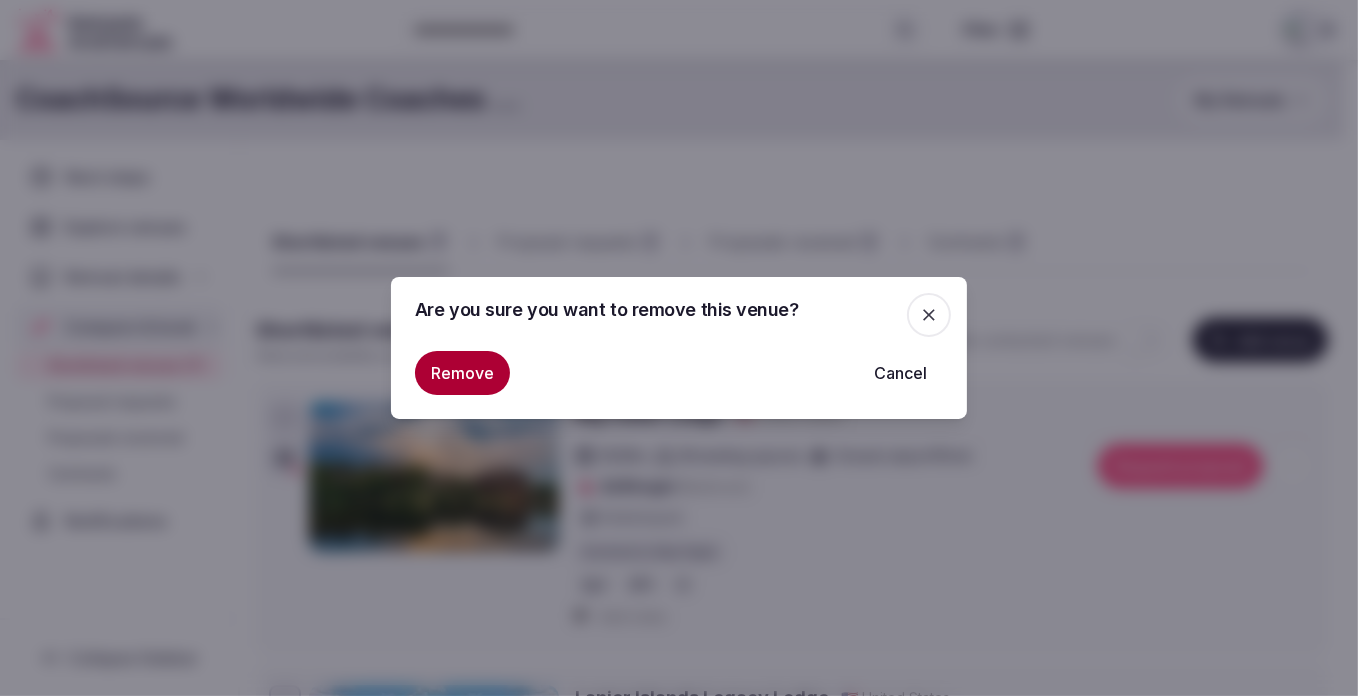 click on "Remove" at bounding box center [462, 373] 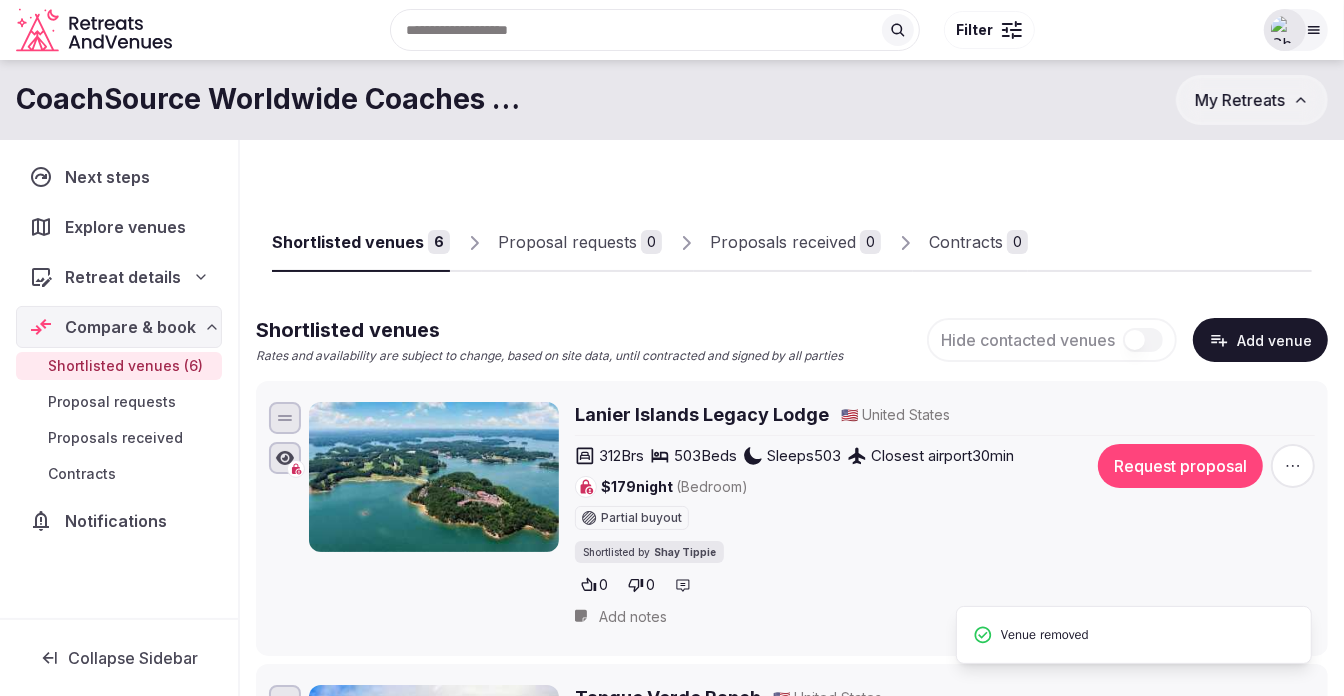 click 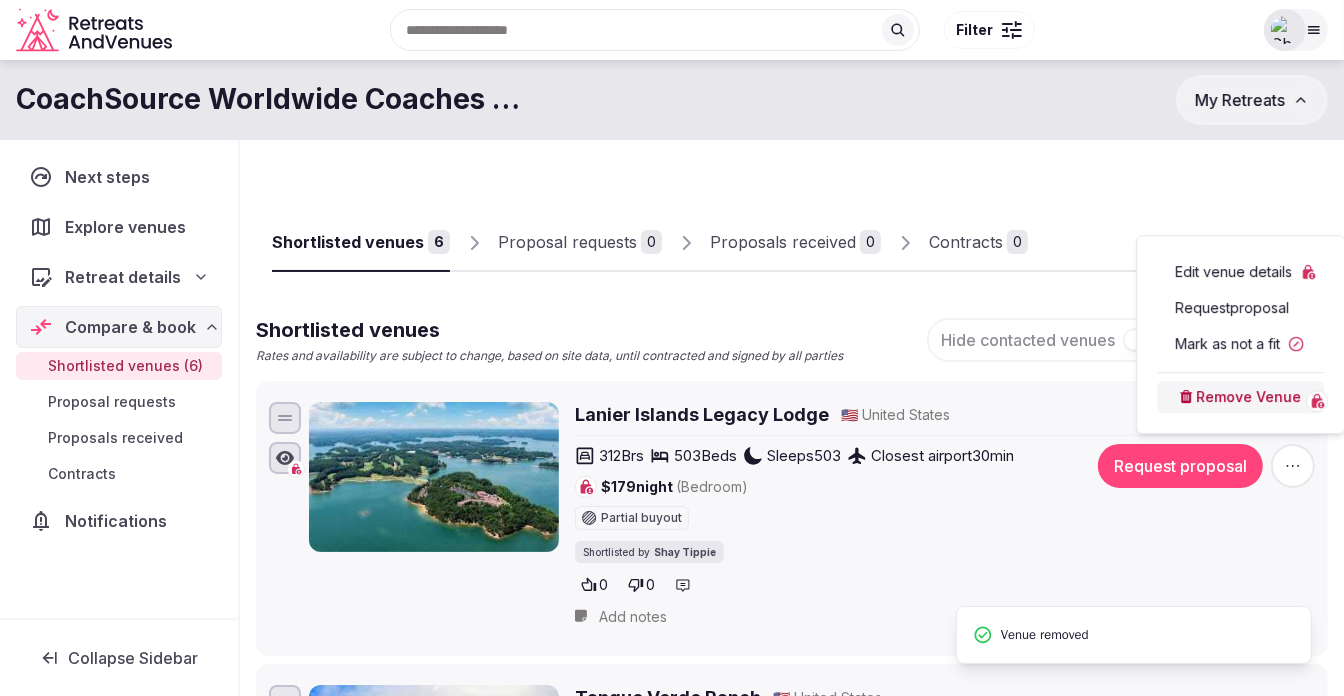 click on "Remove Venue" at bounding box center [1240, 397] 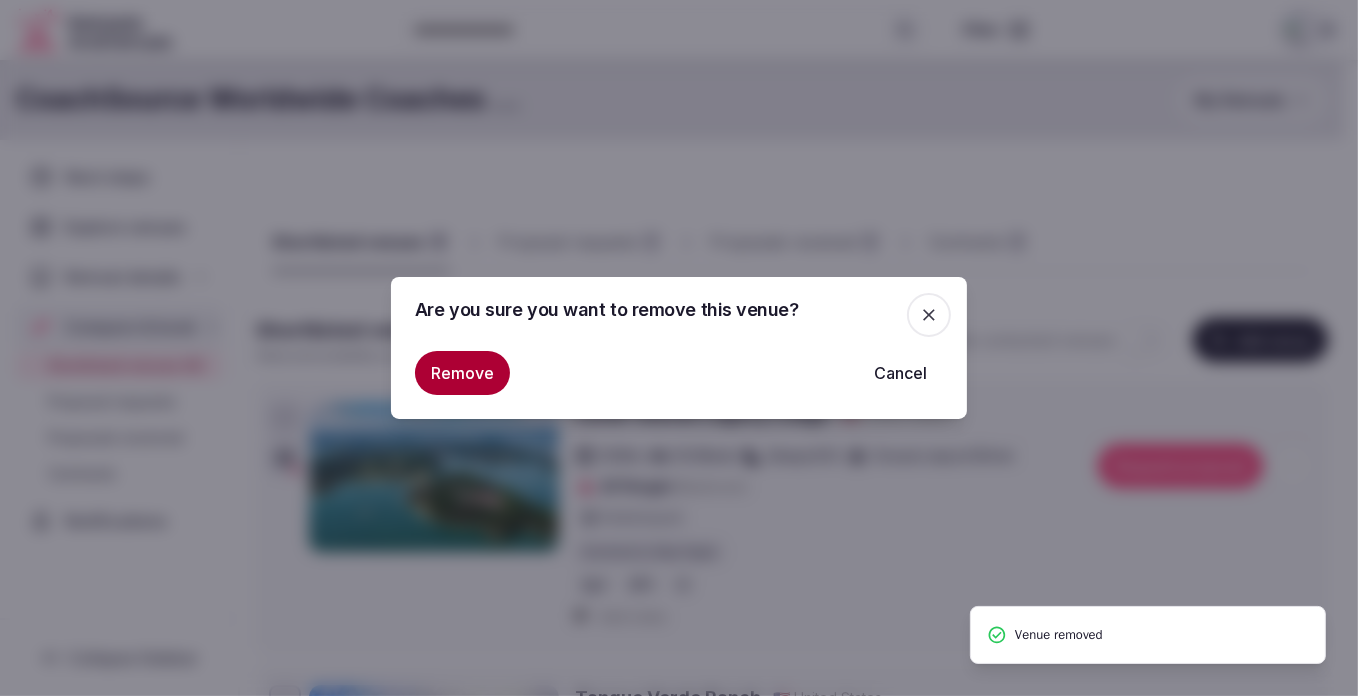 click on "Remove" at bounding box center [462, 373] 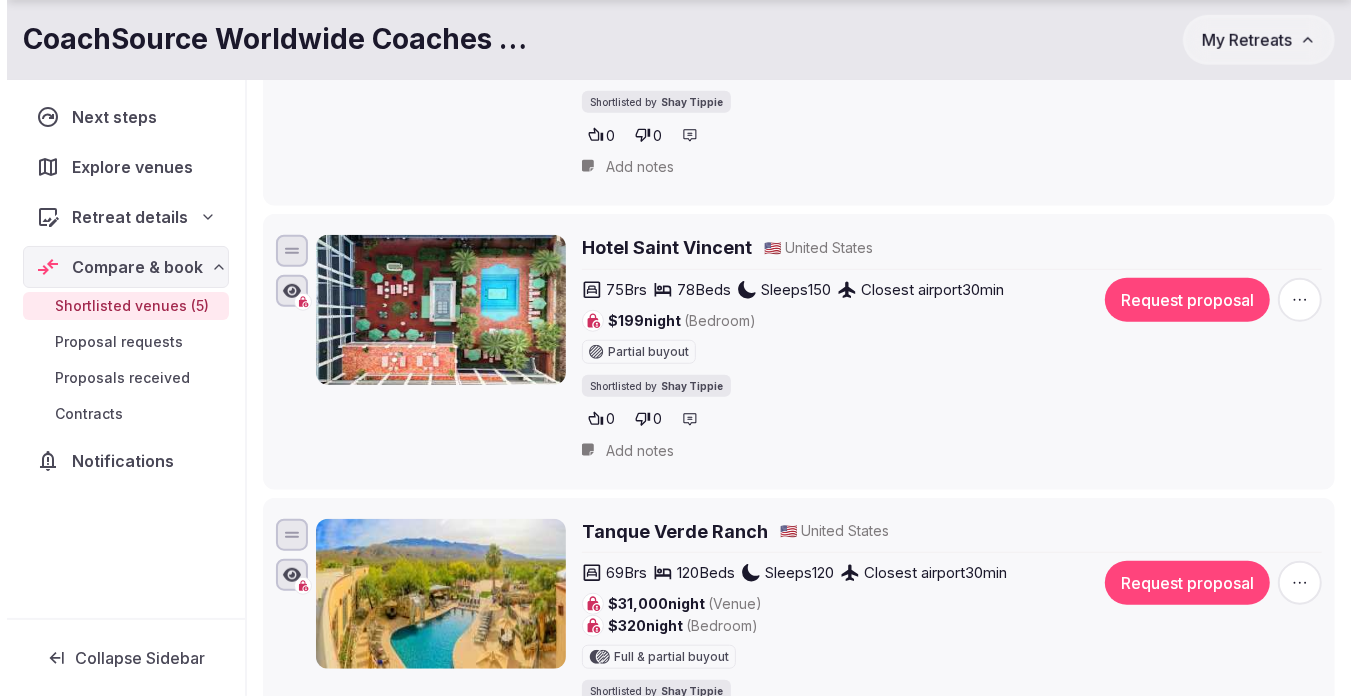 scroll, scrollTop: 1181, scrollLeft: 0, axis: vertical 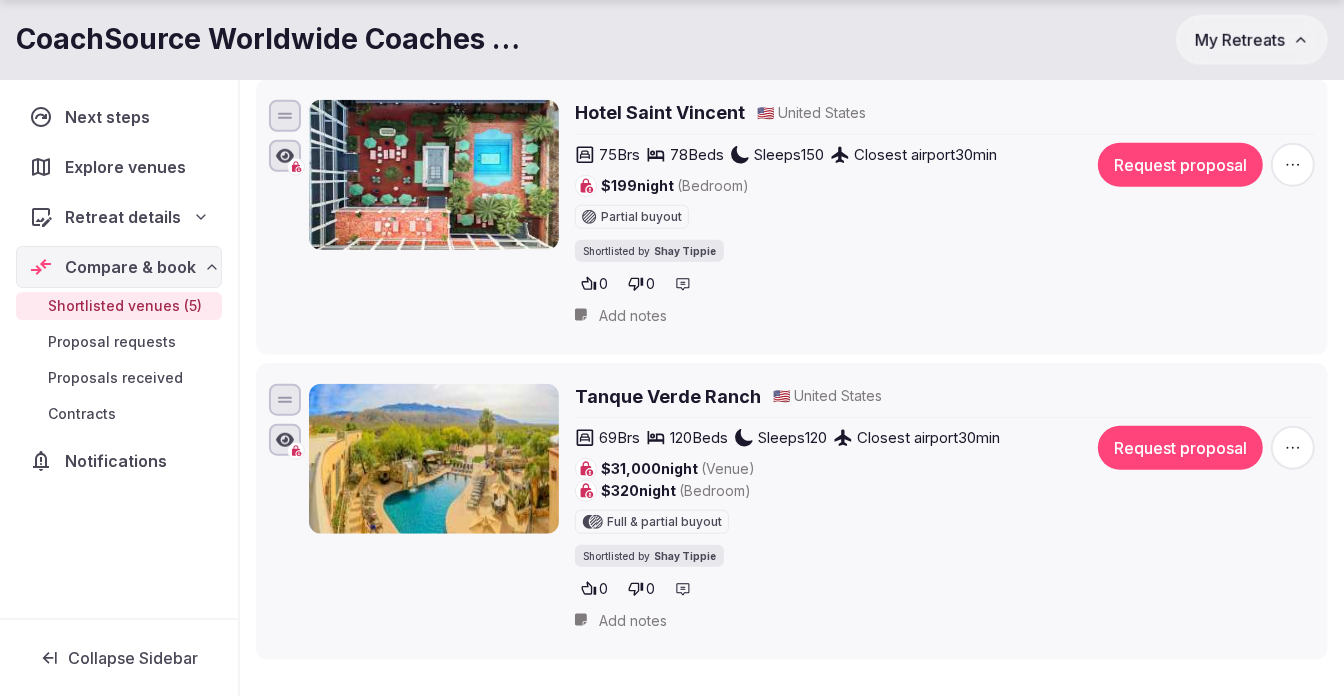 click at bounding box center (1293, 448) 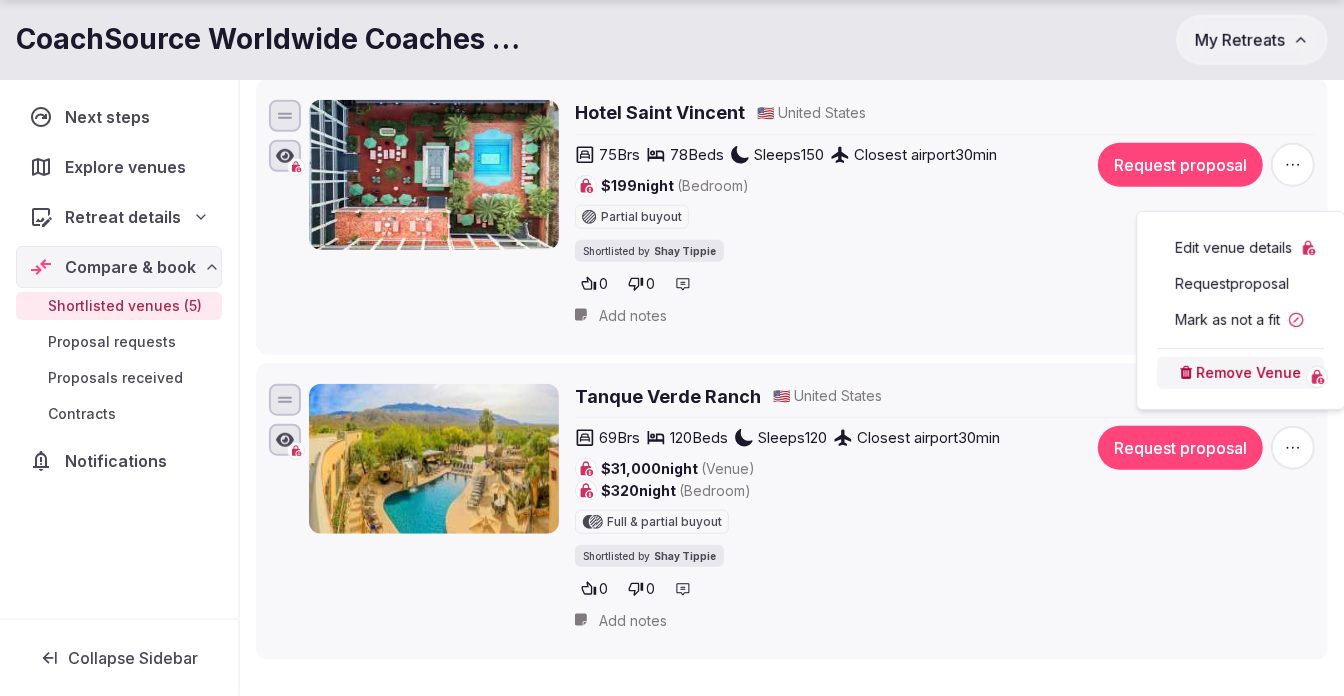 click on "Remove Venue" at bounding box center (1240, 373) 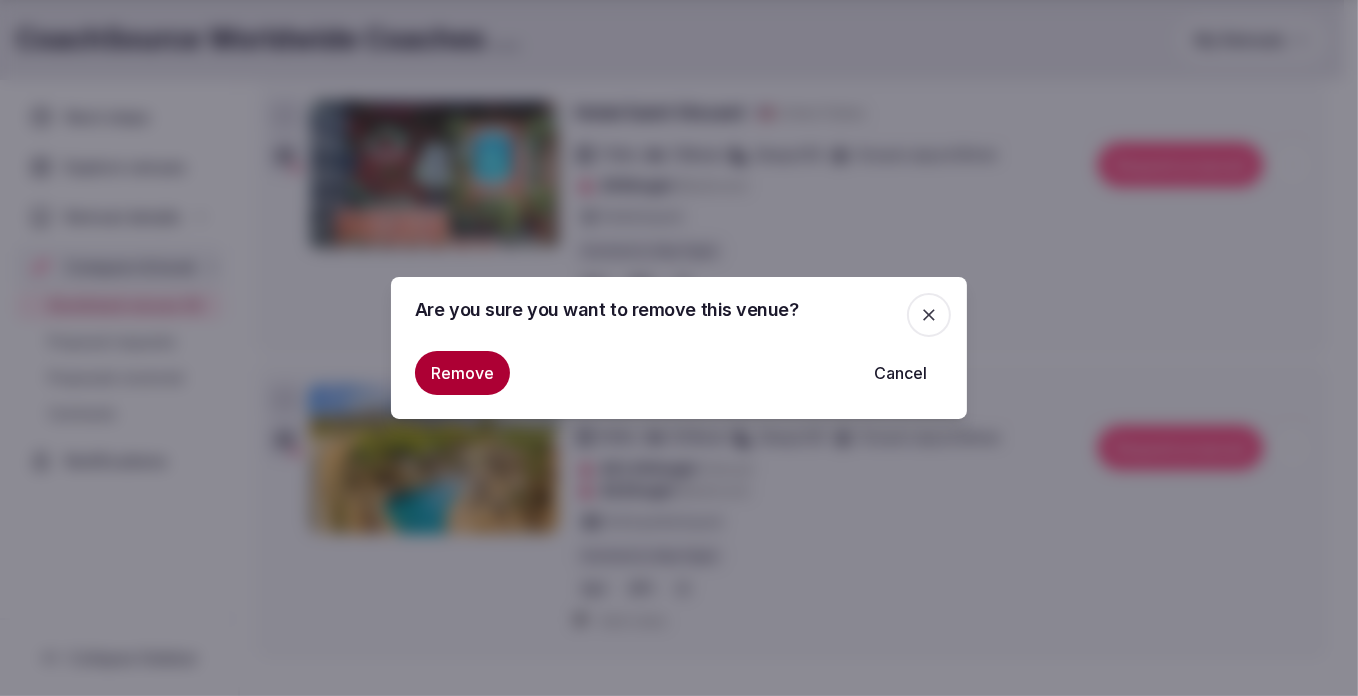 click on "Remove" at bounding box center [462, 373] 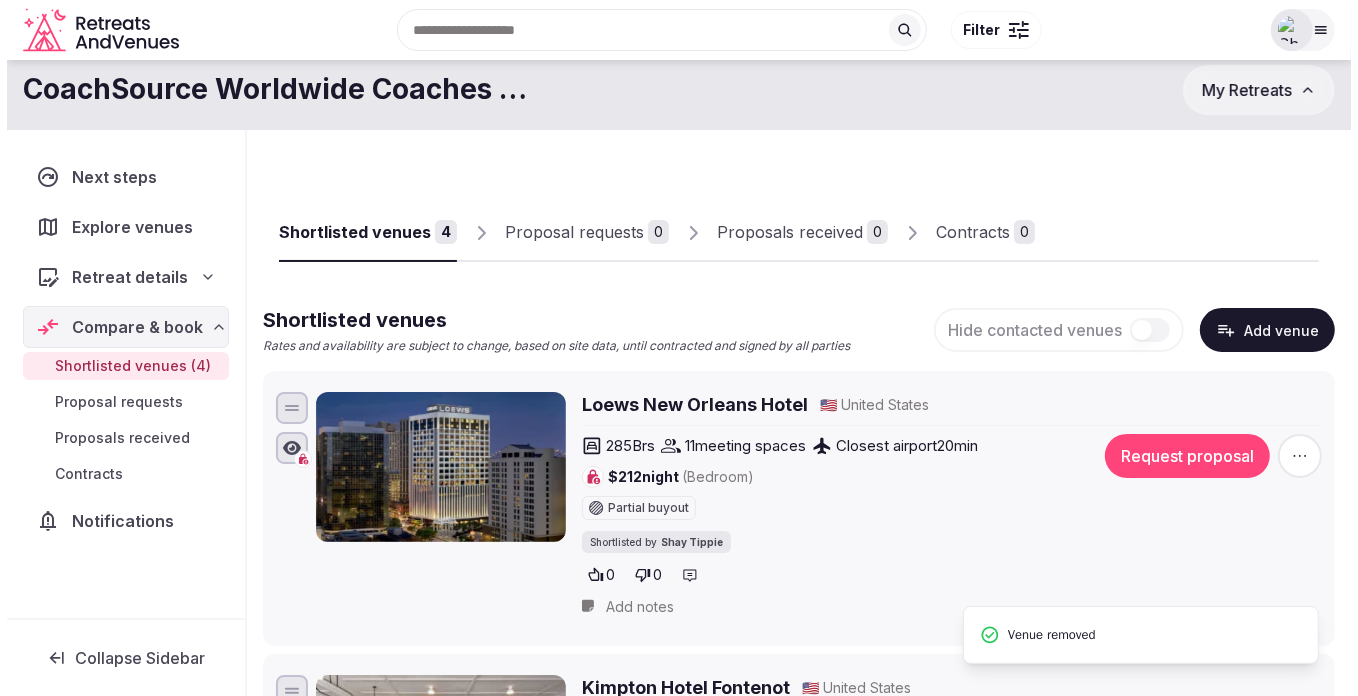 scroll, scrollTop: 0, scrollLeft: 0, axis: both 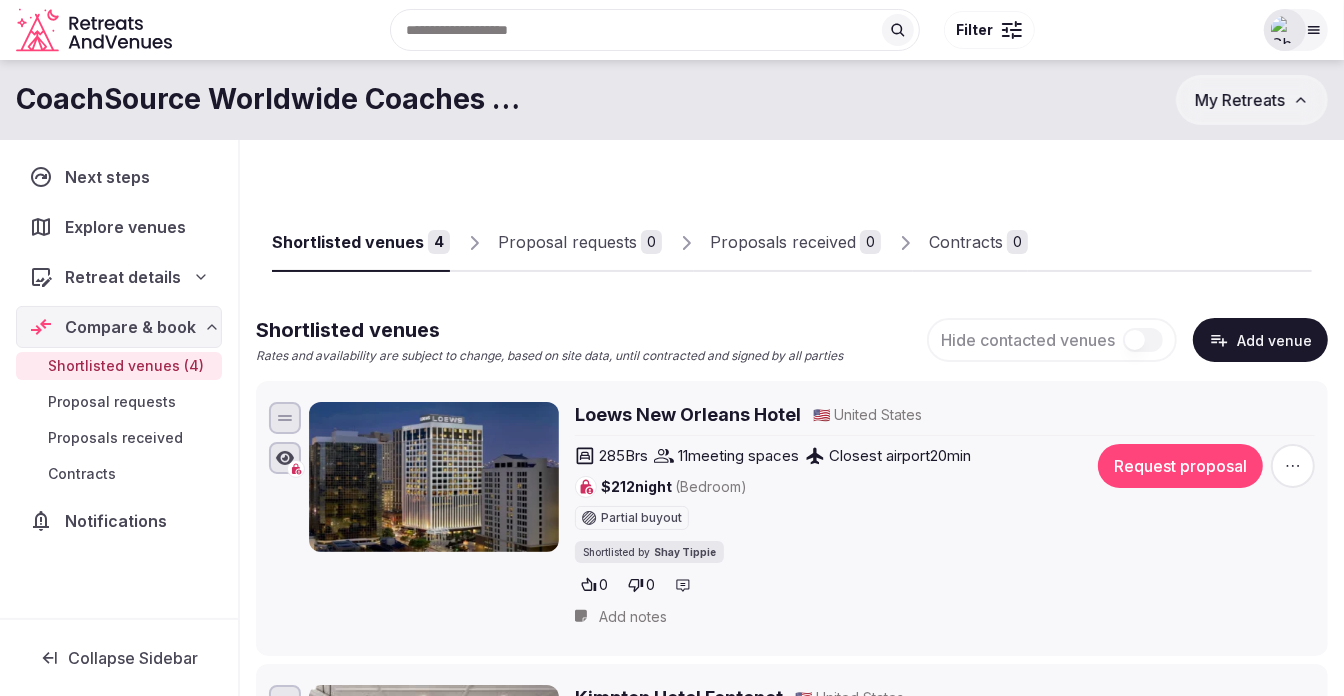 click on "Request proposal" at bounding box center (1180, 466) 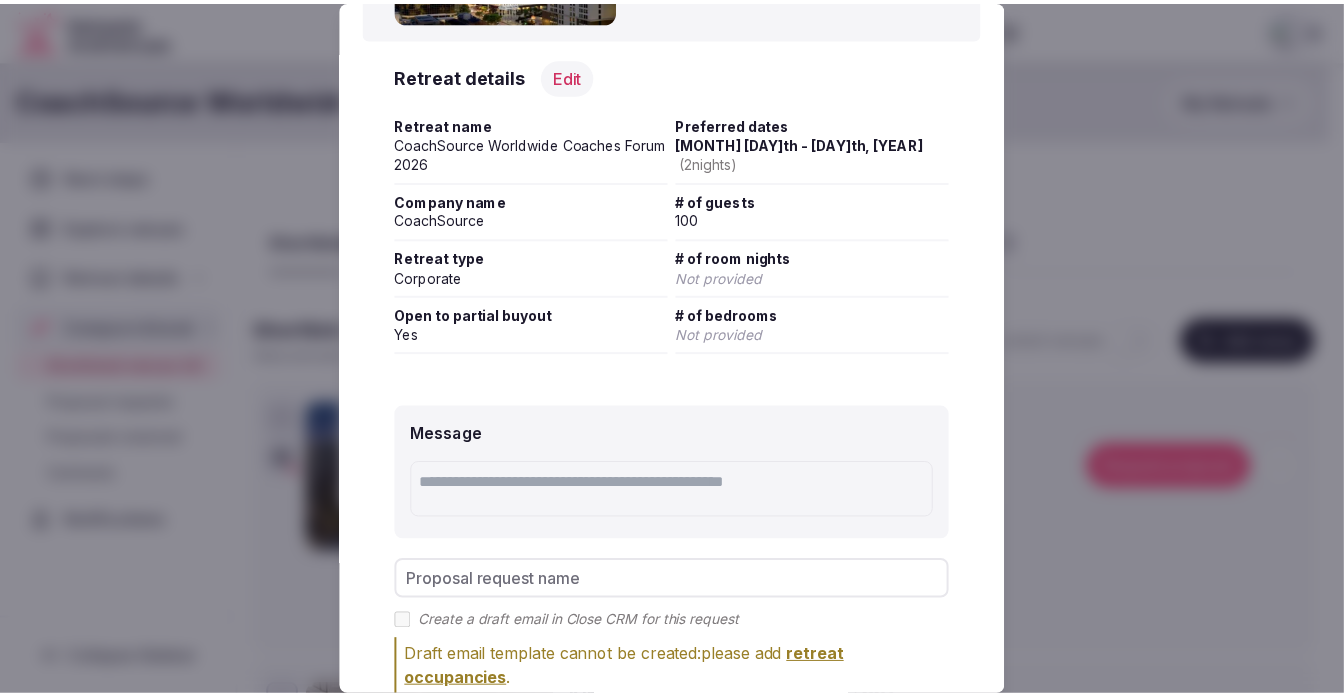 scroll, scrollTop: 326, scrollLeft: 0, axis: vertical 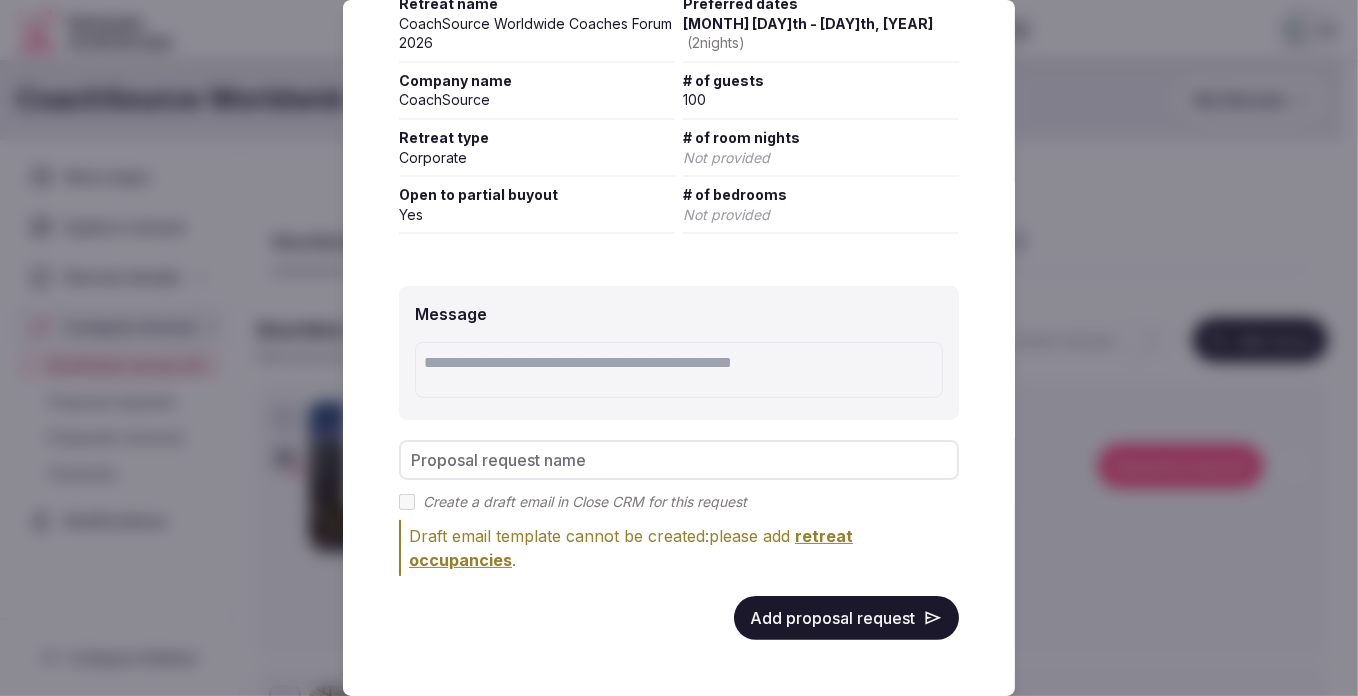 click on "Add proposal request" at bounding box center [846, 618] 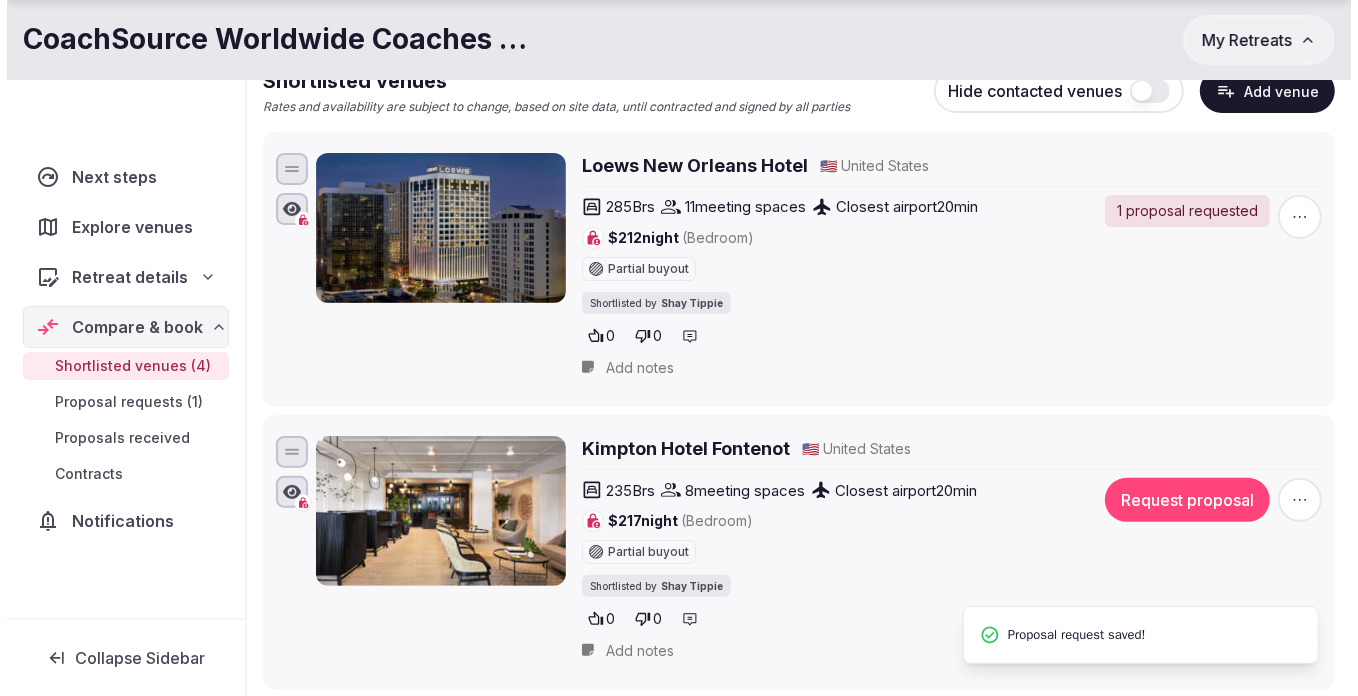 scroll, scrollTop: 272, scrollLeft: 0, axis: vertical 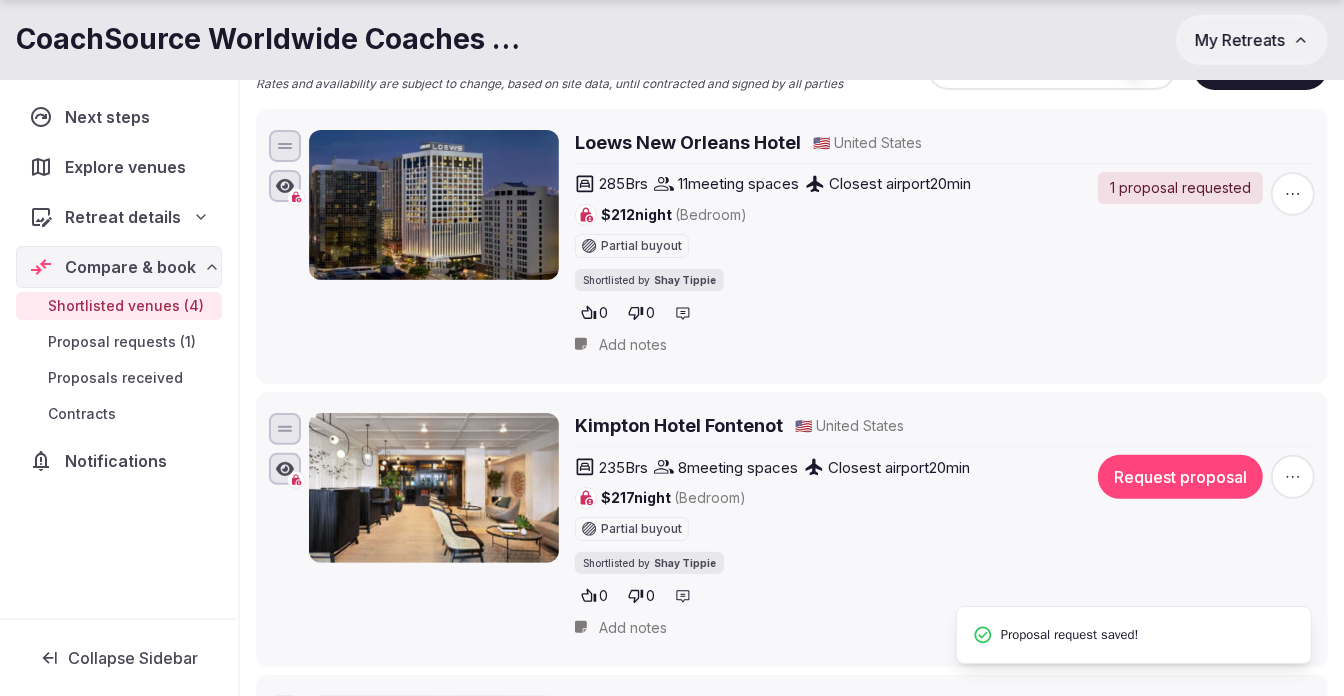 click on "Request proposal" at bounding box center [1180, 477] 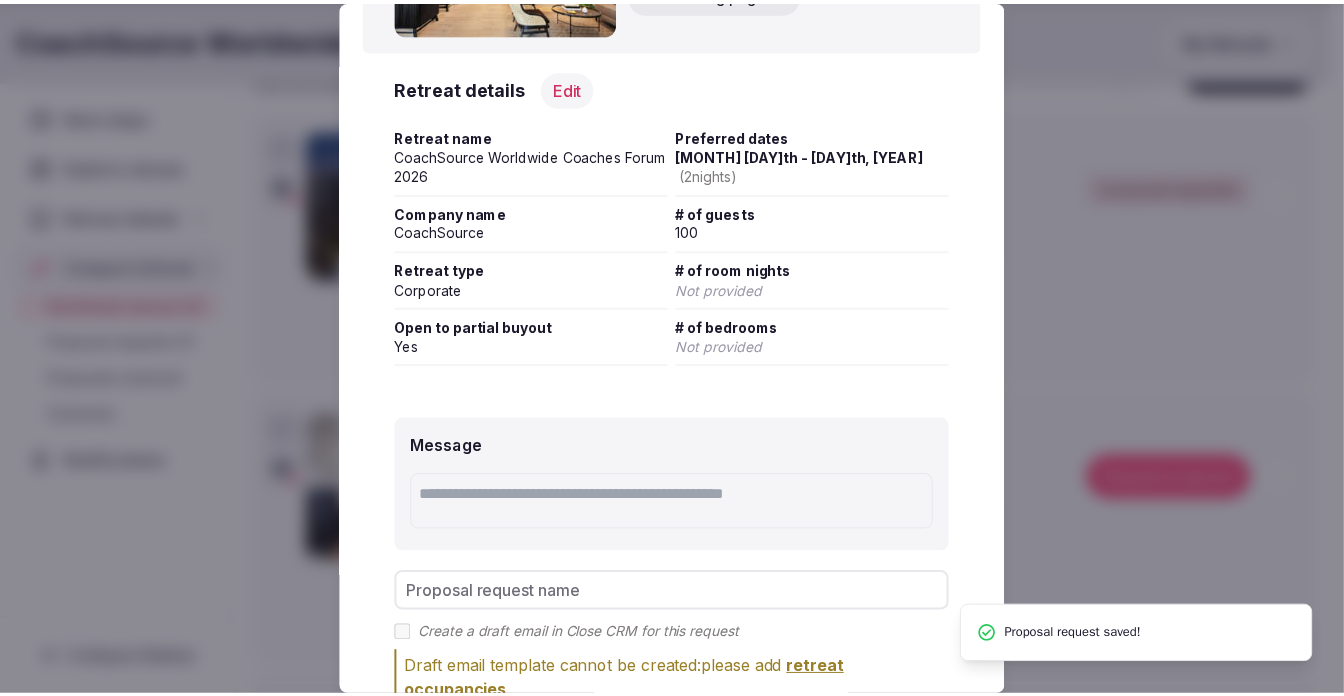 scroll, scrollTop: 326, scrollLeft: 0, axis: vertical 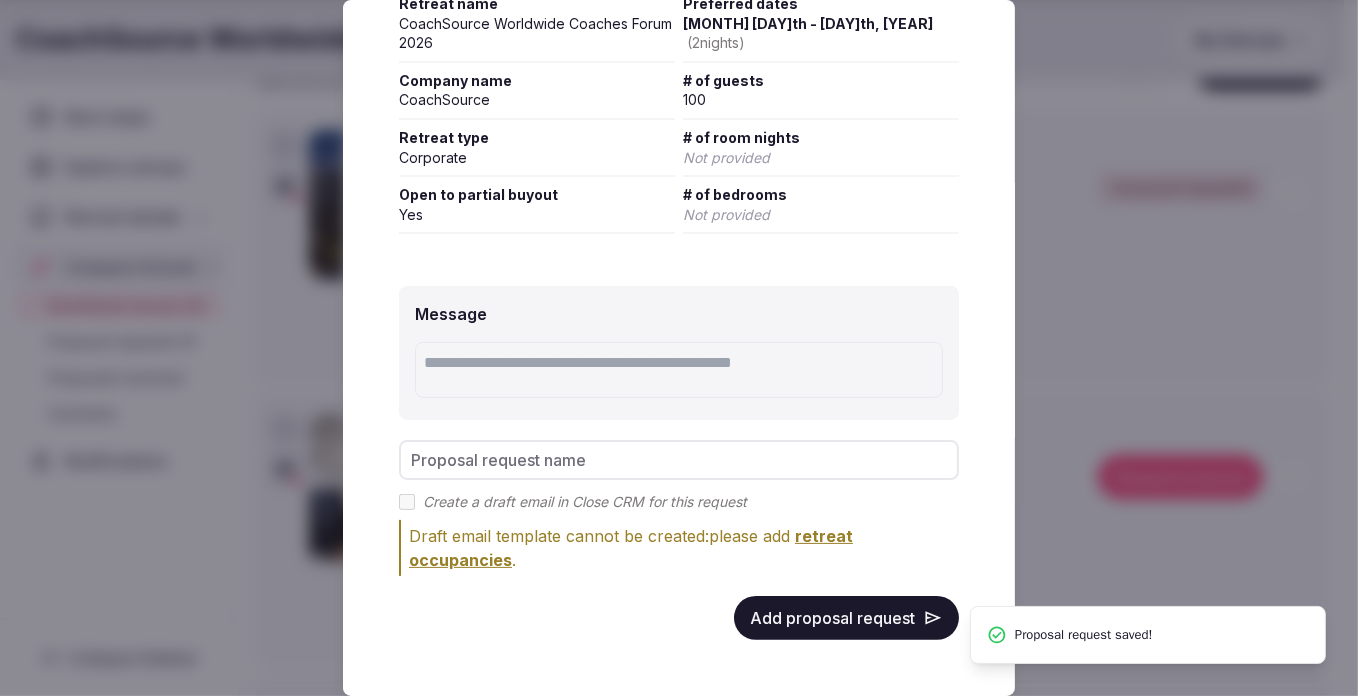 click on "Add proposal request" at bounding box center (846, 618) 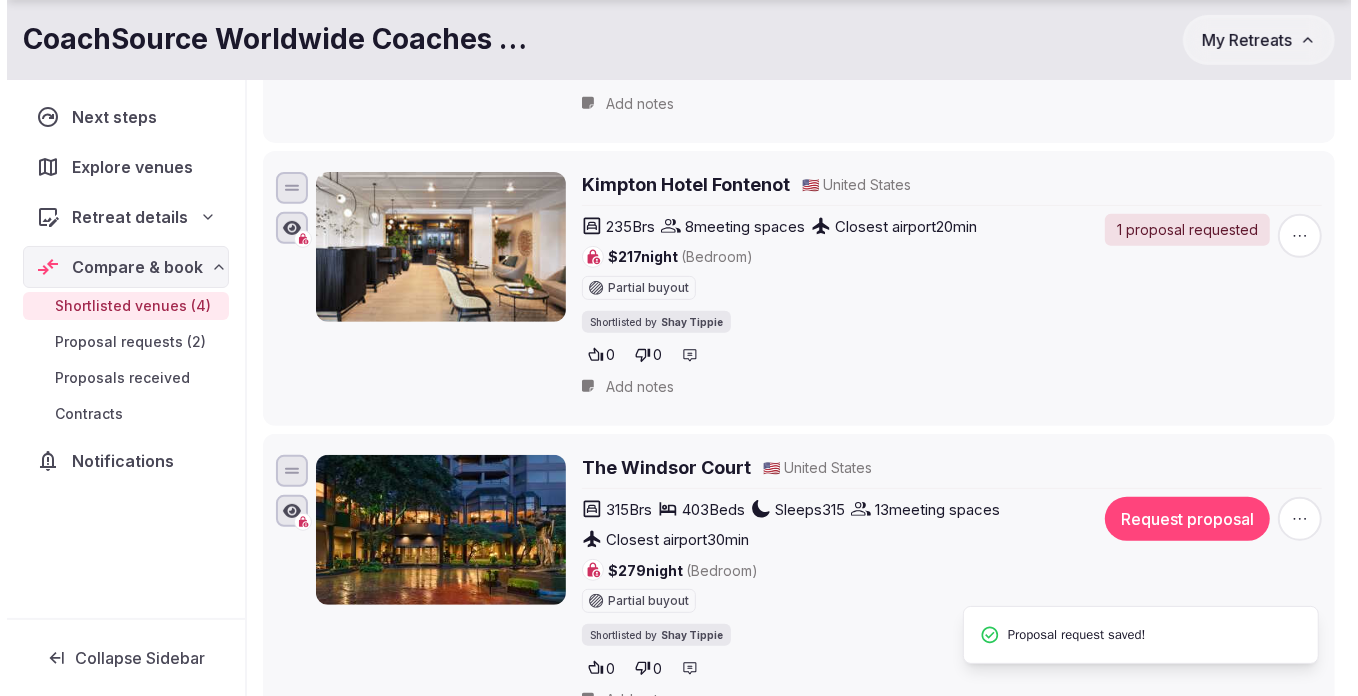 scroll, scrollTop: 545, scrollLeft: 0, axis: vertical 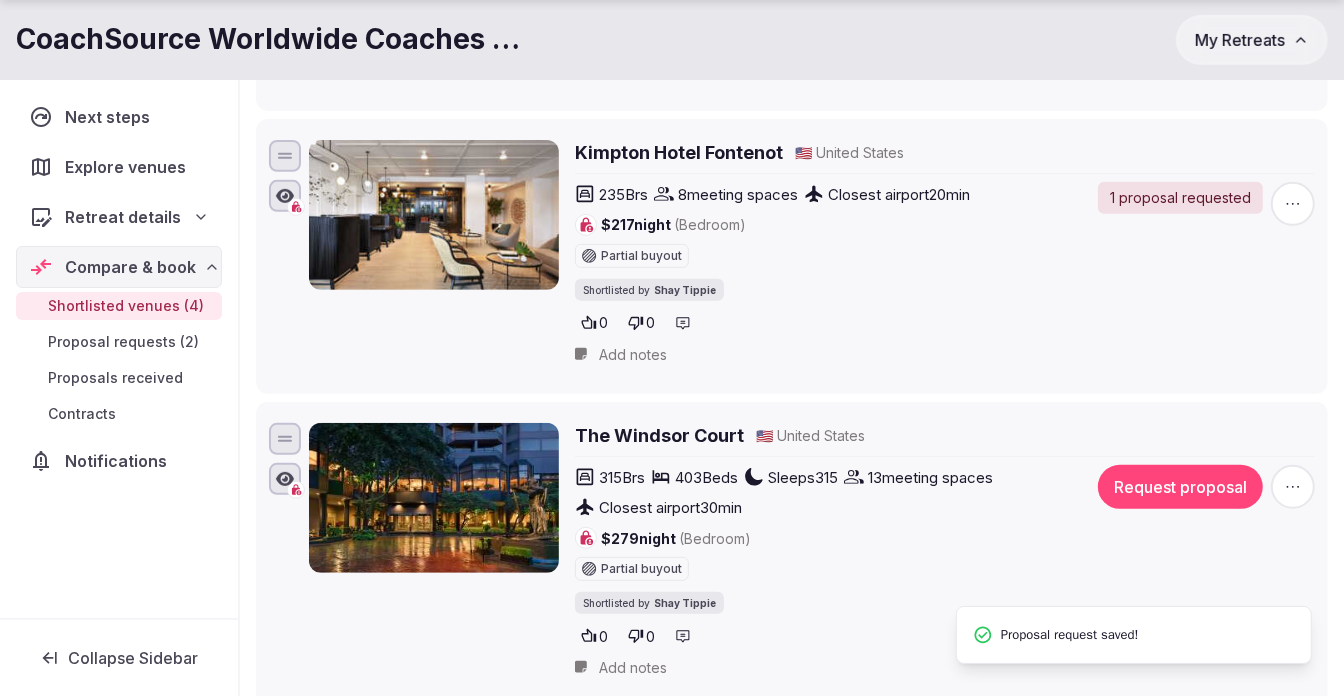 click on "Request proposal" at bounding box center (1180, 487) 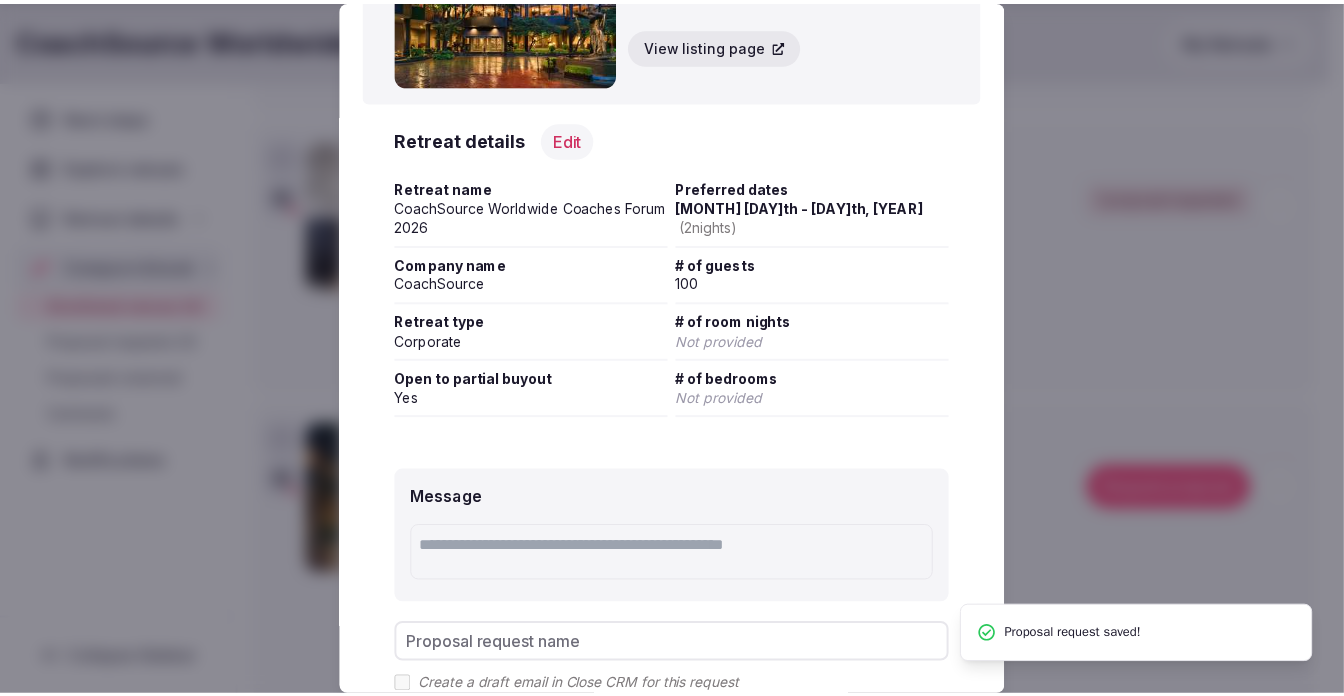 scroll, scrollTop: 272, scrollLeft: 0, axis: vertical 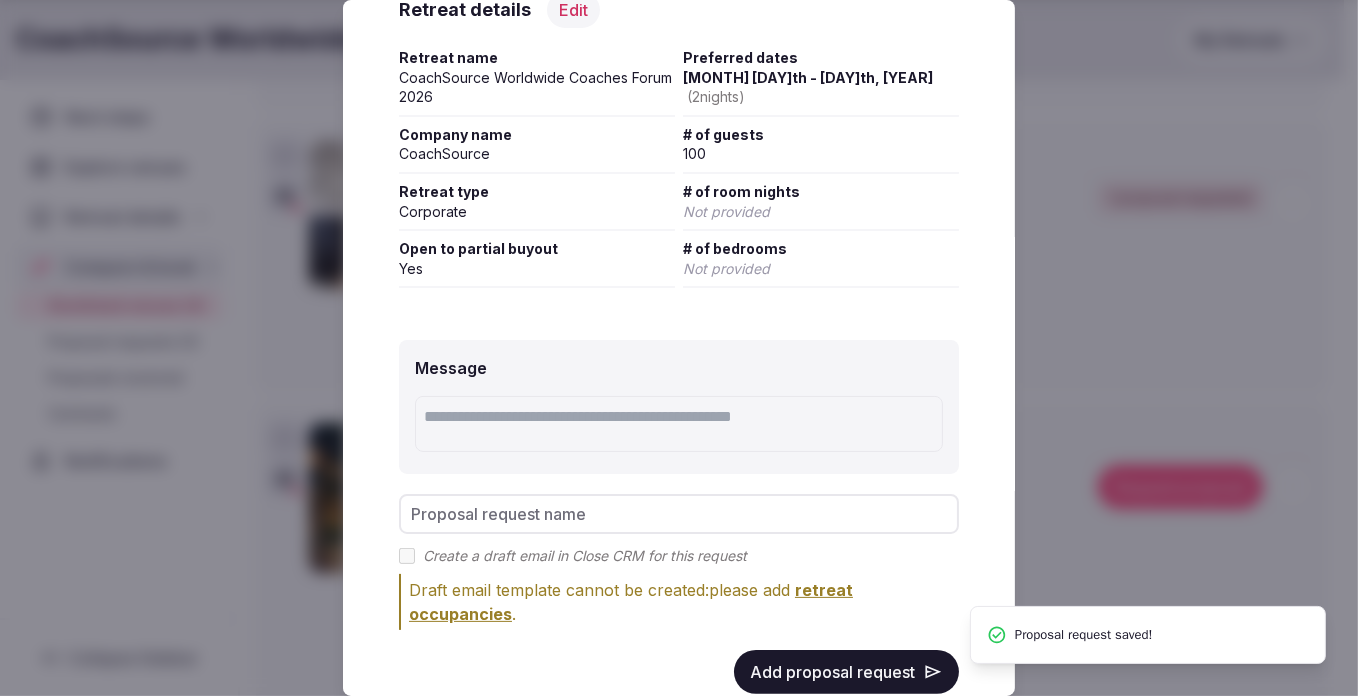 click on "Add proposal request" at bounding box center [846, 672] 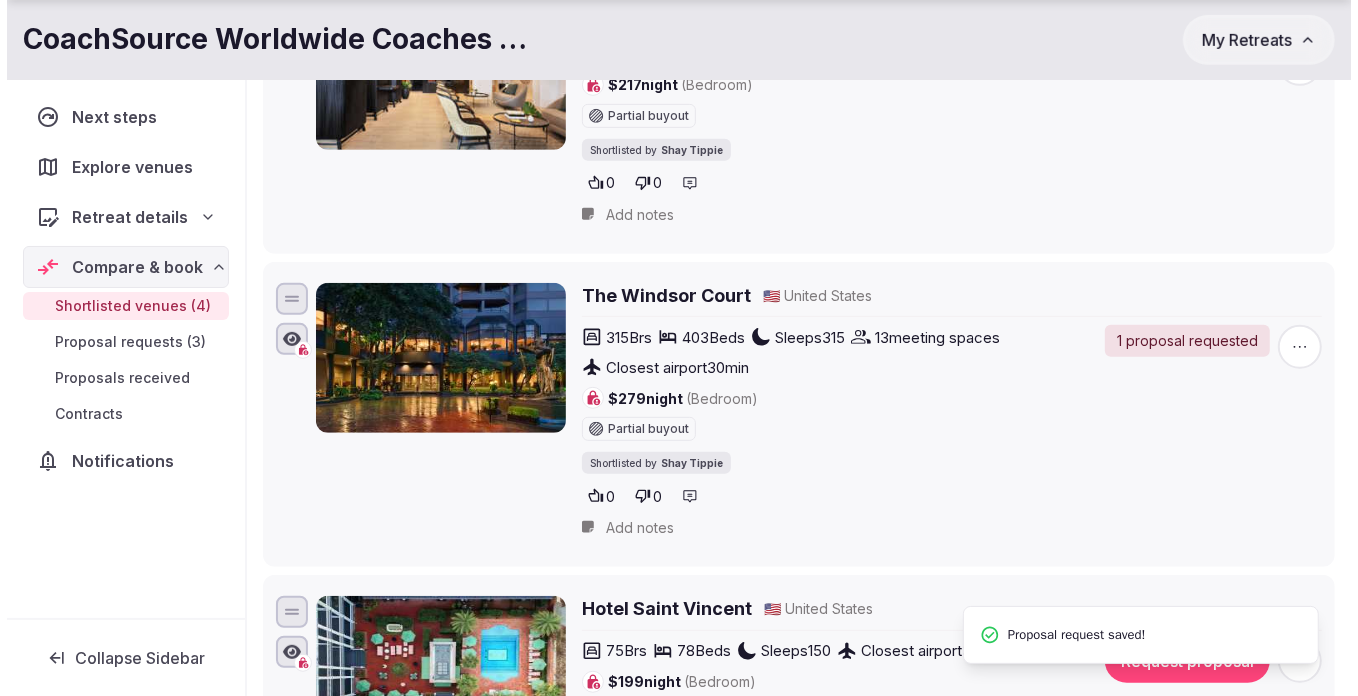 scroll, scrollTop: 818, scrollLeft: 0, axis: vertical 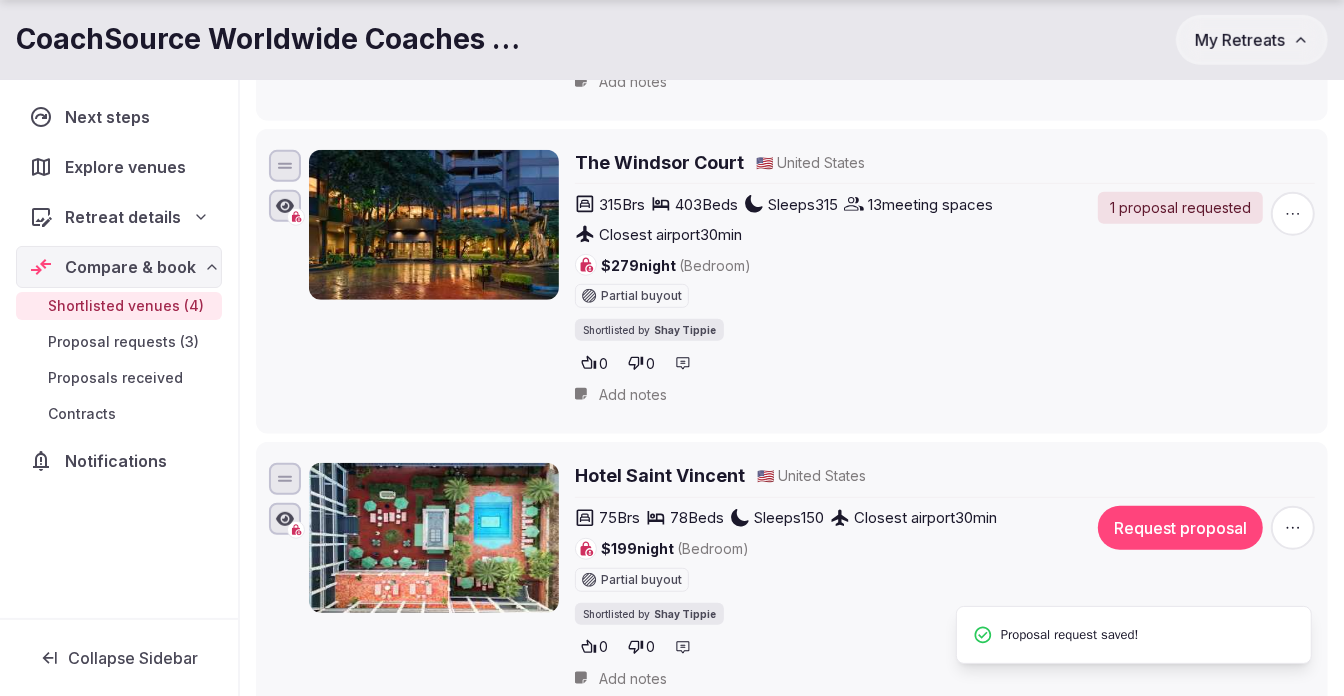 click on "Request proposal" at bounding box center (1180, 528) 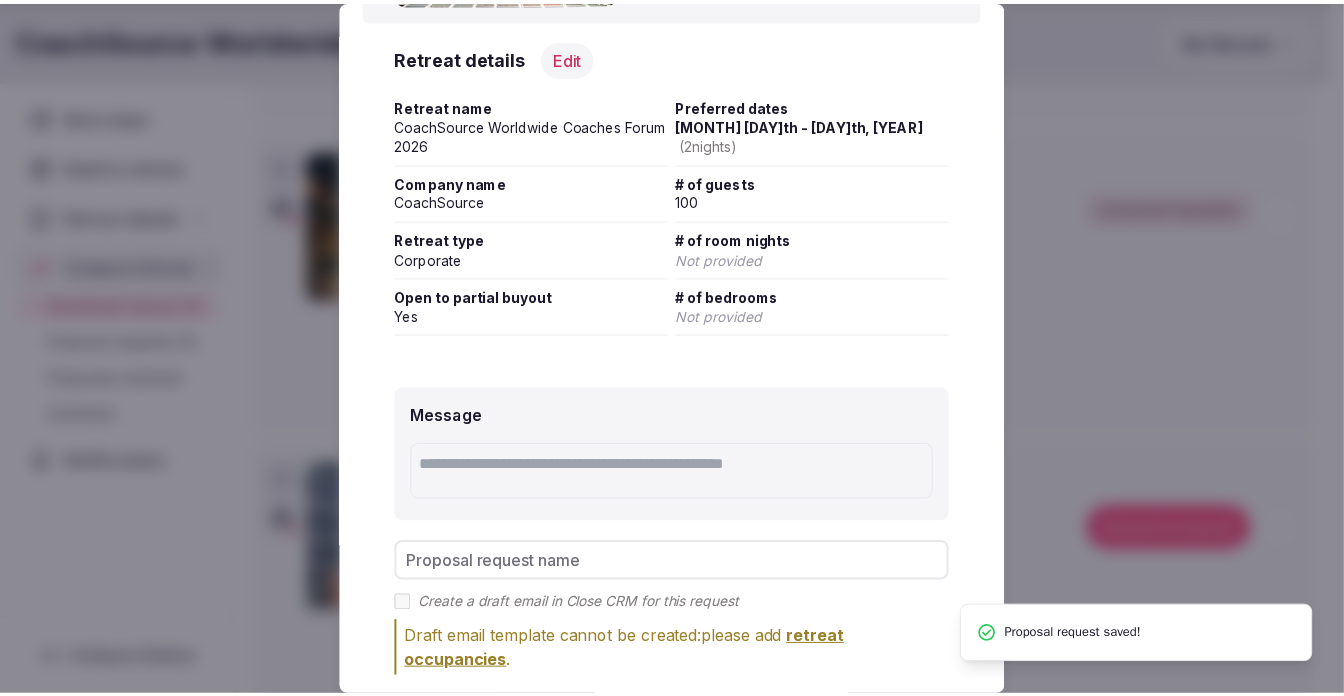 scroll, scrollTop: 272, scrollLeft: 0, axis: vertical 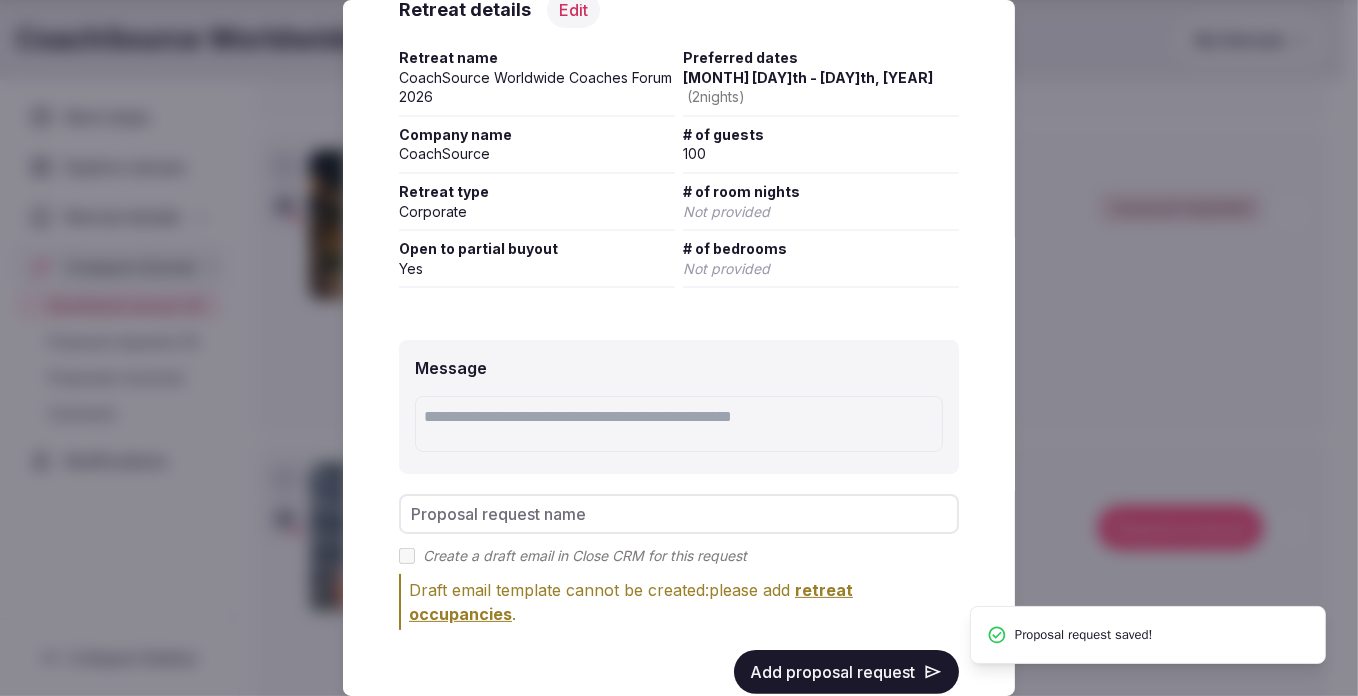 click on "Add proposal request" at bounding box center (846, 672) 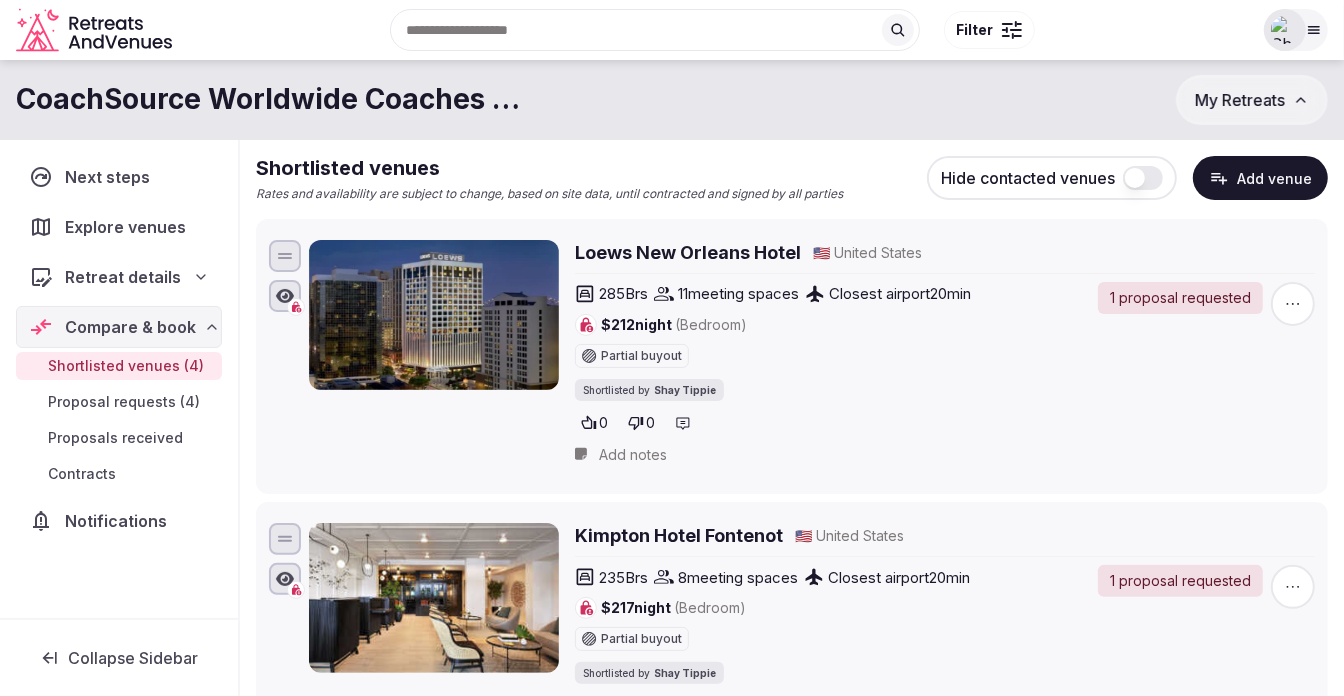 scroll, scrollTop: 122, scrollLeft: 0, axis: vertical 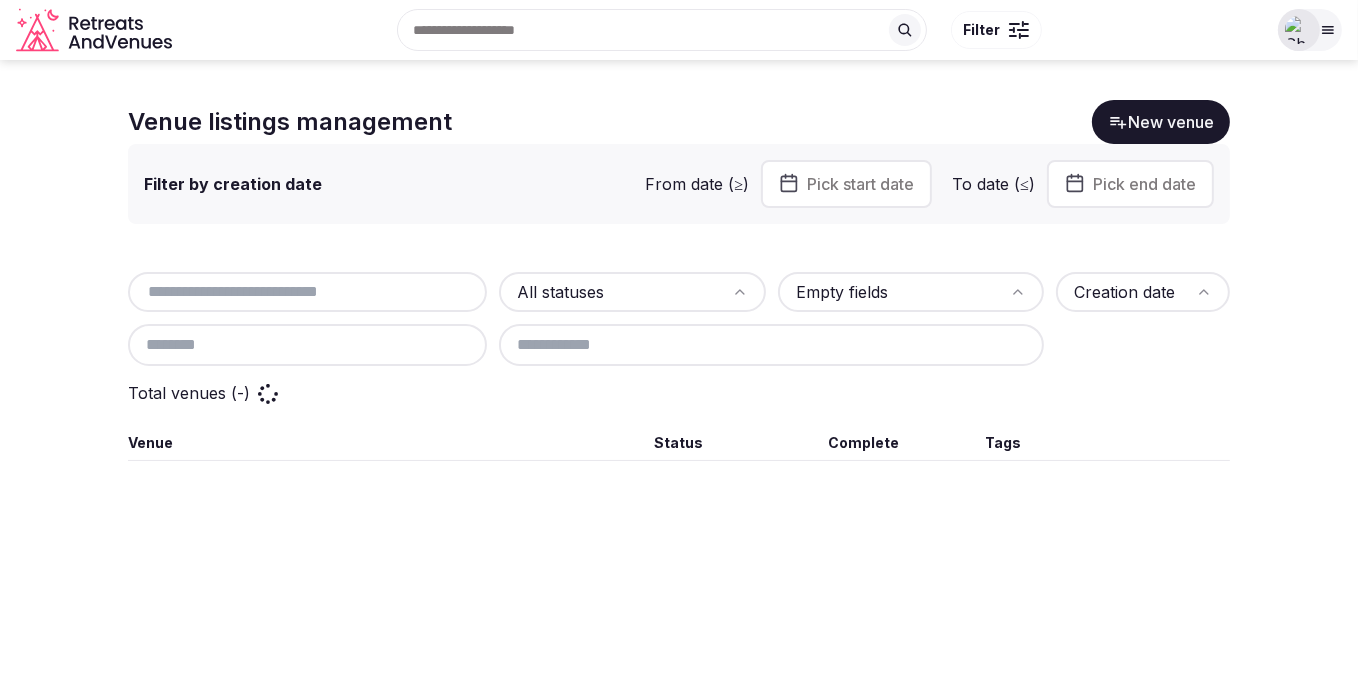 click at bounding box center [307, 292] 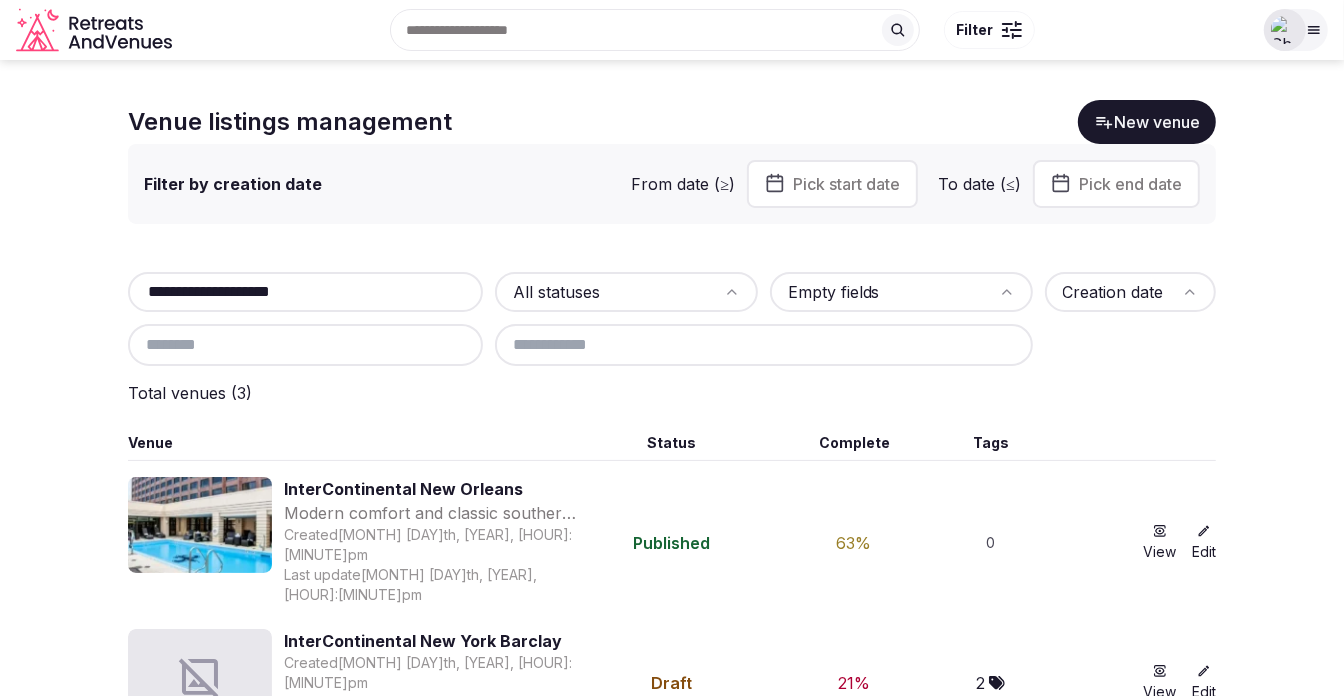 type on "**********" 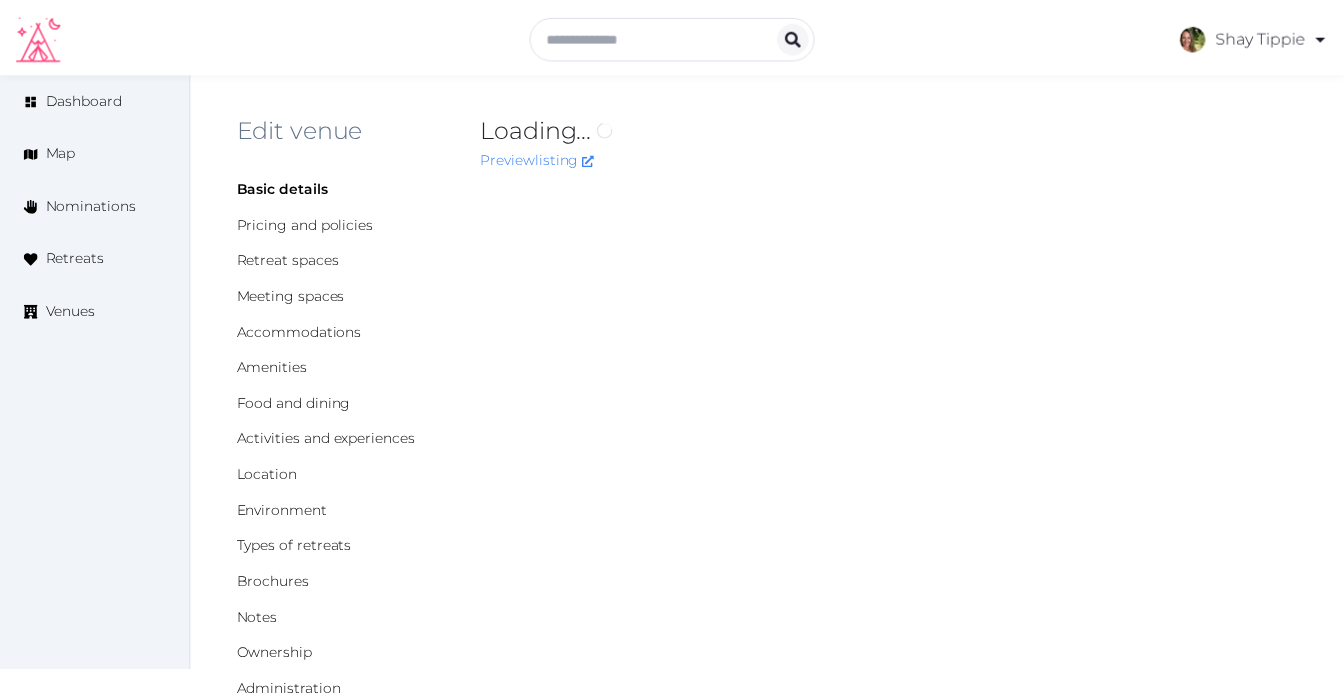 scroll, scrollTop: 0, scrollLeft: 0, axis: both 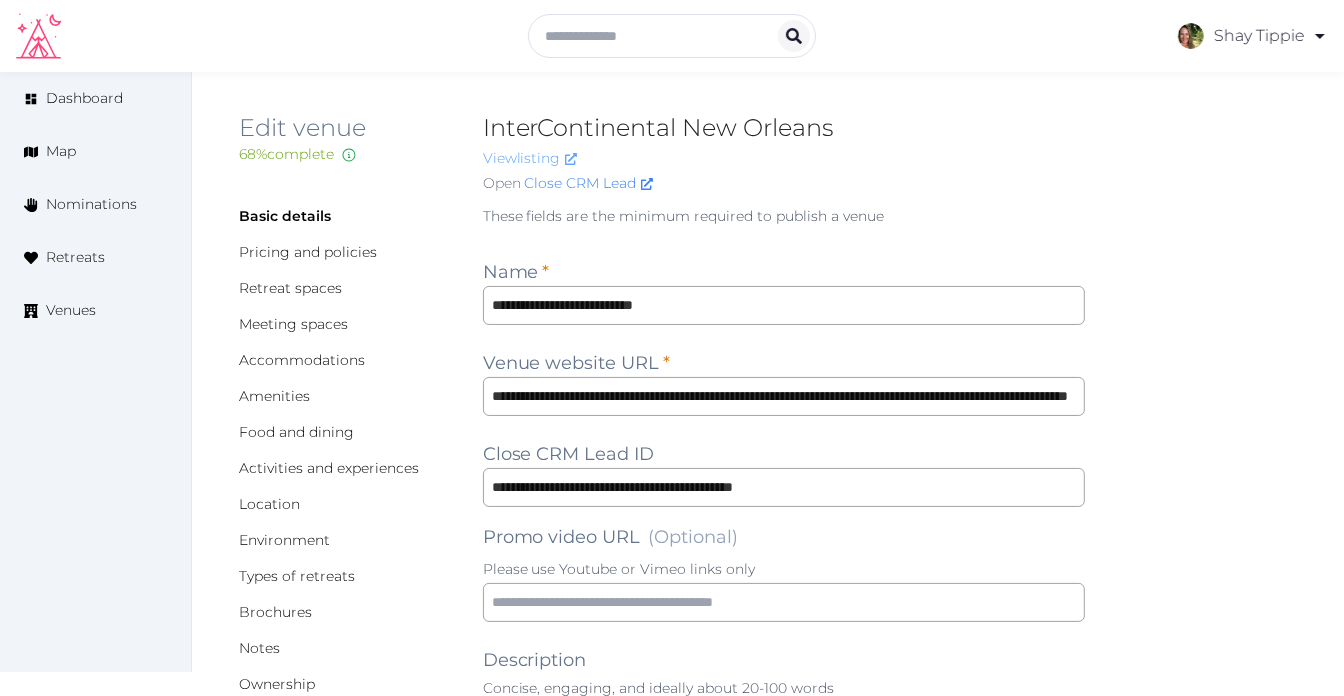 click on "View  listing" at bounding box center (530, 158) 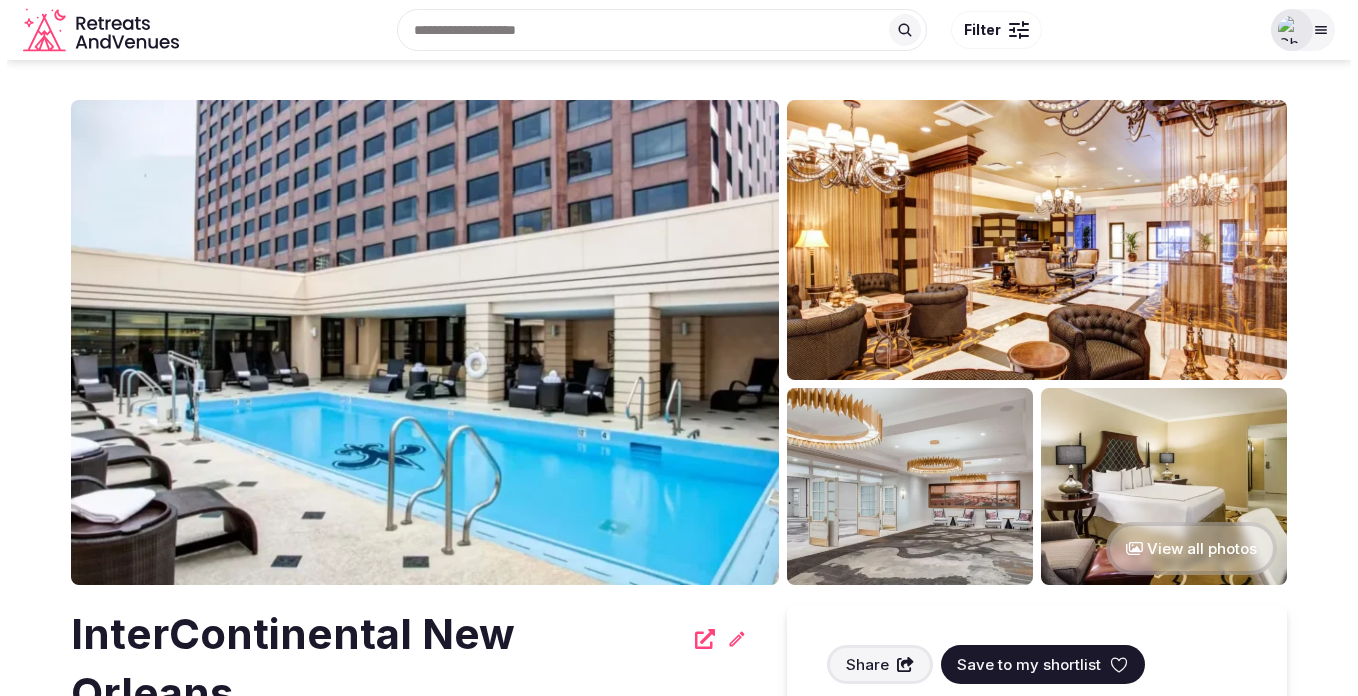 scroll, scrollTop: 0, scrollLeft: 0, axis: both 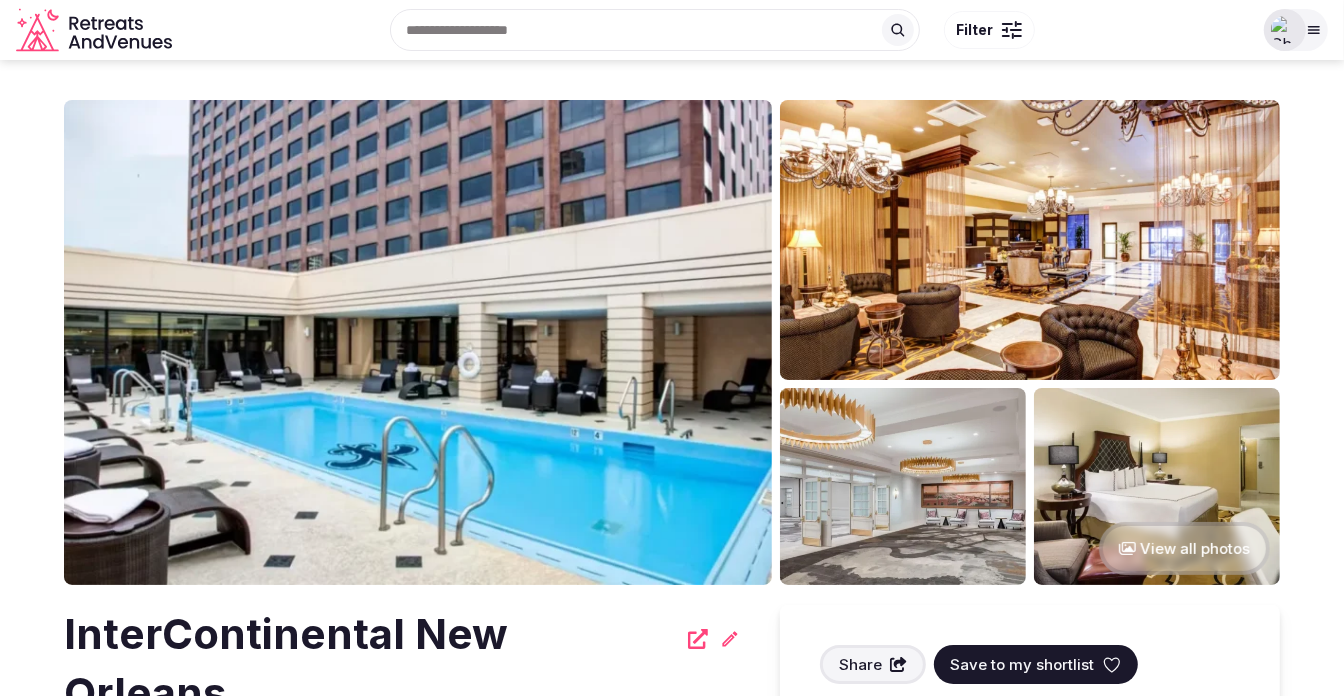 click 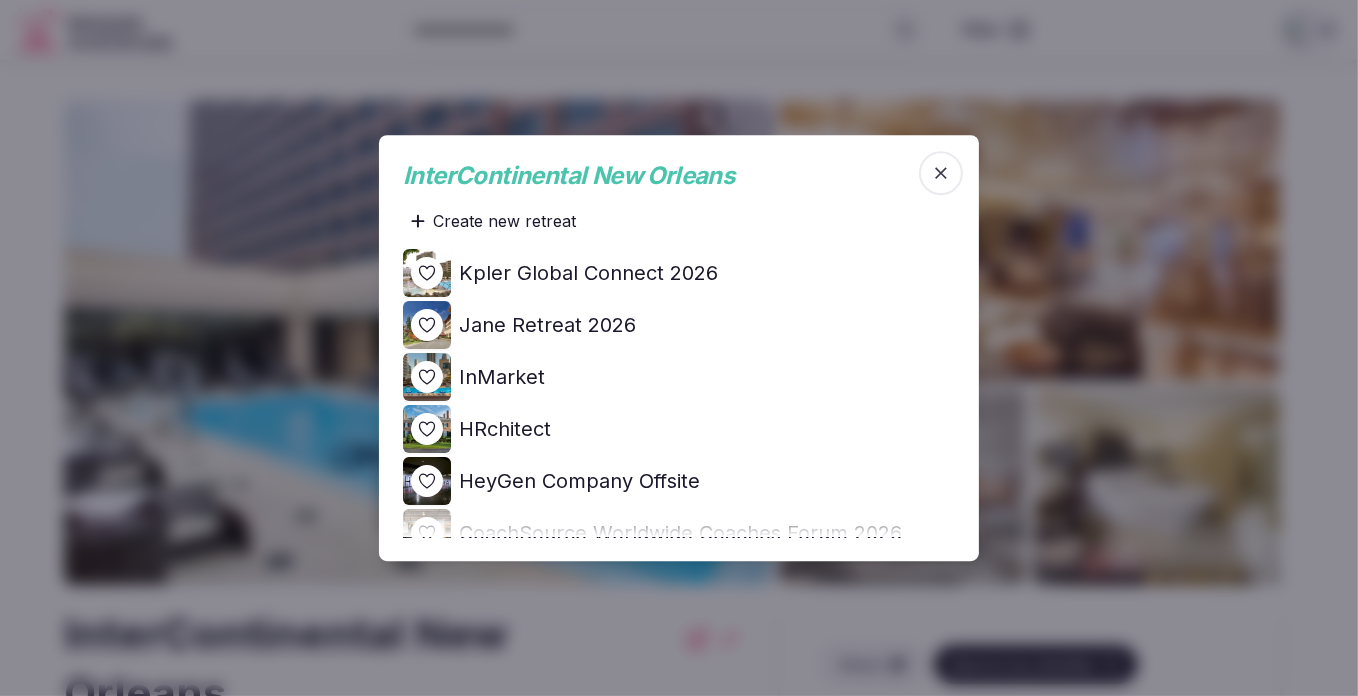 scroll, scrollTop: 90, scrollLeft: 0, axis: vertical 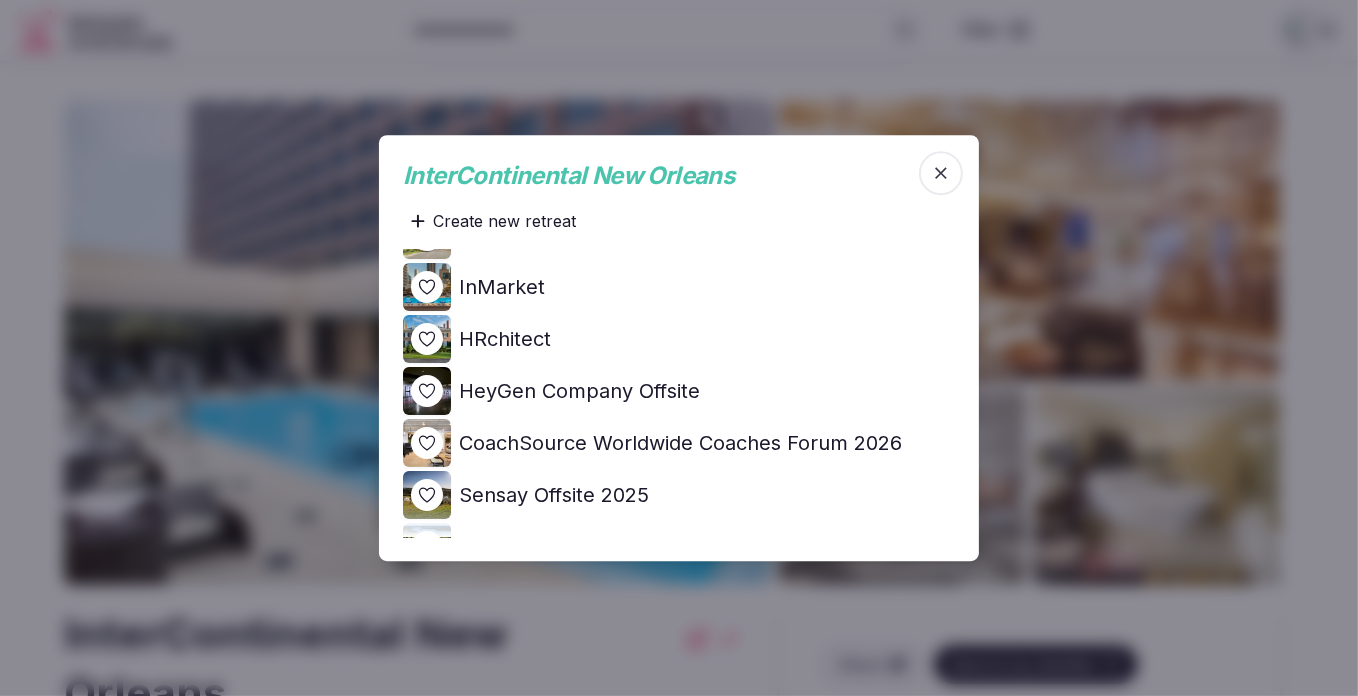 click 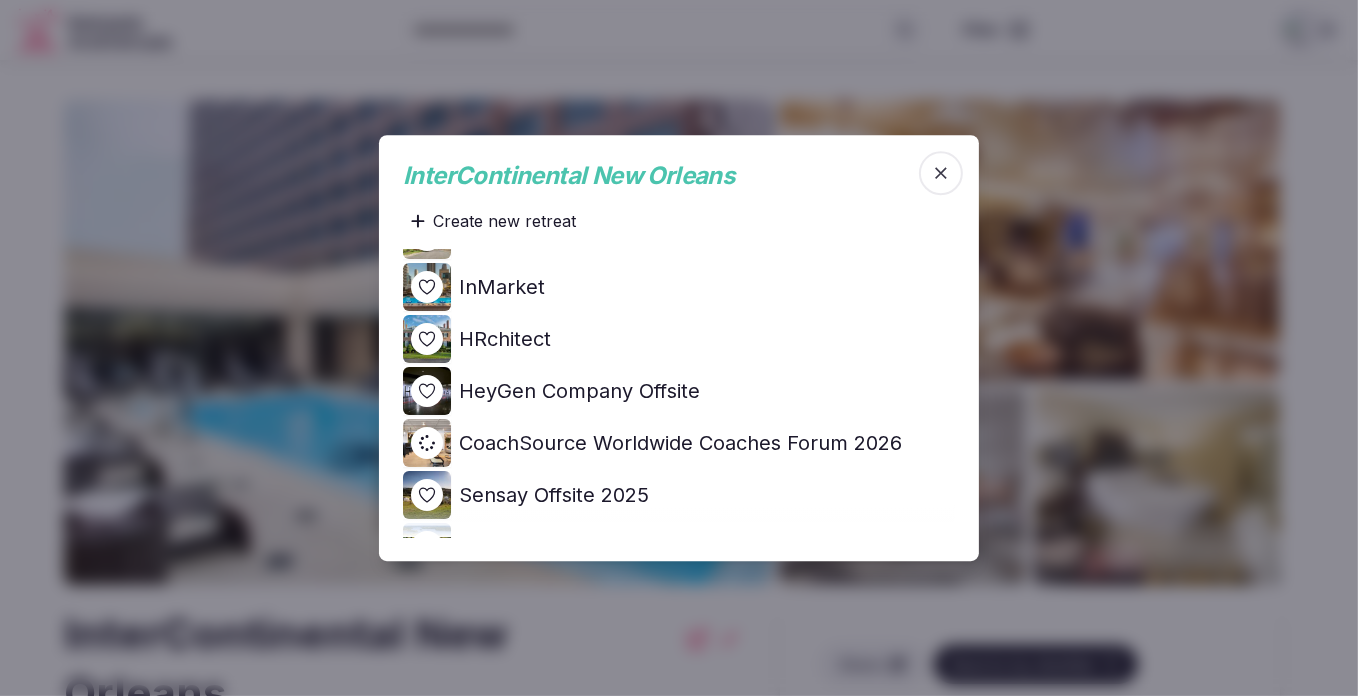 scroll, scrollTop: 0, scrollLeft: 0, axis: both 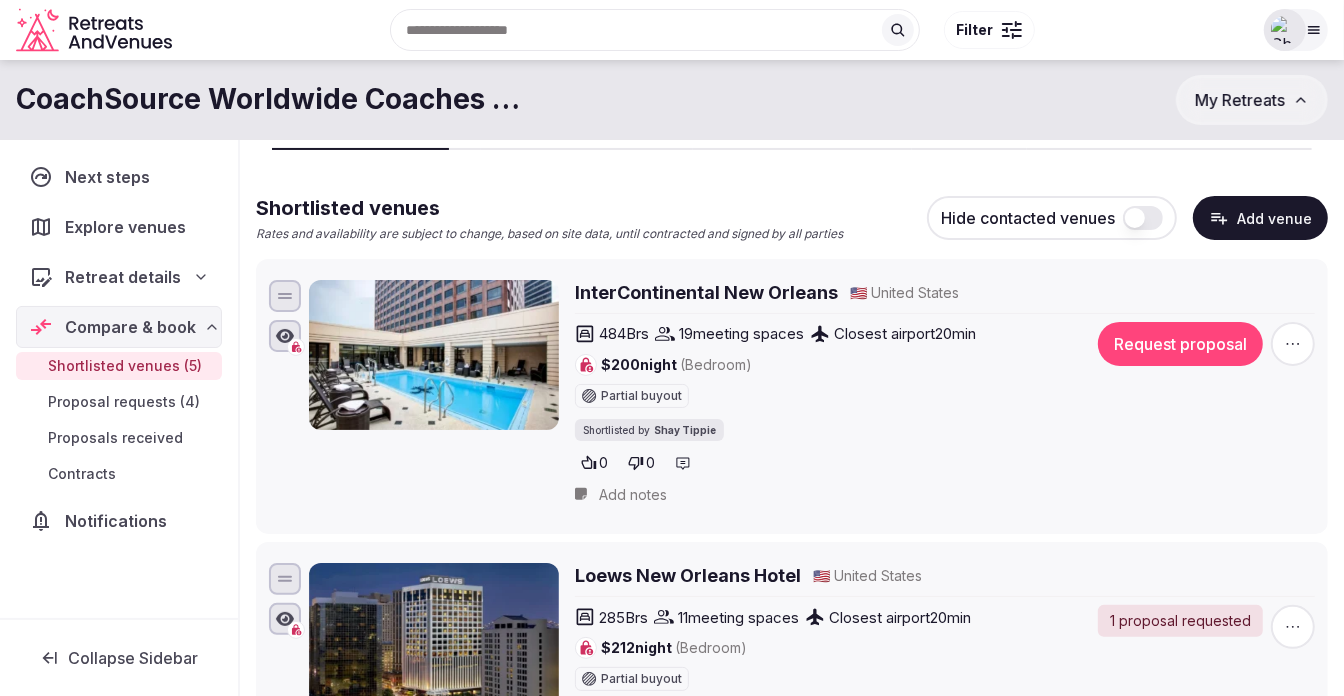 click on "Request proposal" at bounding box center [1180, 344] 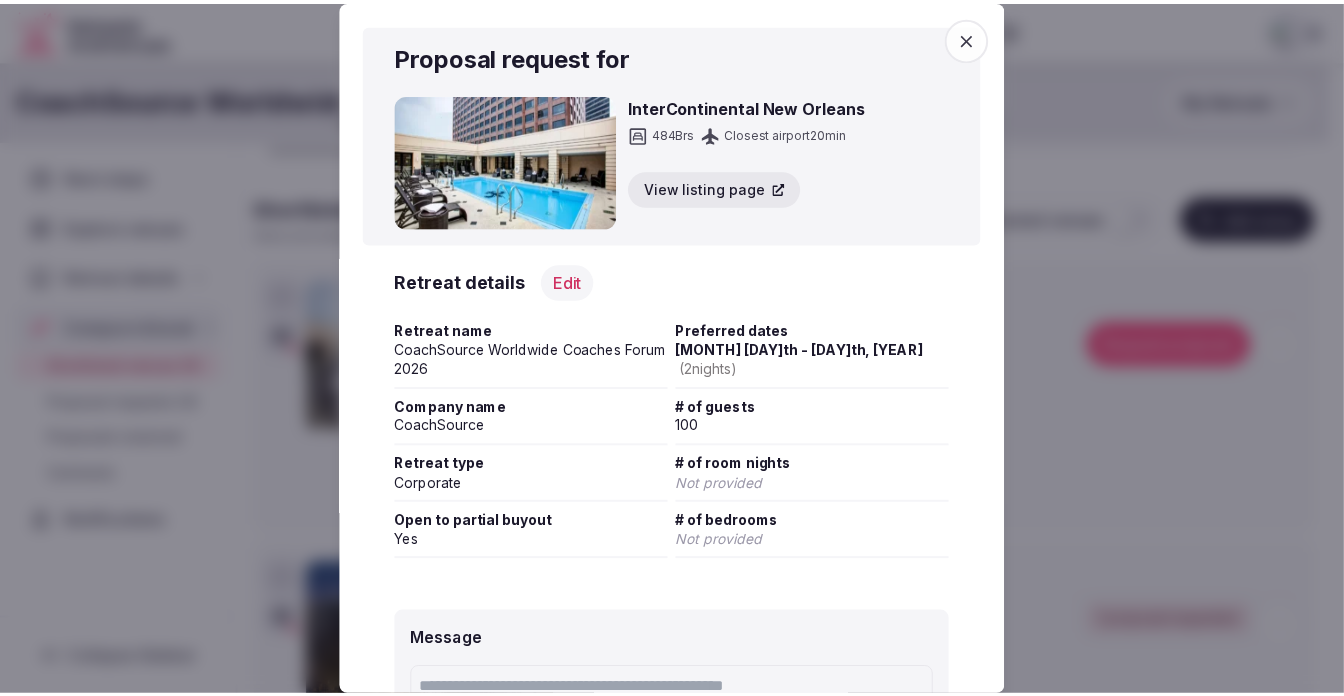 scroll, scrollTop: 326, scrollLeft: 0, axis: vertical 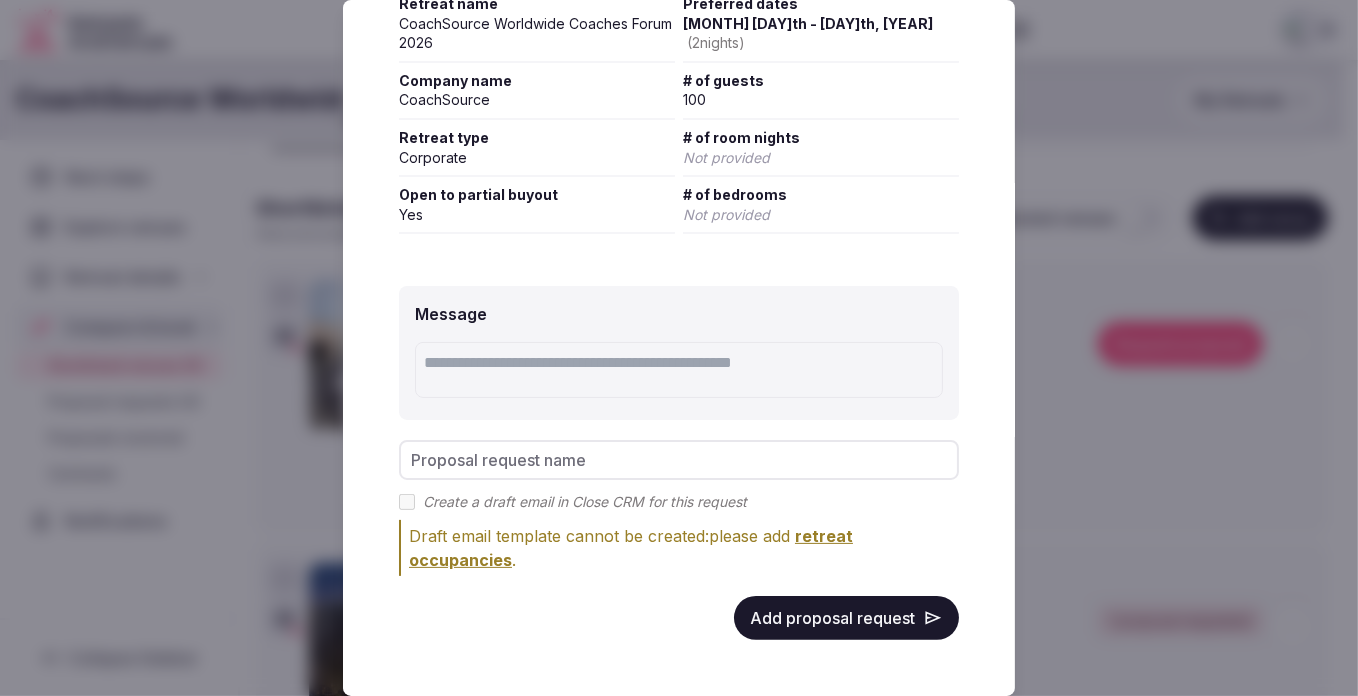 click on "Add proposal request" at bounding box center (846, 618) 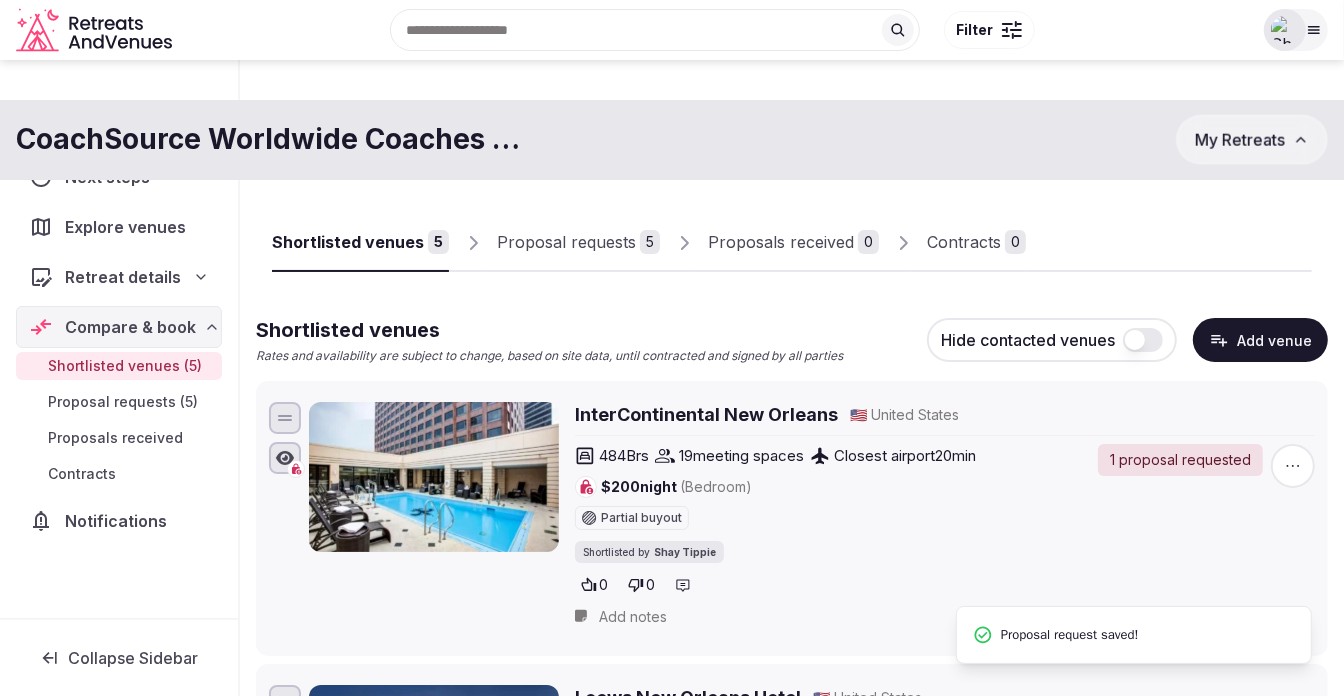 scroll, scrollTop: 0, scrollLeft: 0, axis: both 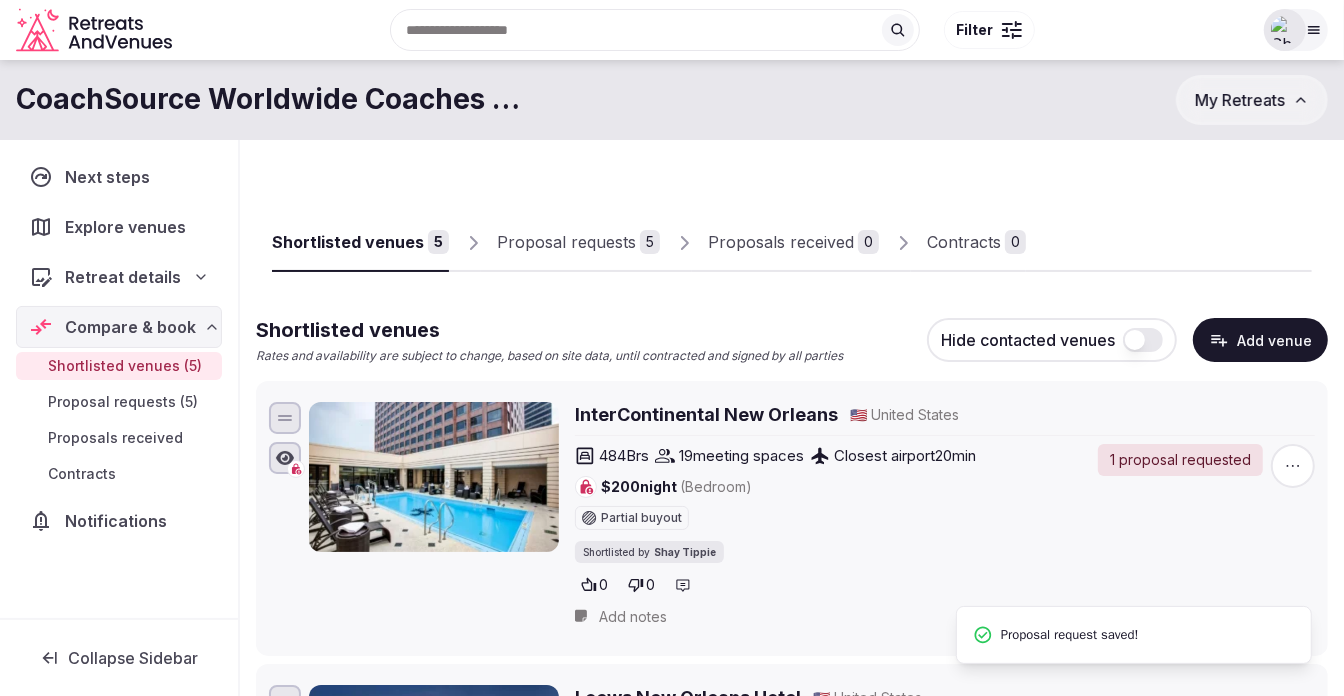 click on "Proposal requests" at bounding box center (566, 242) 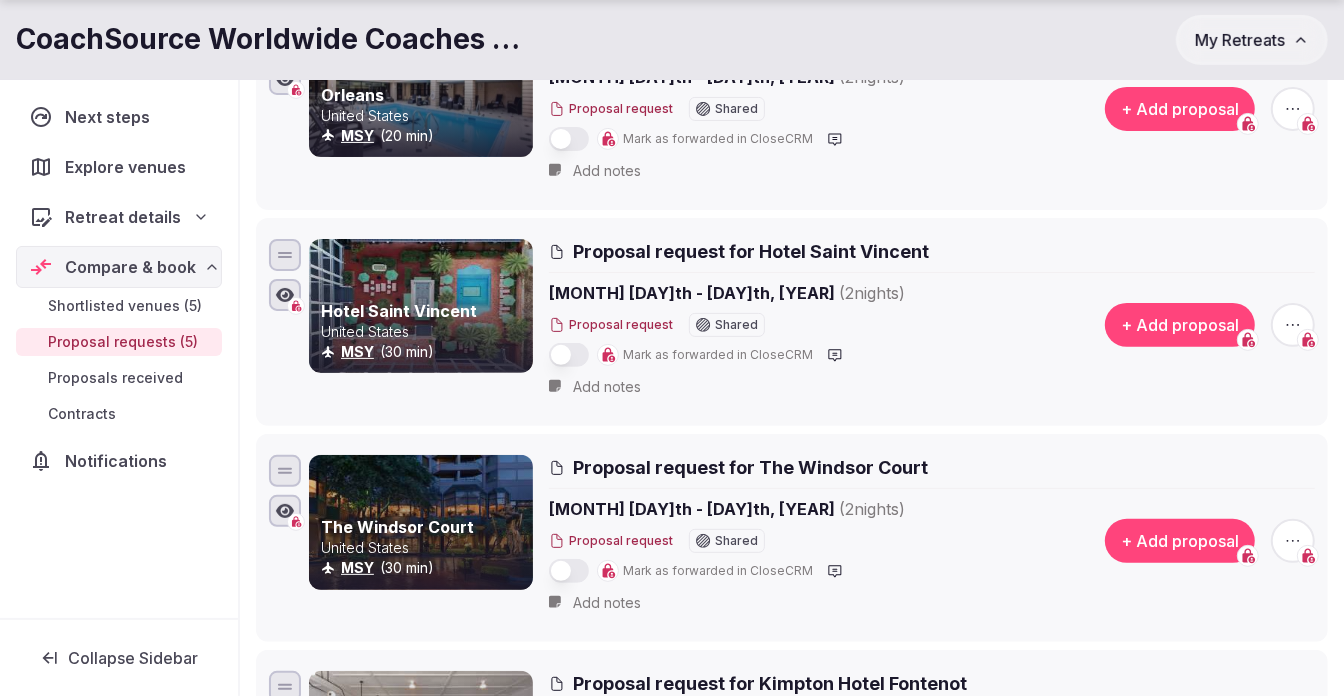 scroll, scrollTop: 545, scrollLeft: 0, axis: vertical 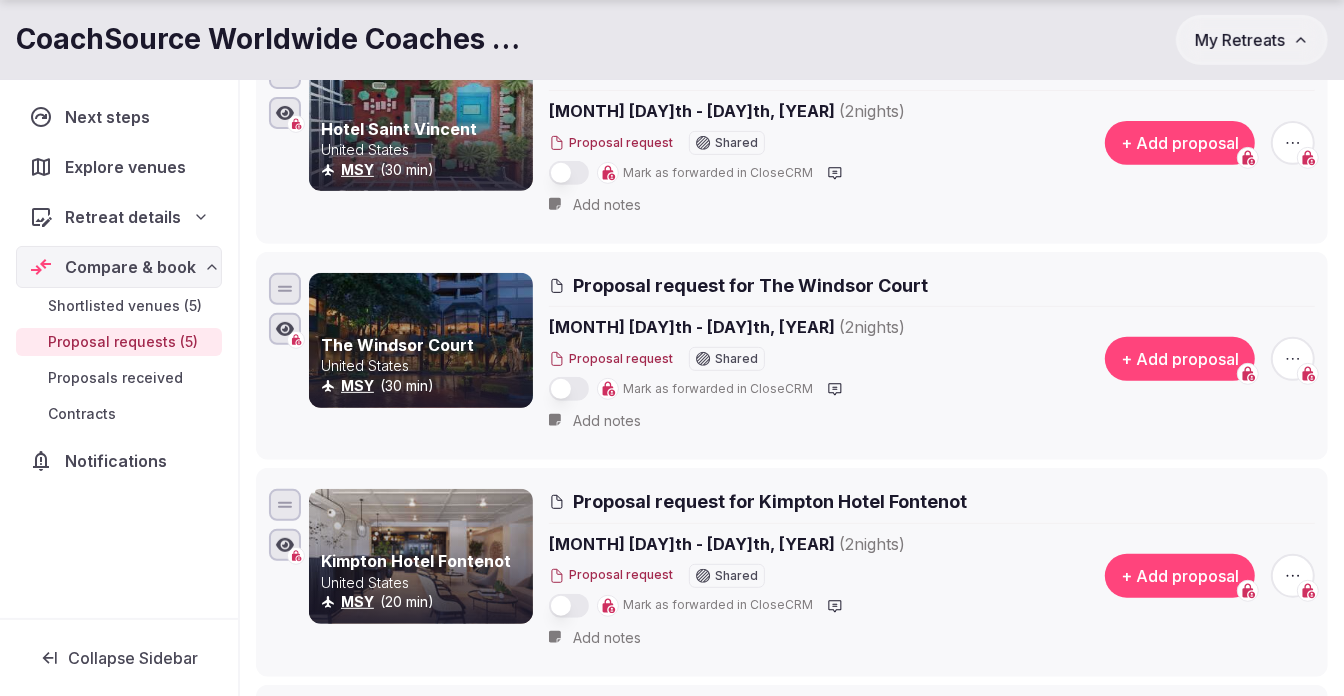 click 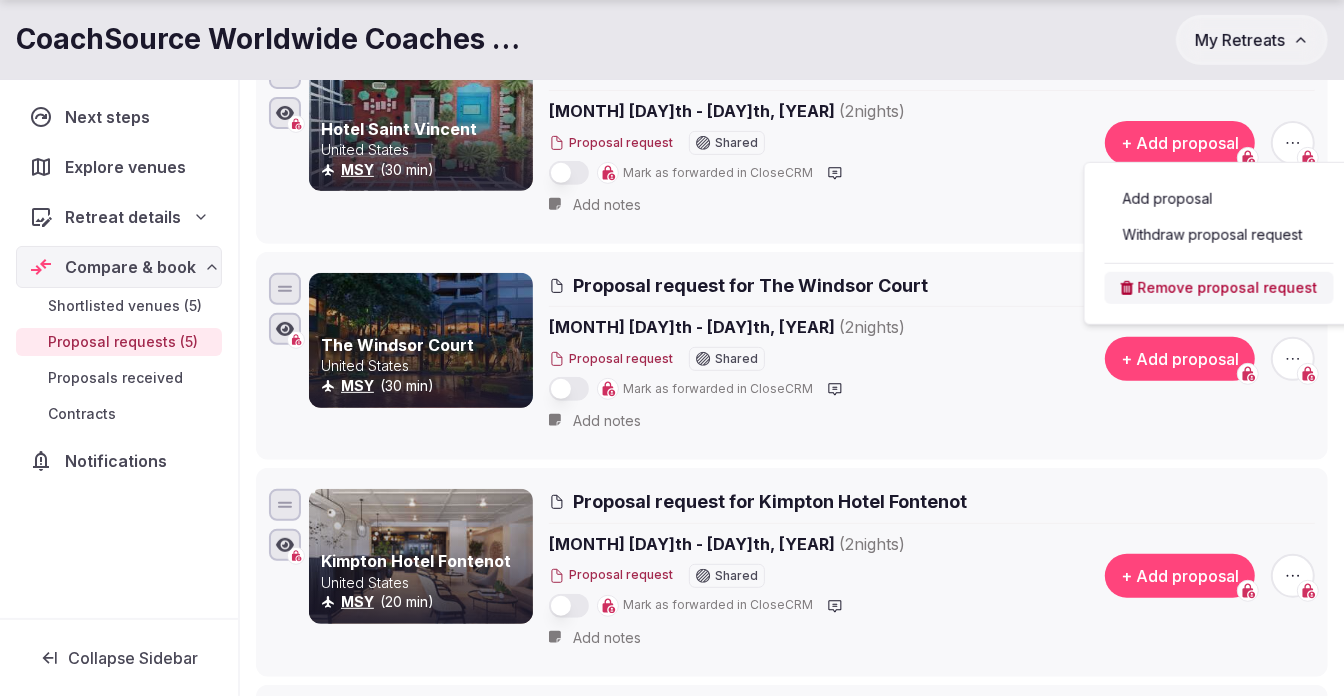 click on "Withdraw proposal request" at bounding box center (1219, 235) 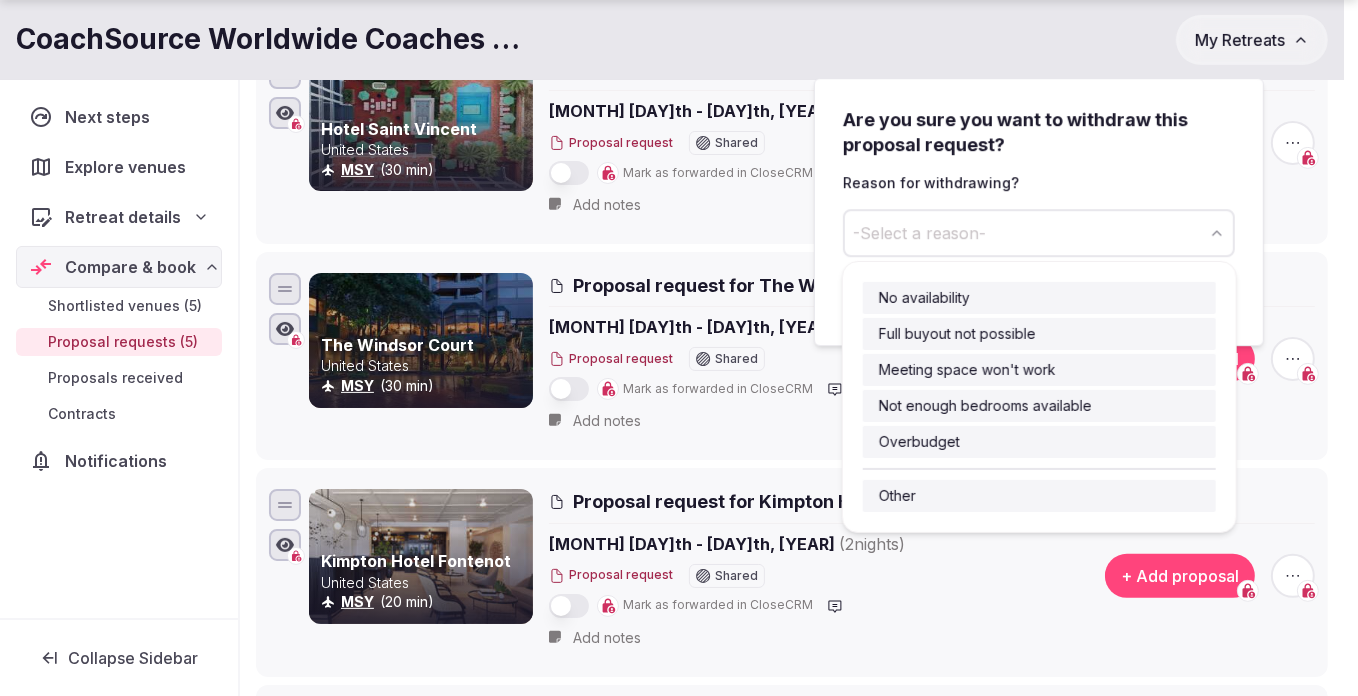 click on "-Select a reason-" at bounding box center (919, 233) 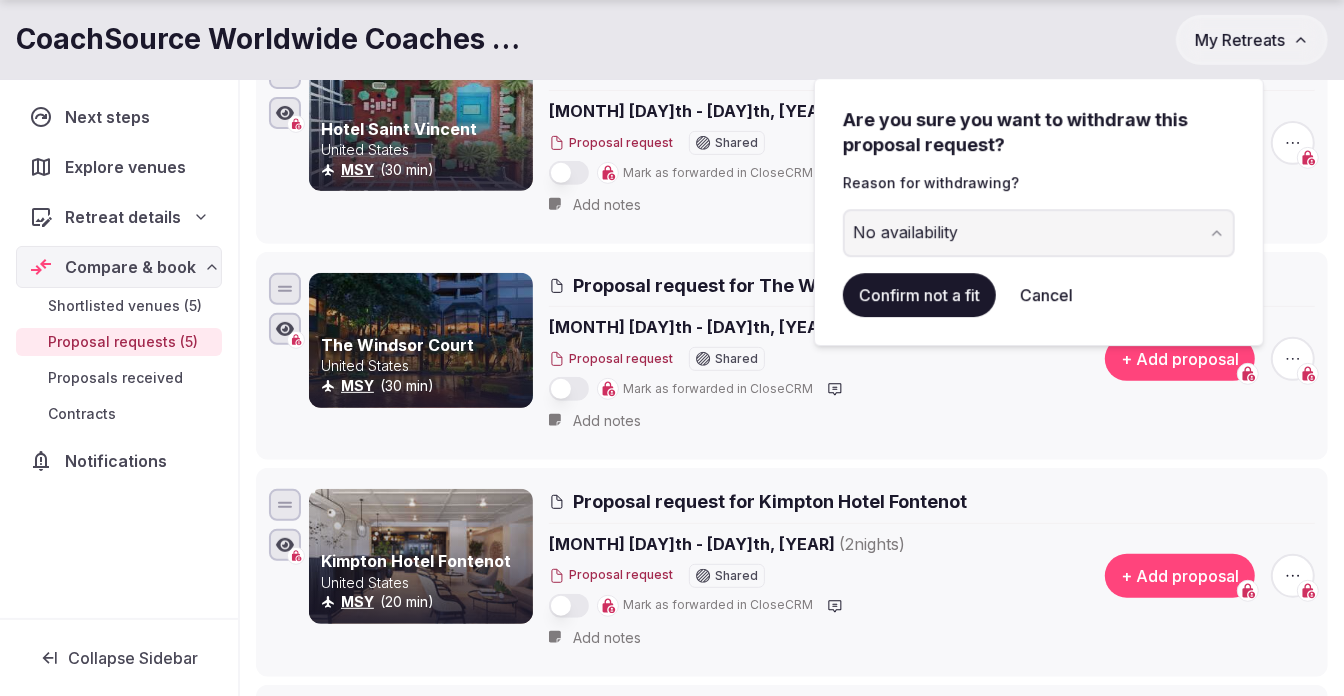 click on "Confirm not a fit" at bounding box center [919, 295] 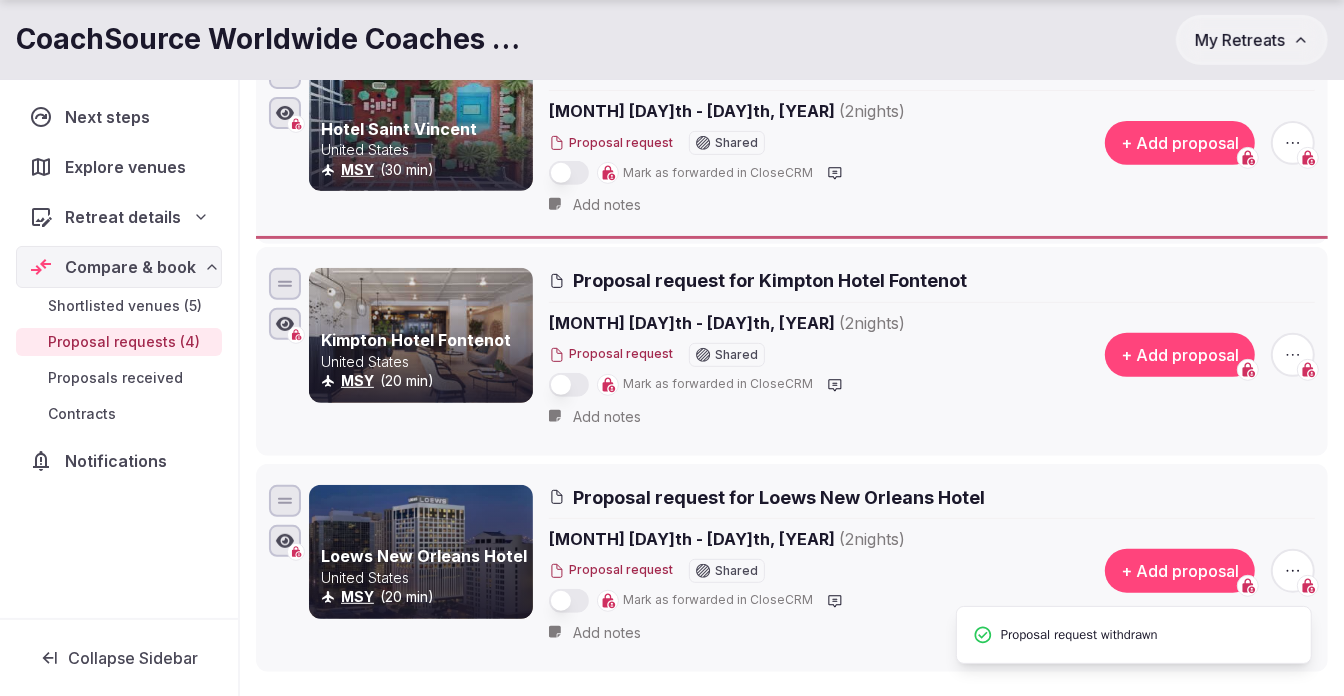 scroll, scrollTop: 0, scrollLeft: 0, axis: both 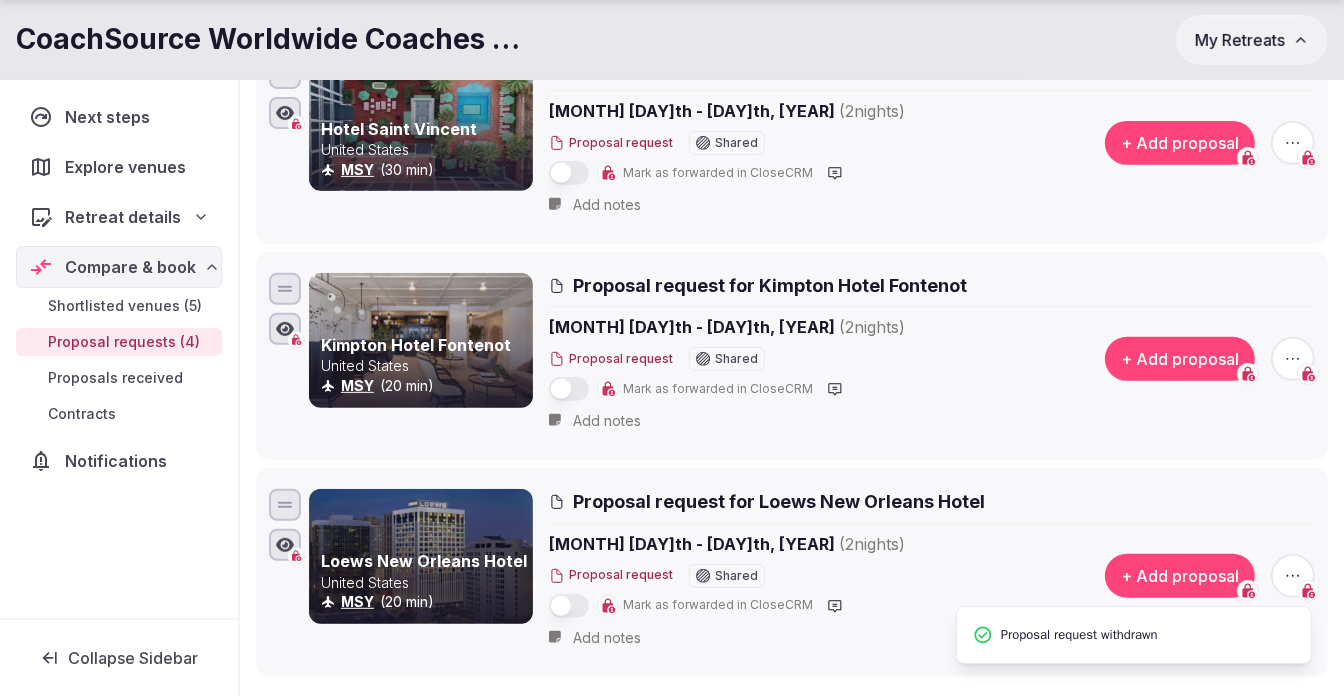 click 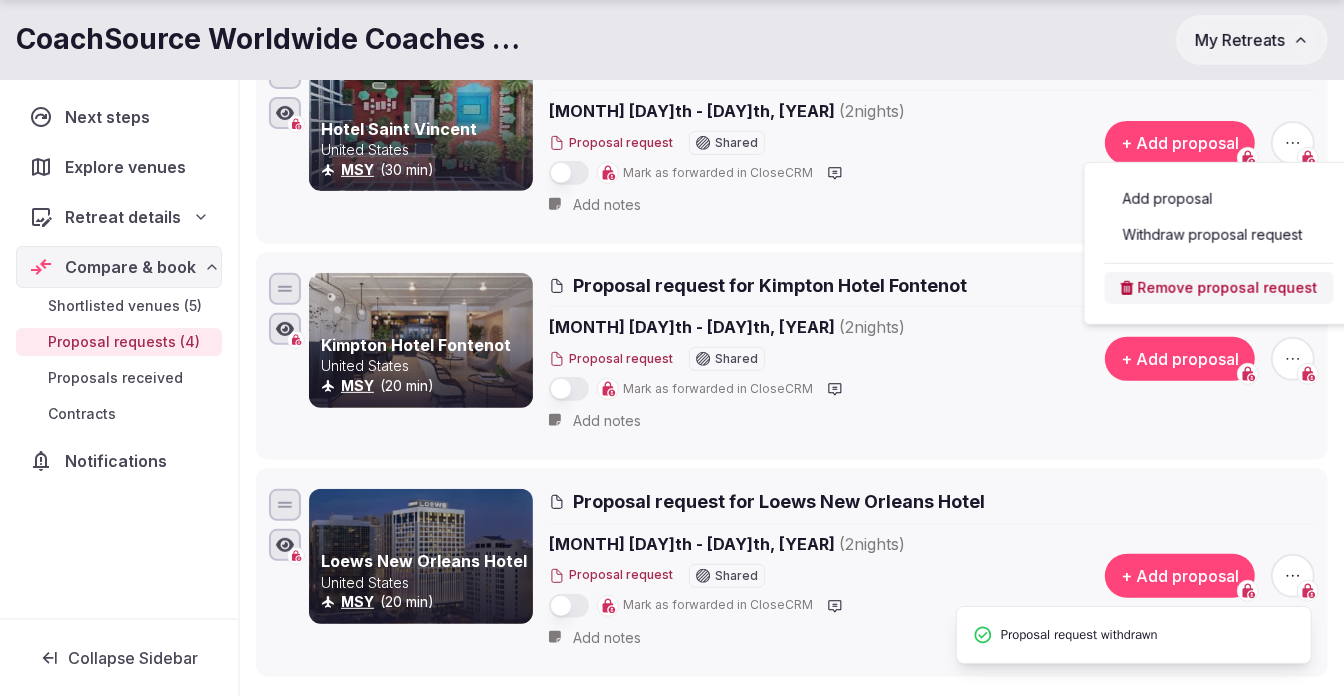 click on "Withdraw proposal request" at bounding box center (1219, 235) 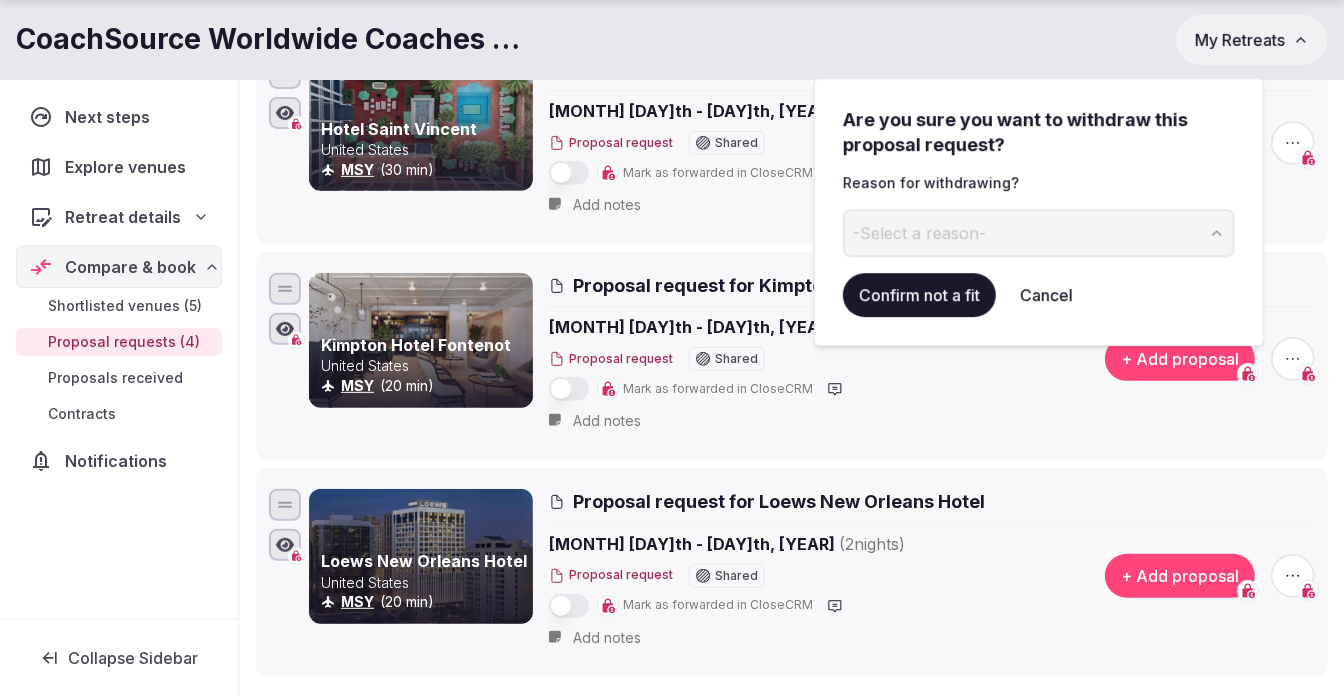 click on "Confirm not a fit" at bounding box center (919, 295) 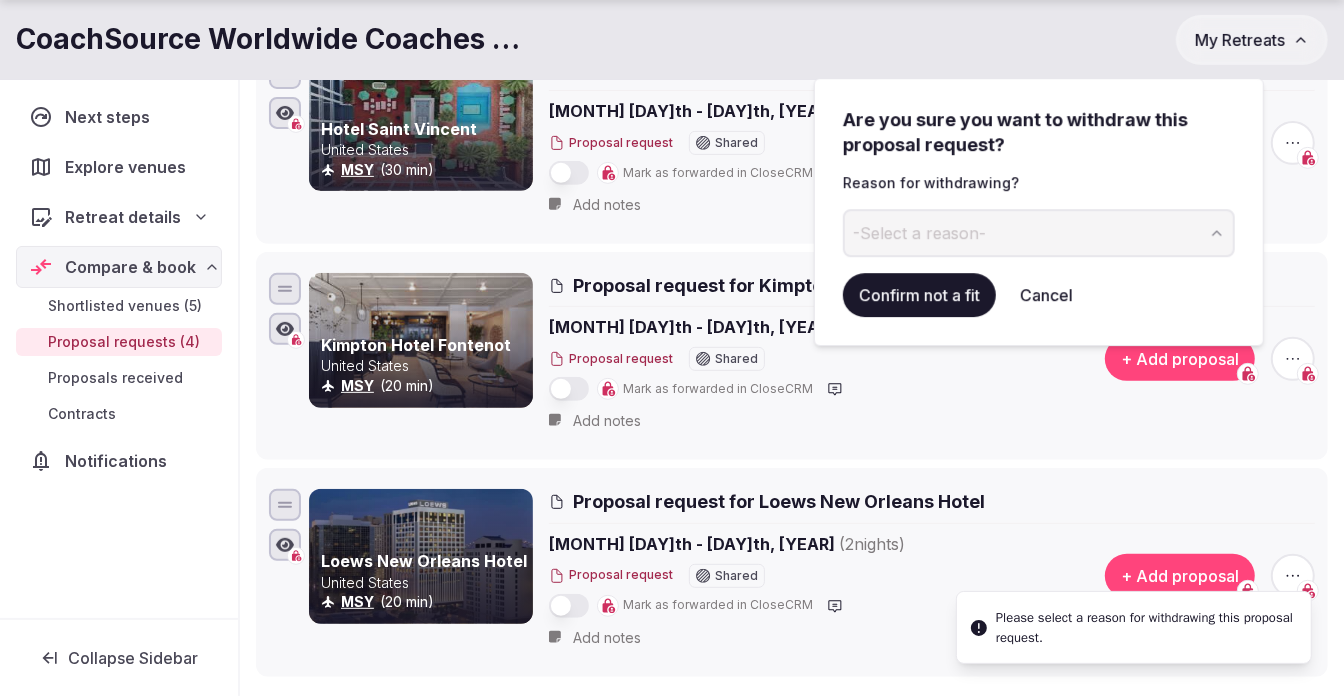 click on "-Select a reason-" at bounding box center [919, 233] 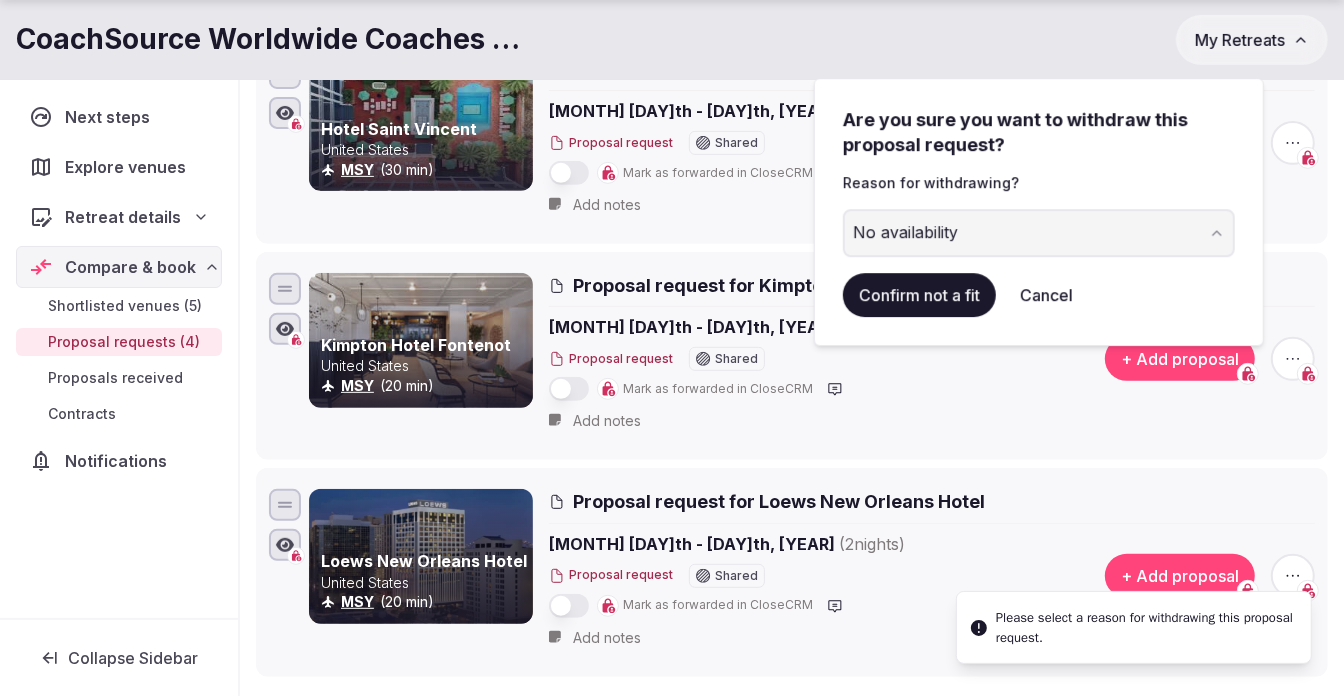 click on "Confirm not a fit" at bounding box center (919, 295) 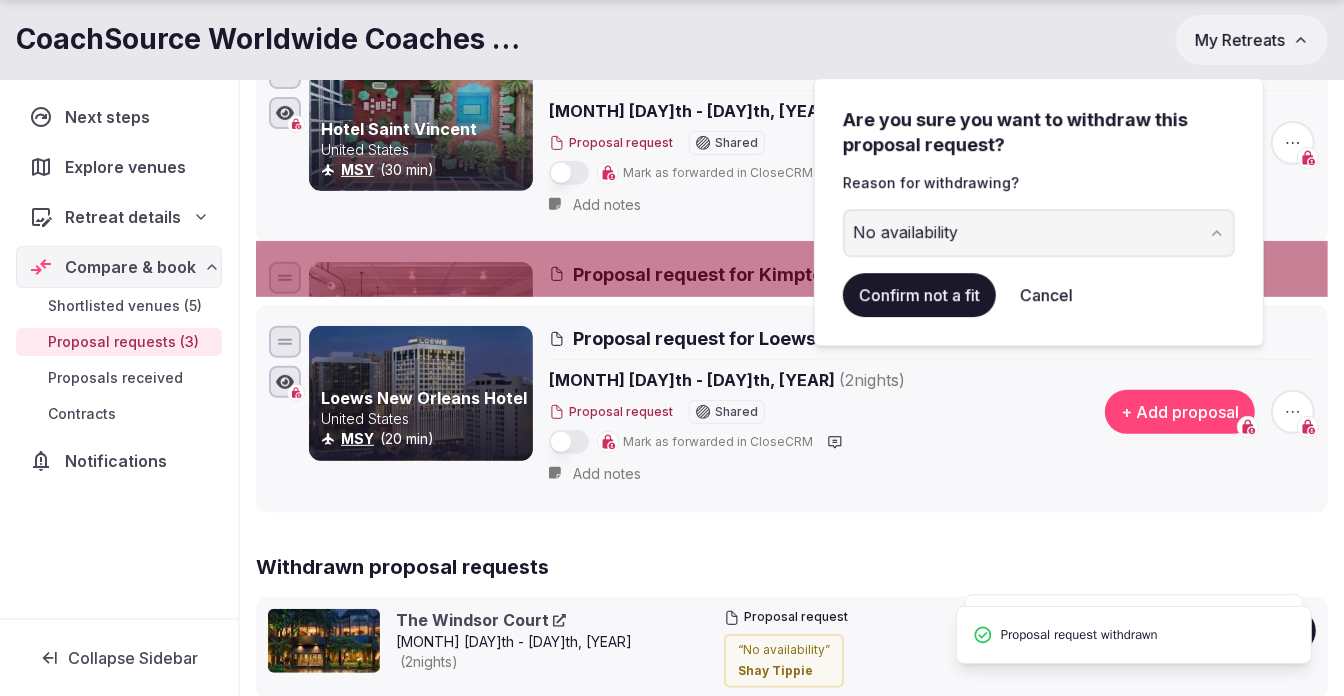 scroll, scrollTop: 0, scrollLeft: 0, axis: both 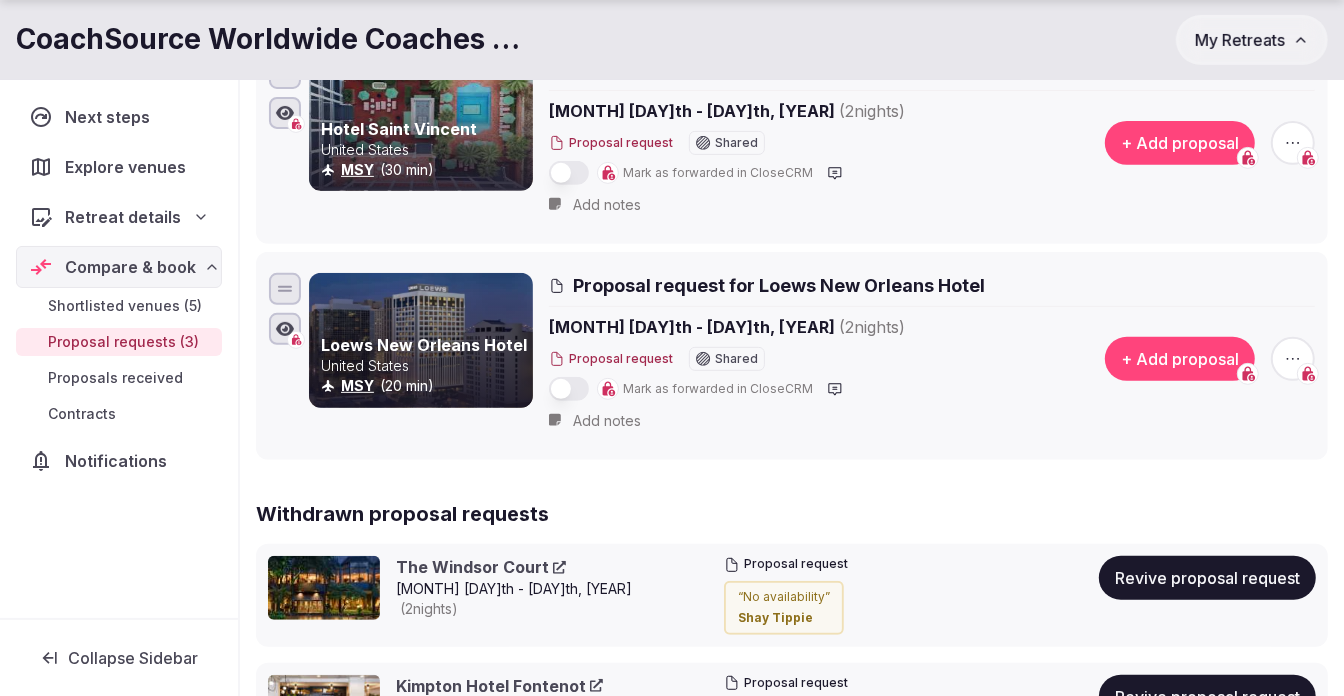 click on "My Retreats" at bounding box center (1240, 40) 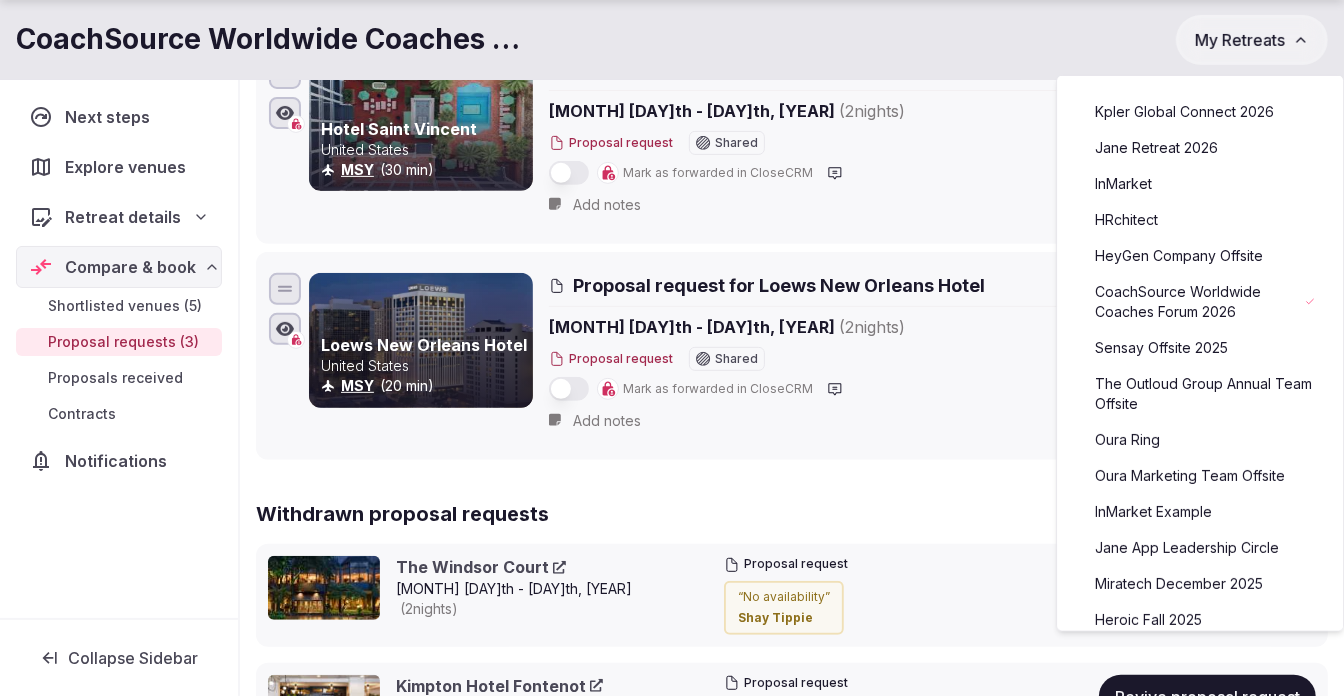 click on "Kpler Global Connect 2026" at bounding box center (1200, 112) 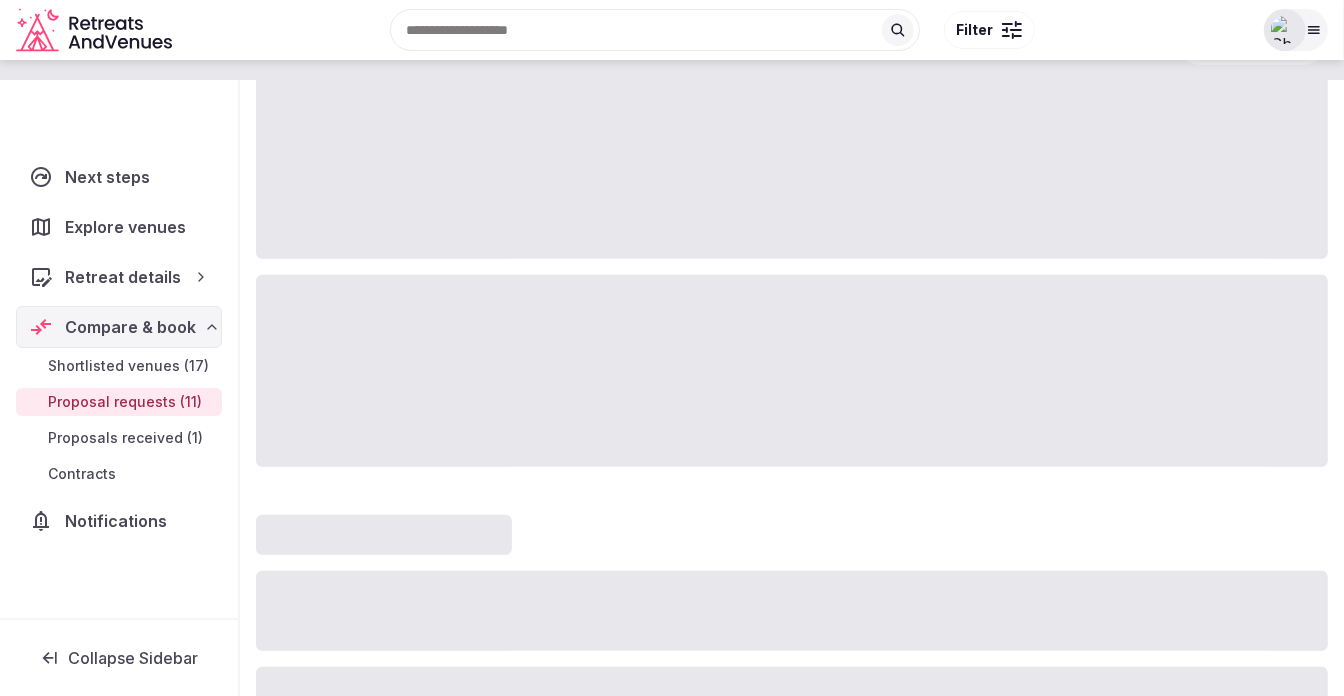 scroll, scrollTop: 0, scrollLeft: 0, axis: both 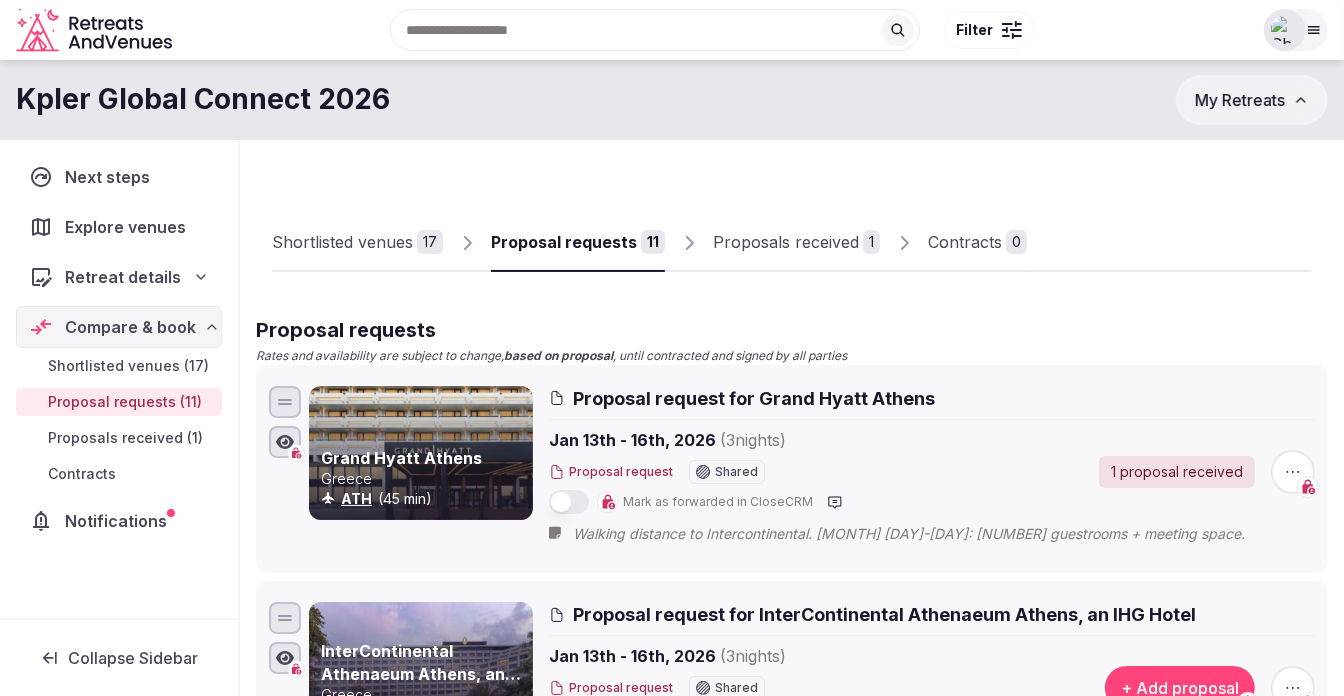 click on "Proposals received" at bounding box center [786, 242] 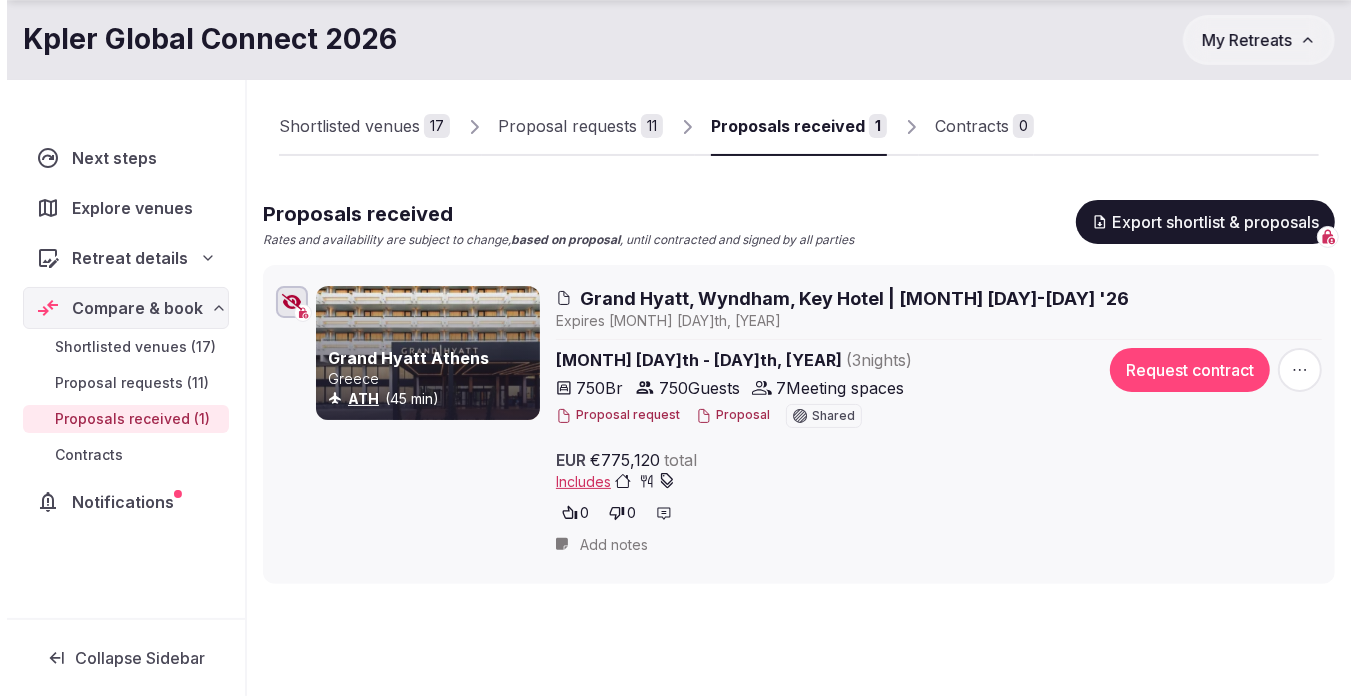 scroll, scrollTop: 181, scrollLeft: 0, axis: vertical 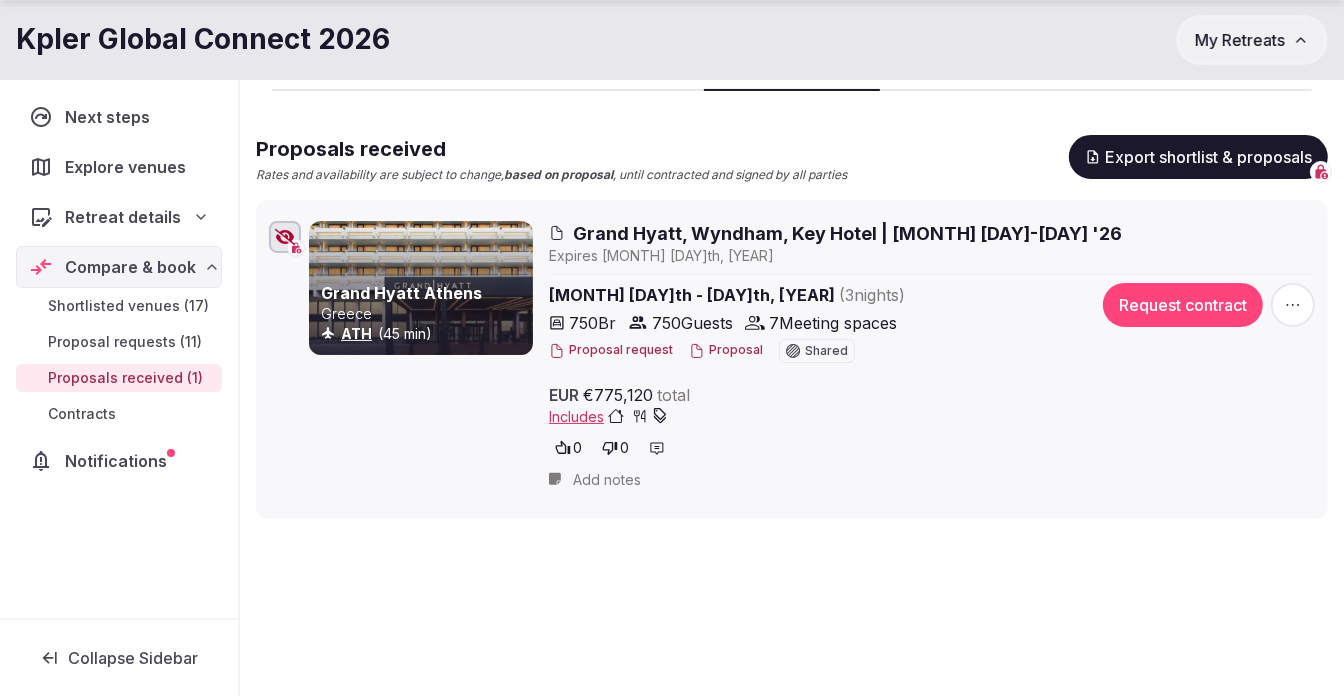 click on "Proposal" at bounding box center (726, 350) 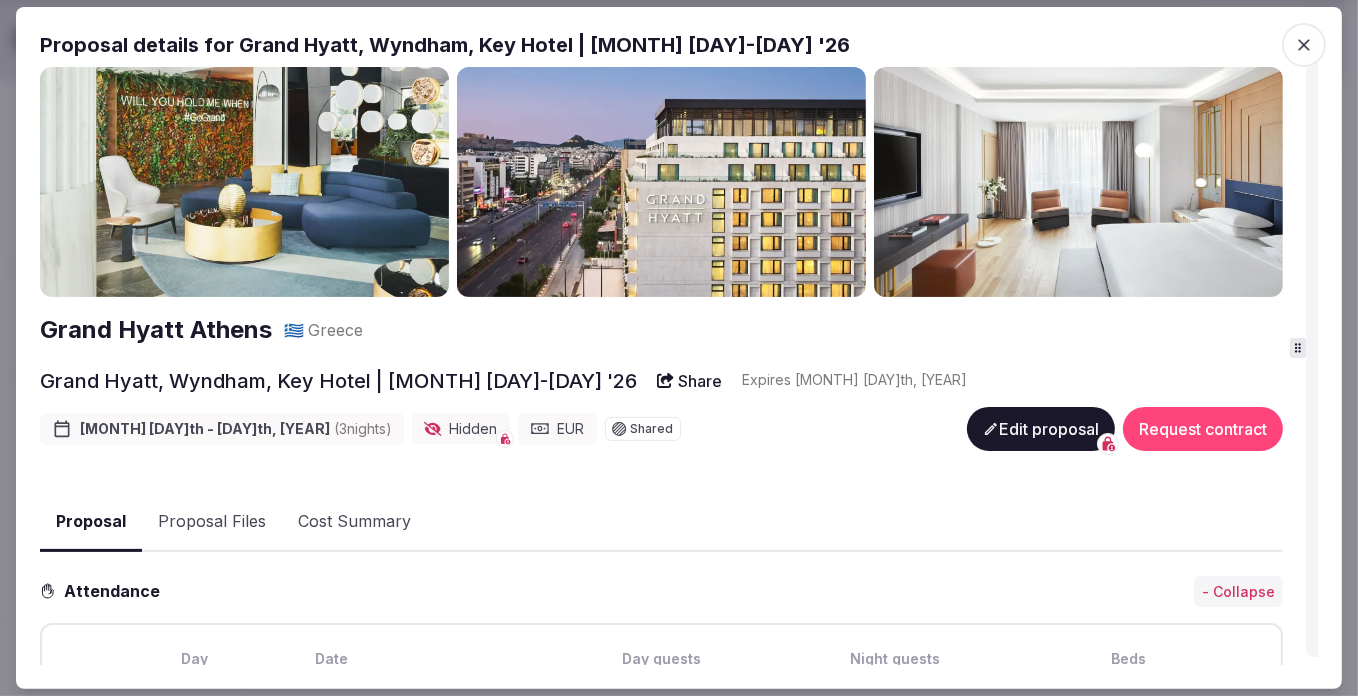 click on "Proposal details for Grand Hyatt, Wyndham, Key Hotel | March 10-13 '26 Grand Hyatt Athens 🇬🇷 Greece Grand Hyatt, Wyndham, Key Hotel | March 10-13 '26 Share Expire s   Aug 15th, 2025 Mar 10th - 13th, 2026 ( 3  night s ) Hidden EUR Shared Edit proposal Request contract Proposal Proposal Files Cost Summary Attendance - Collapse Day Date Day guests Night guests Beds 1 Tuesday March 10th 750 750 750 2 Wednesday March 11th 750 750 750 3 Thursday March 12th 750 750 750 4 Friday March 13th 750 Accommodations - Collapse Night Room type Quantity Amount Total 1 (Tue) Run of House | Grand Hyatt 520 €240.00 €124,800.00 1 (Tue) Run of the House | Wyndham Grand 160 €140.00 €22,400.00 1 (Tue) Run of the House | Athens Key Hotel 70 €120.00 €8,400.00 2 (Wed) Run of House | Grand Hyatt 520 €240.00 €124,800.00 2 (Wed) Run of the House | Wyndham Grand 160 €140.00 €22,400.00 2 (Wed) Run of the House | Athens Key Hotel 70 €120.00 €8,400.00 3 (Thu) Run of House | Grand Hyatt 520 €240.00 3 (Thu)" at bounding box center [679, 348] 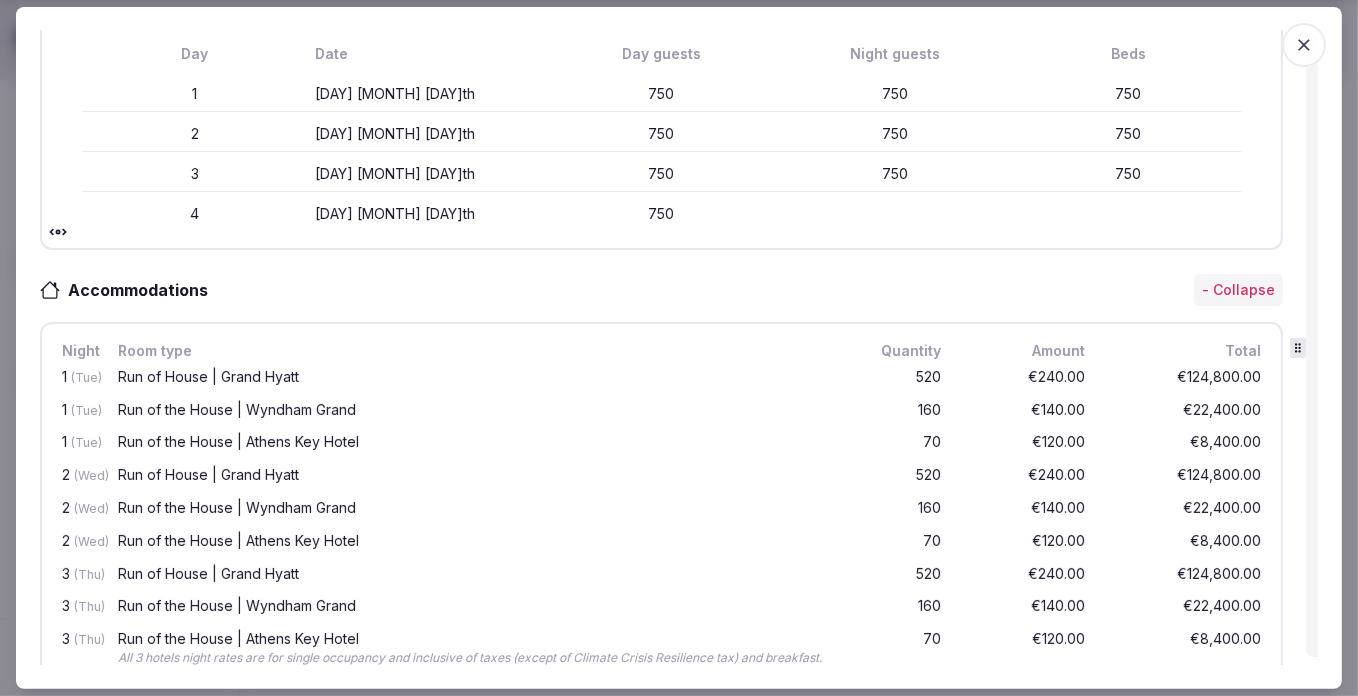 scroll, scrollTop: 636, scrollLeft: 0, axis: vertical 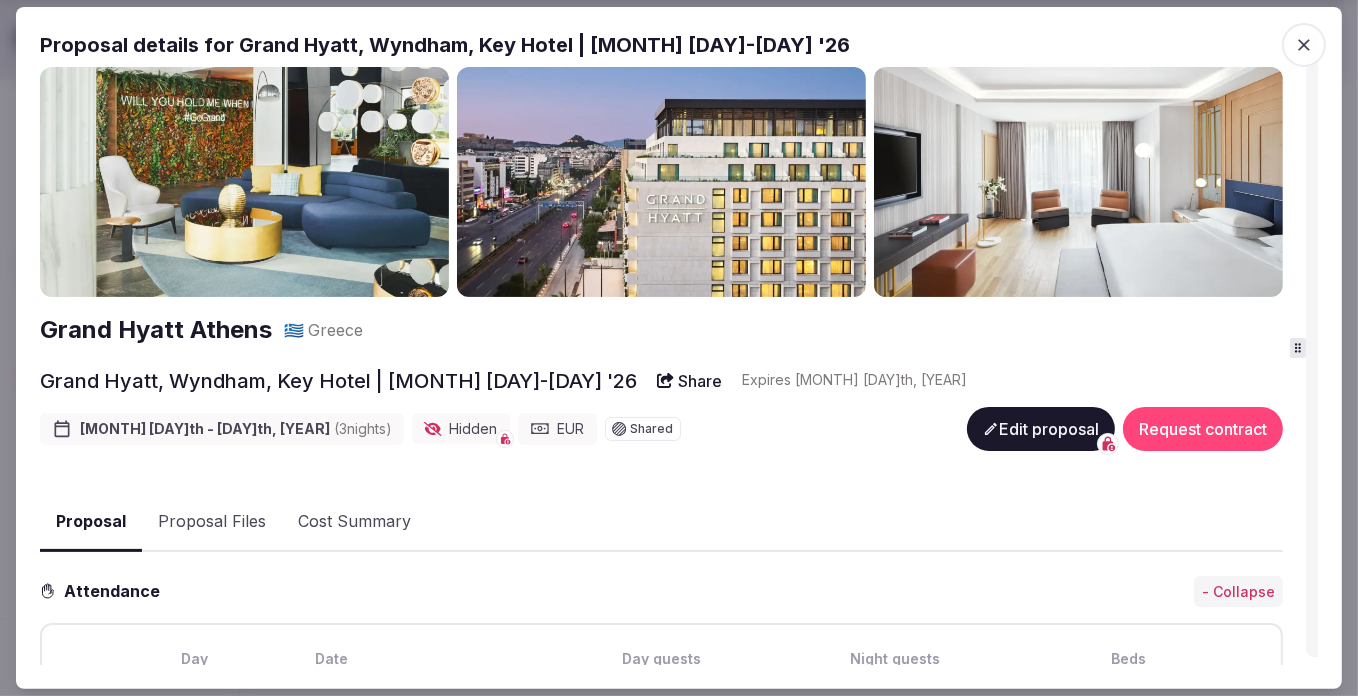 click on "Proposal Files" at bounding box center [212, 522] 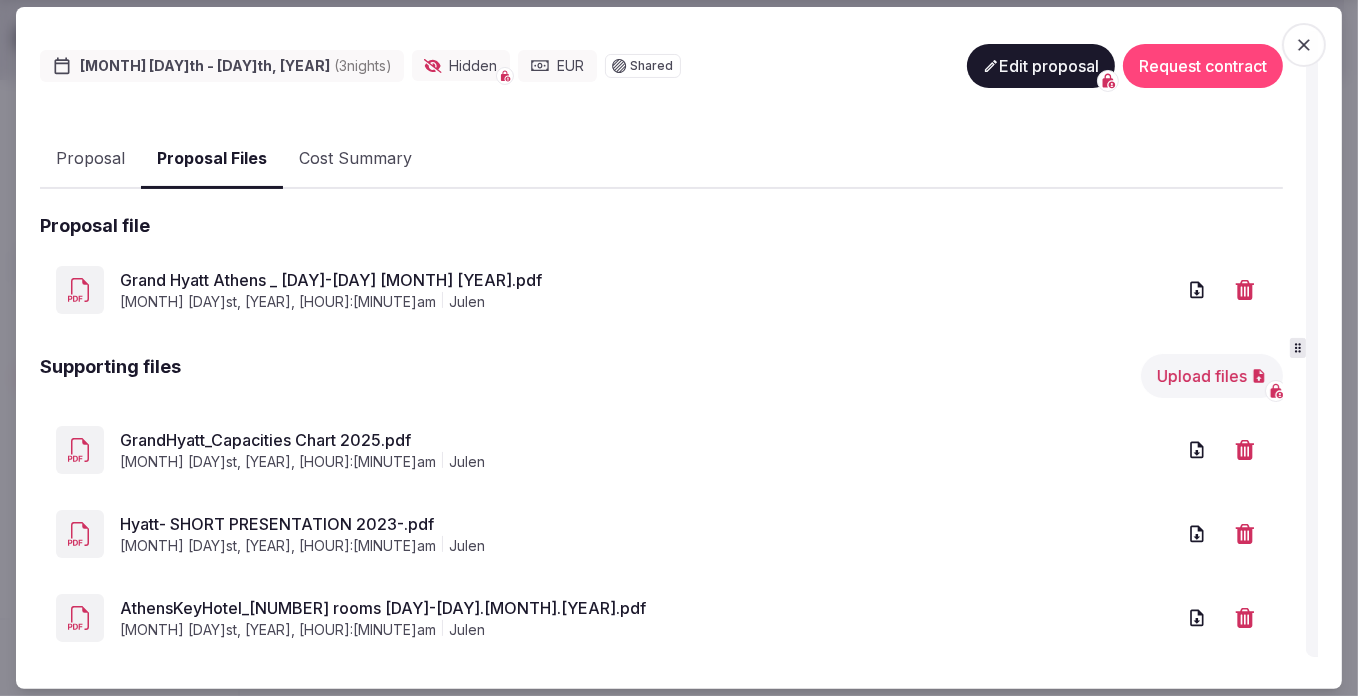 scroll, scrollTop: 476, scrollLeft: 0, axis: vertical 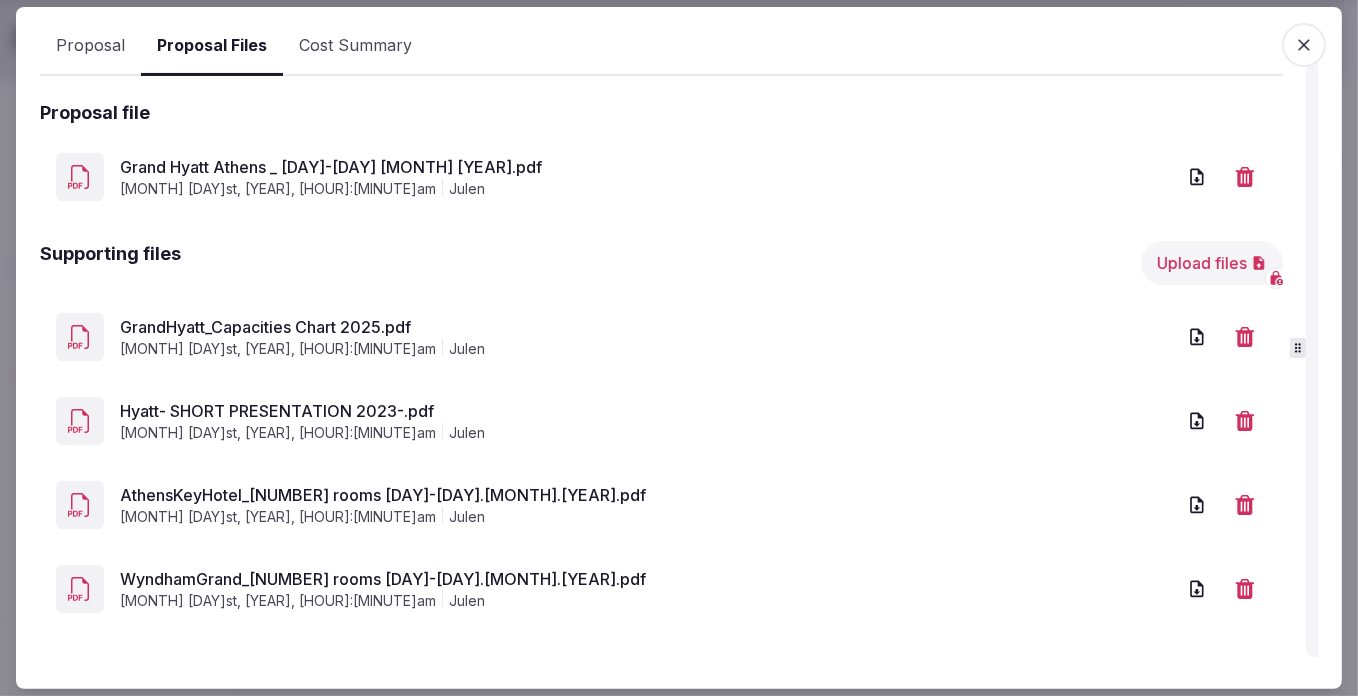 click on "AthensKeyHotel_70 rooms 10-13.03.2026.pdf" at bounding box center [647, 495] 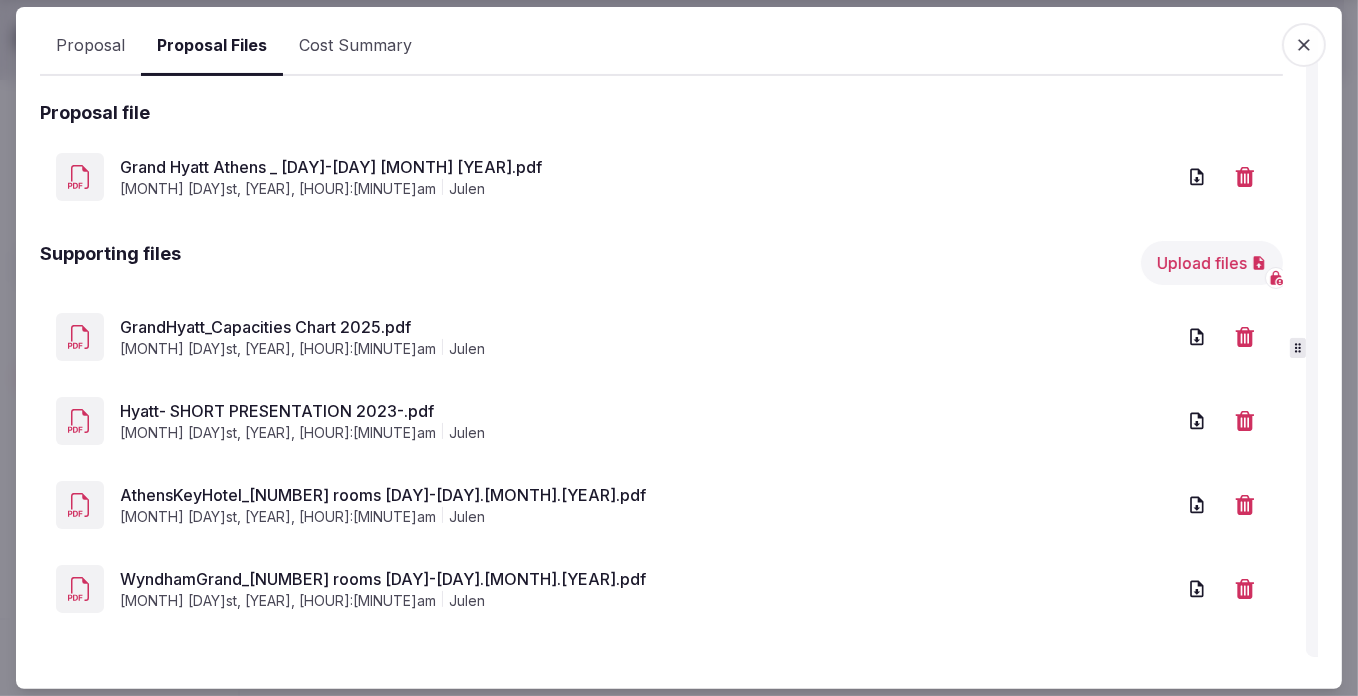 click on "WyndhamGrand_180 rooms 10-13.03.2026.pdf" at bounding box center [647, 579] 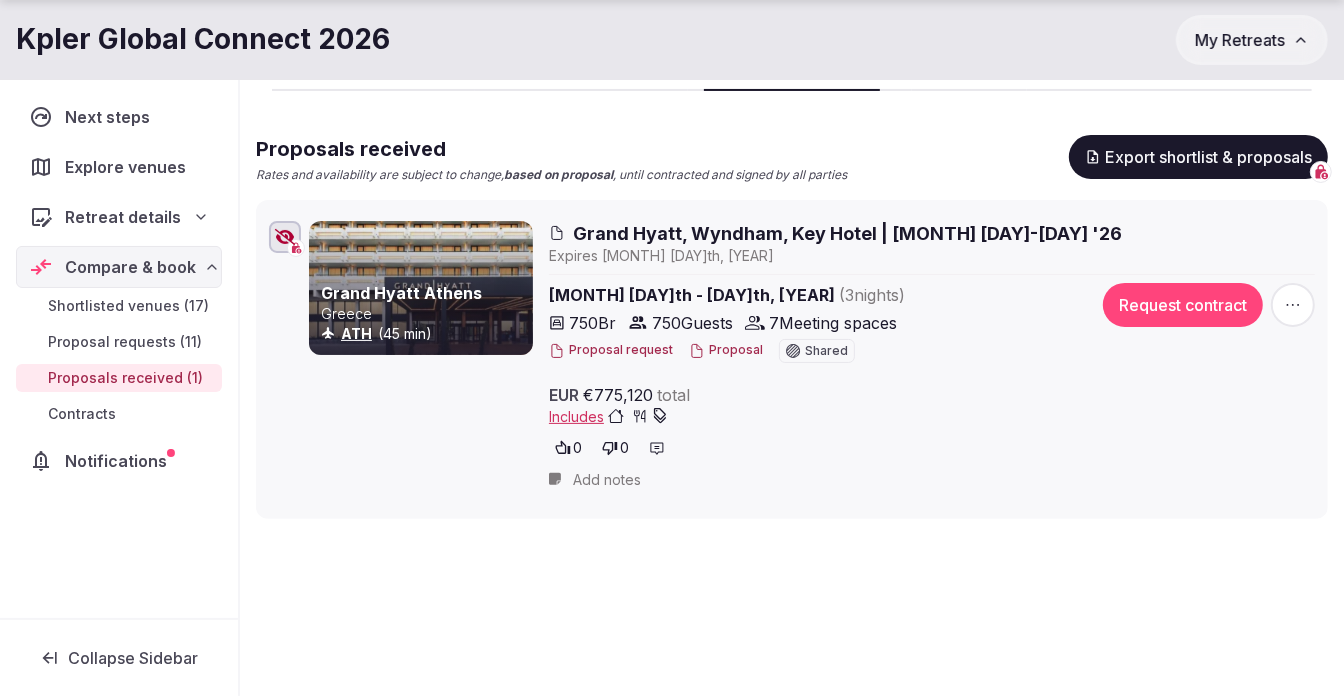 click on "Proposal" at bounding box center [726, 350] 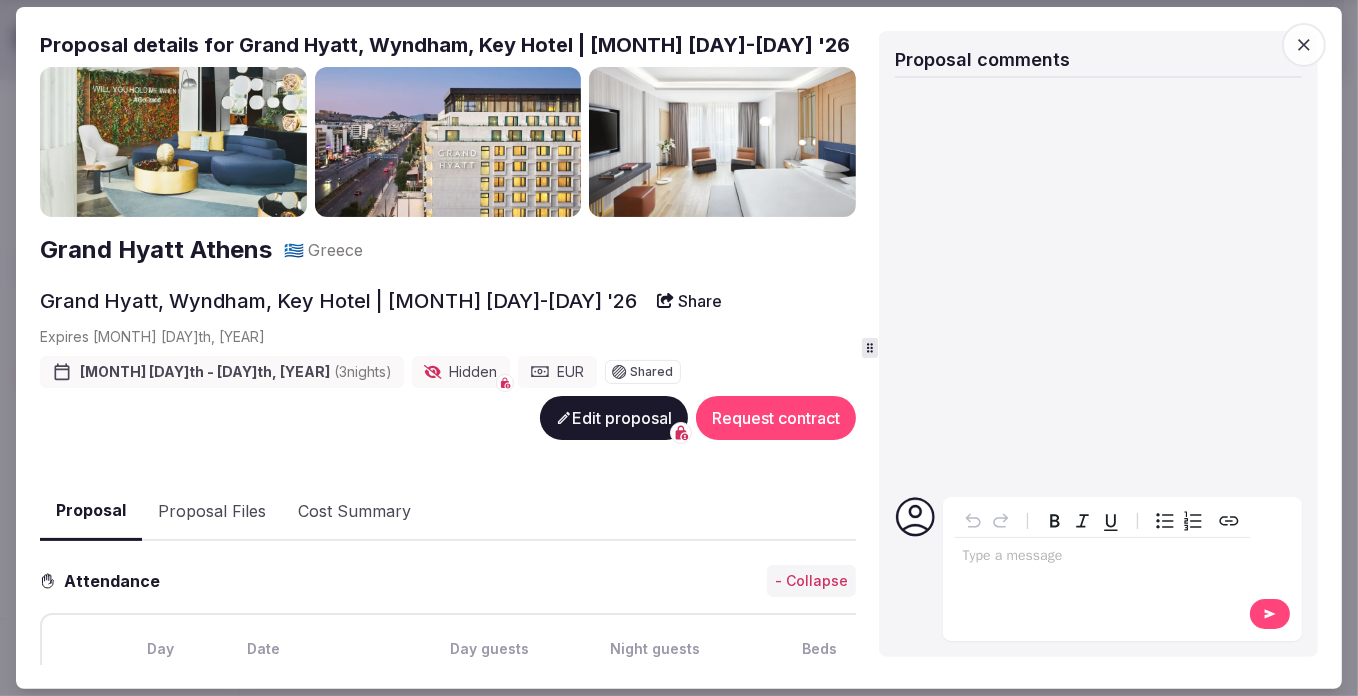click on "Proposal Files" at bounding box center (212, 512) 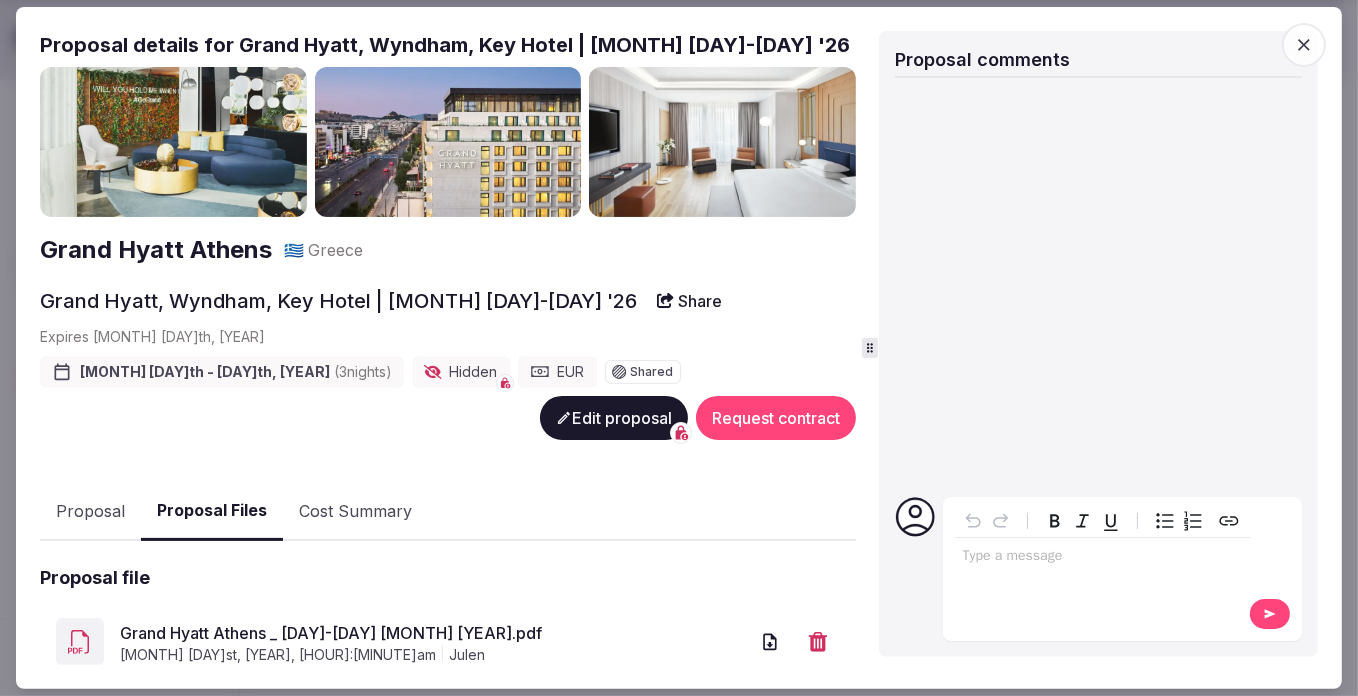 scroll, scrollTop: 272, scrollLeft: 0, axis: vertical 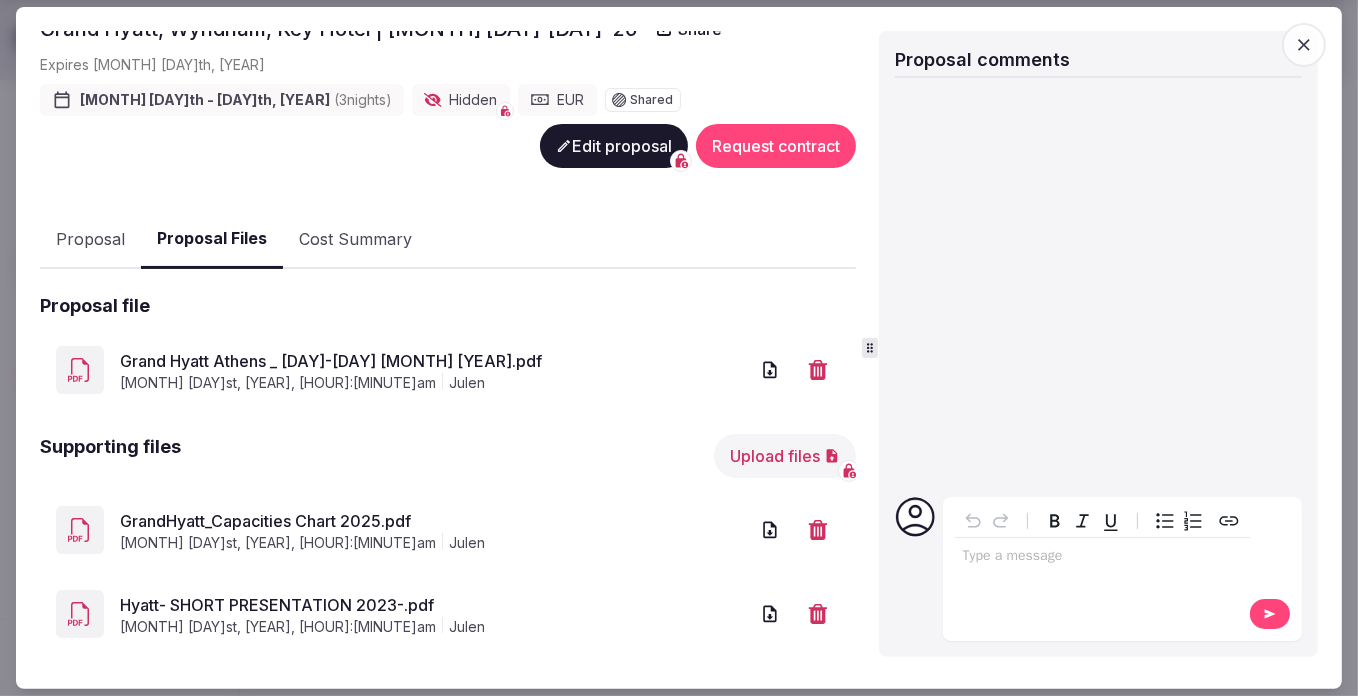 click on "Hyatt- SHORT PRESENTATION 2023-.pdf" at bounding box center (434, 604) 